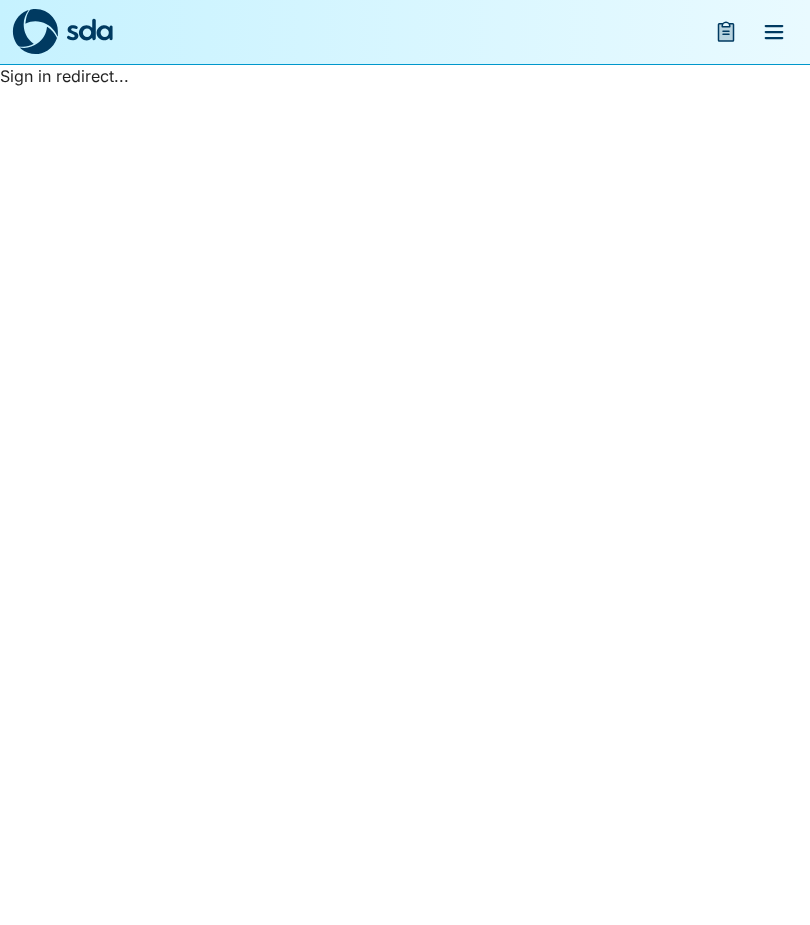 scroll, scrollTop: 0, scrollLeft: 0, axis: both 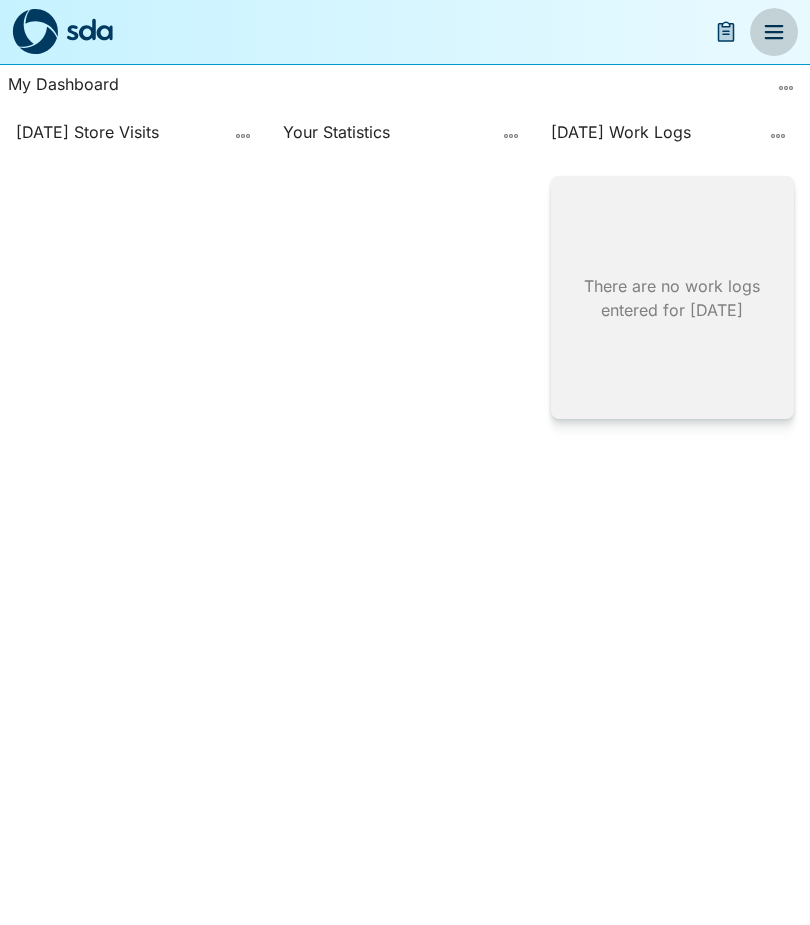 click at bounding box center (774, 32) 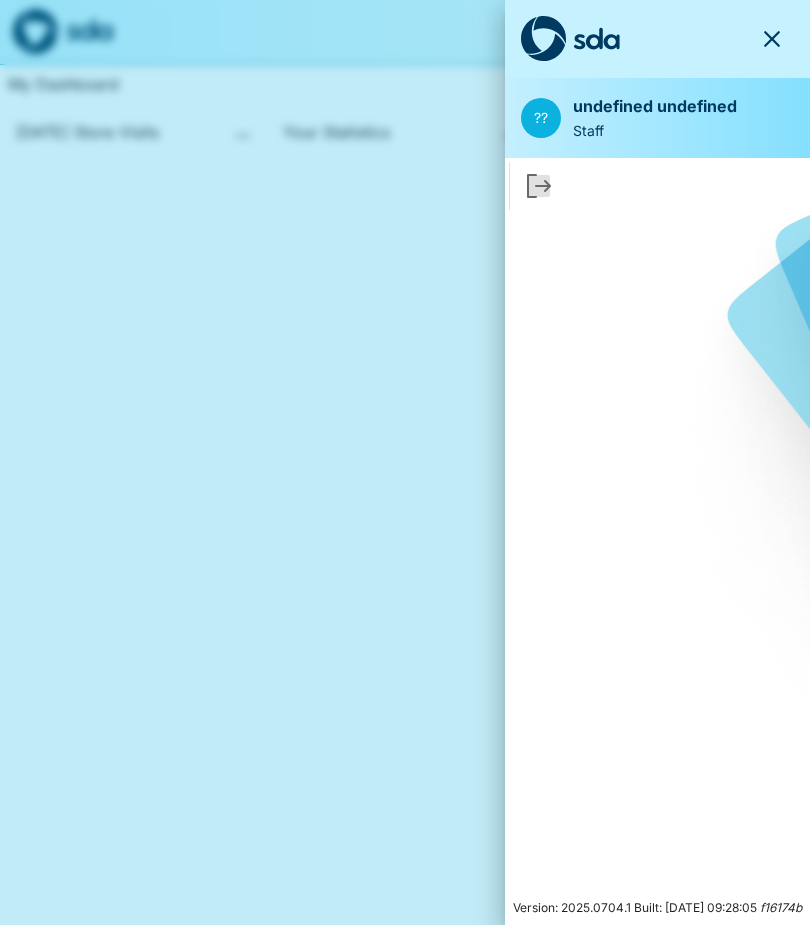 click 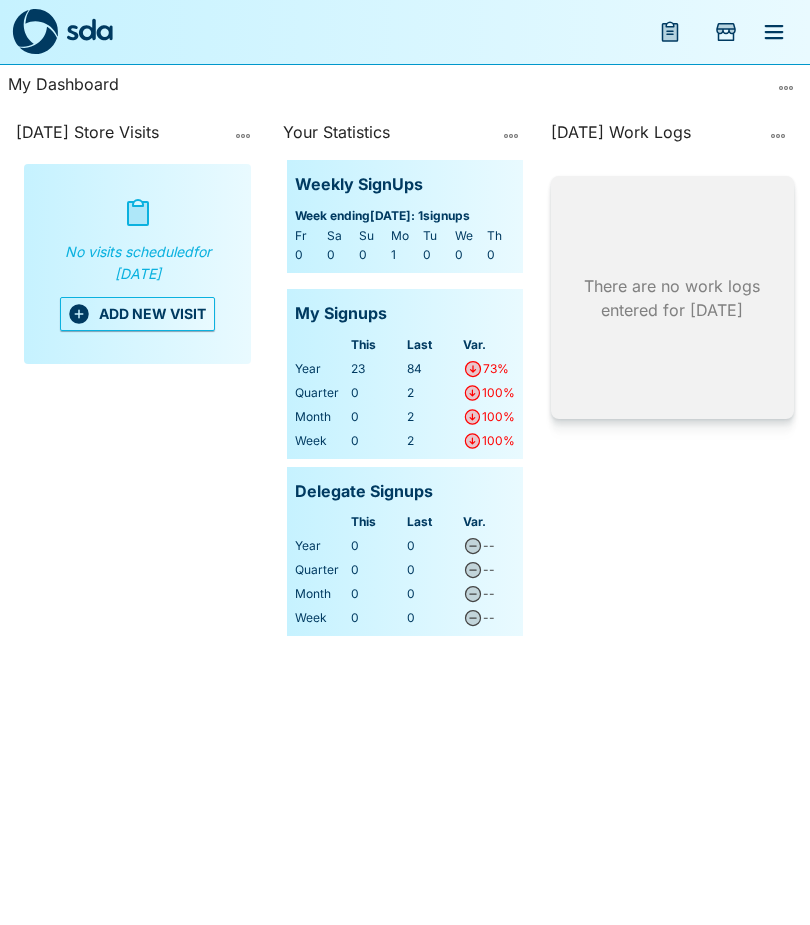 click on "ADD NEW VISIT" at bounding box center (137, 314) 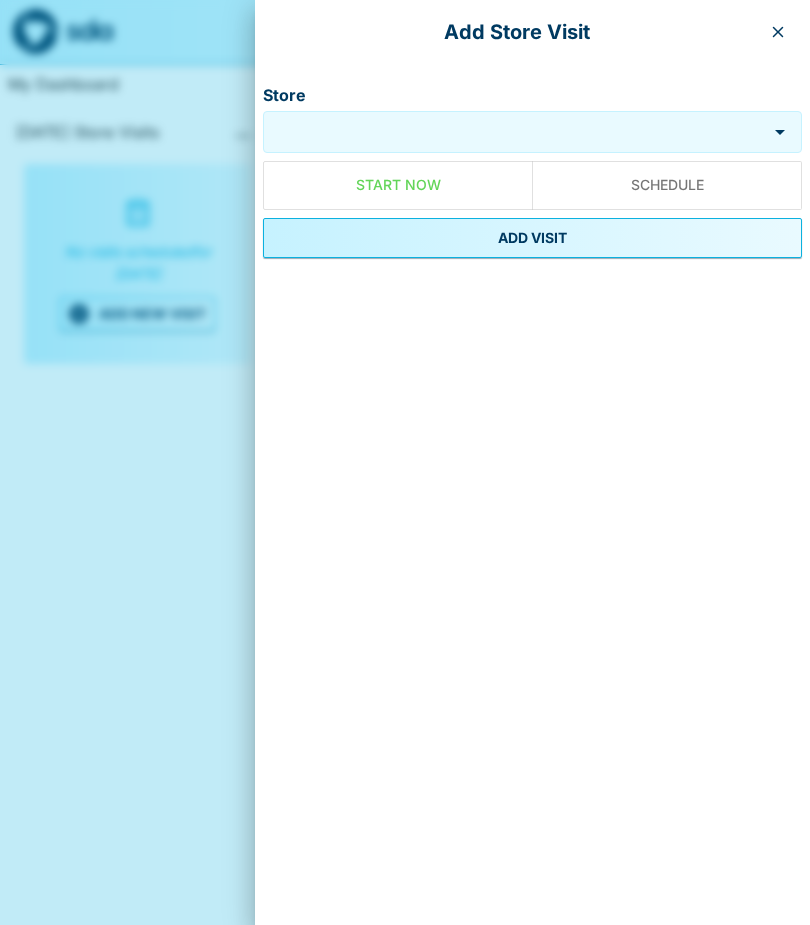 click on "Store" at bounding box center [515, 132] 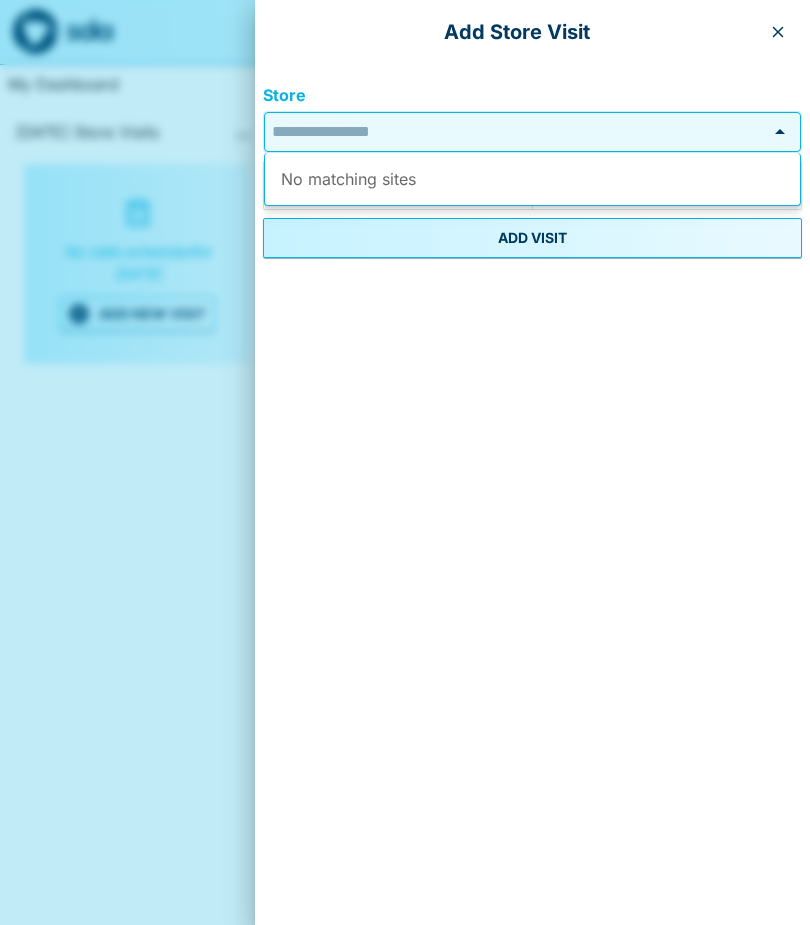 type on "*" 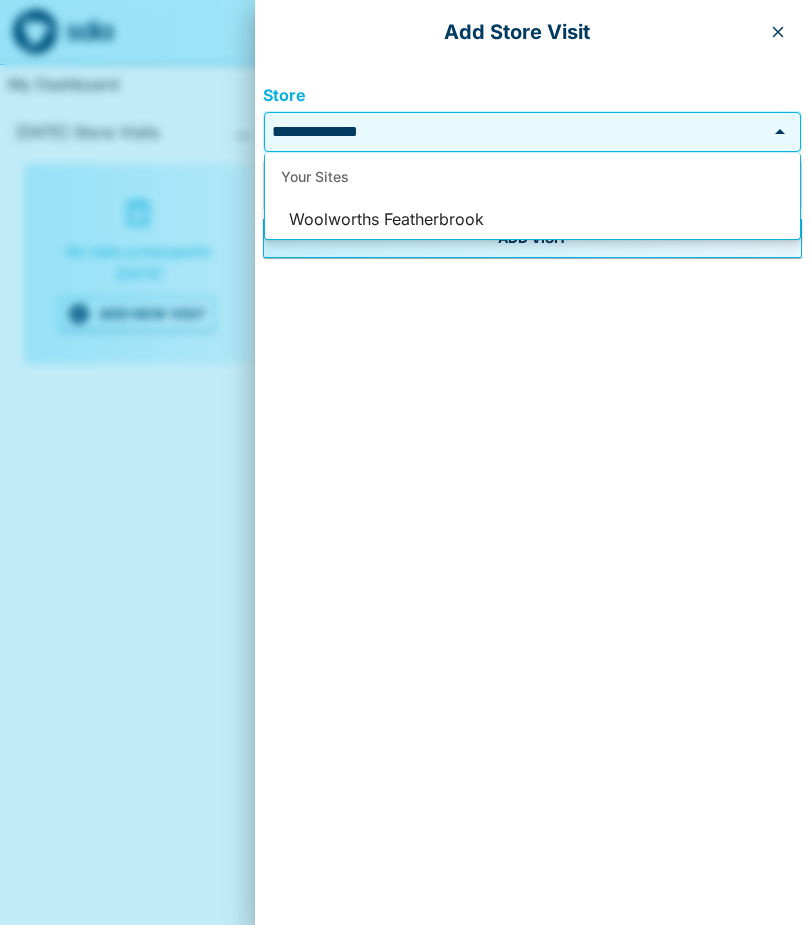 click on "Woolworths Featherbrook" at bounding box center (532, 220) 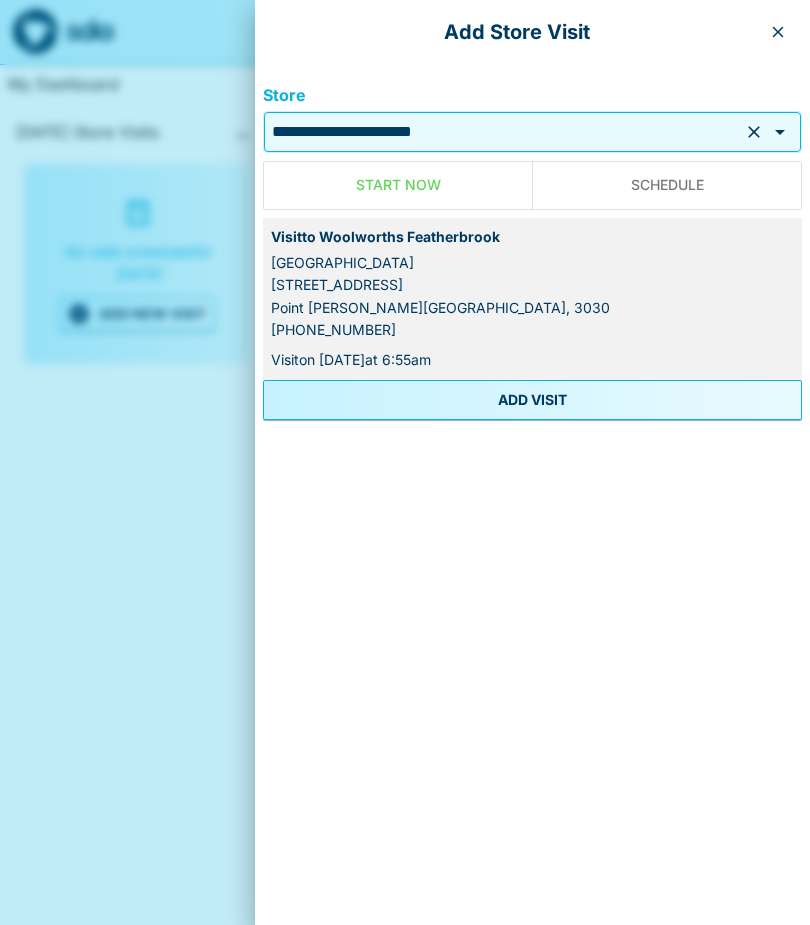 click on "ADD VISIT" at bounding box center (532, 400) 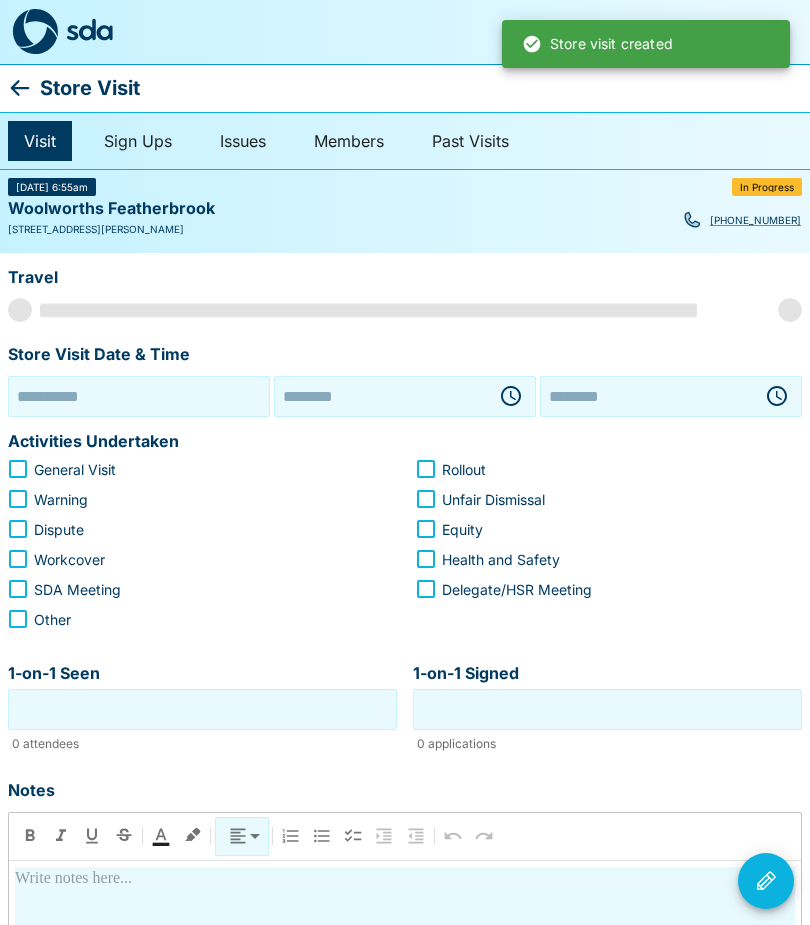 type on "**********" 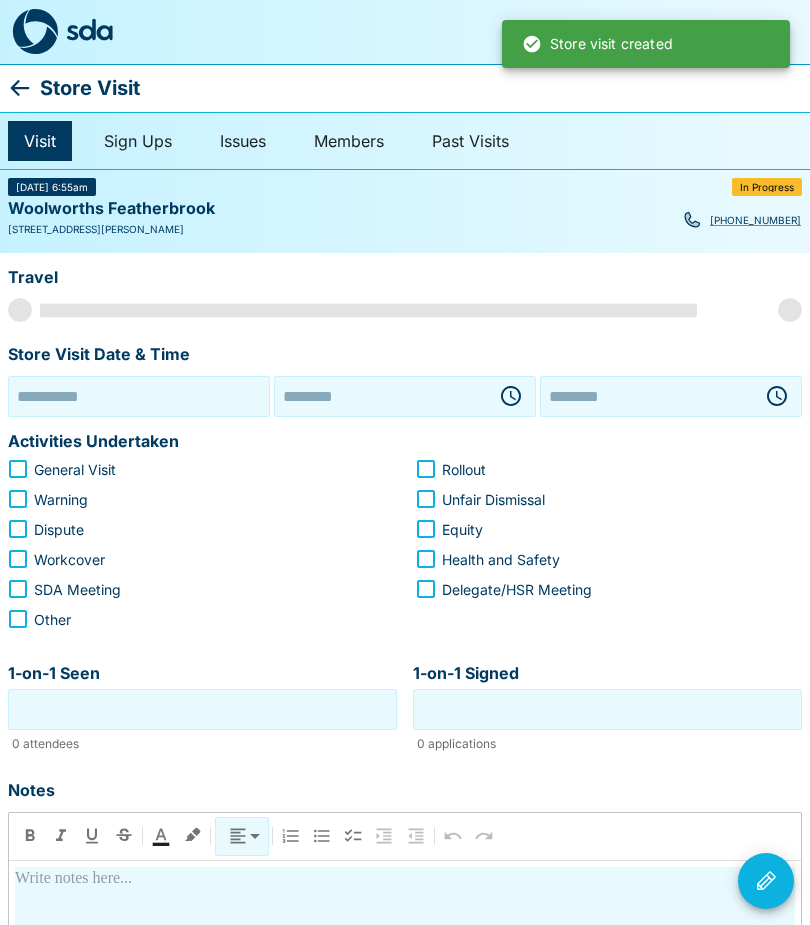 type on "********" 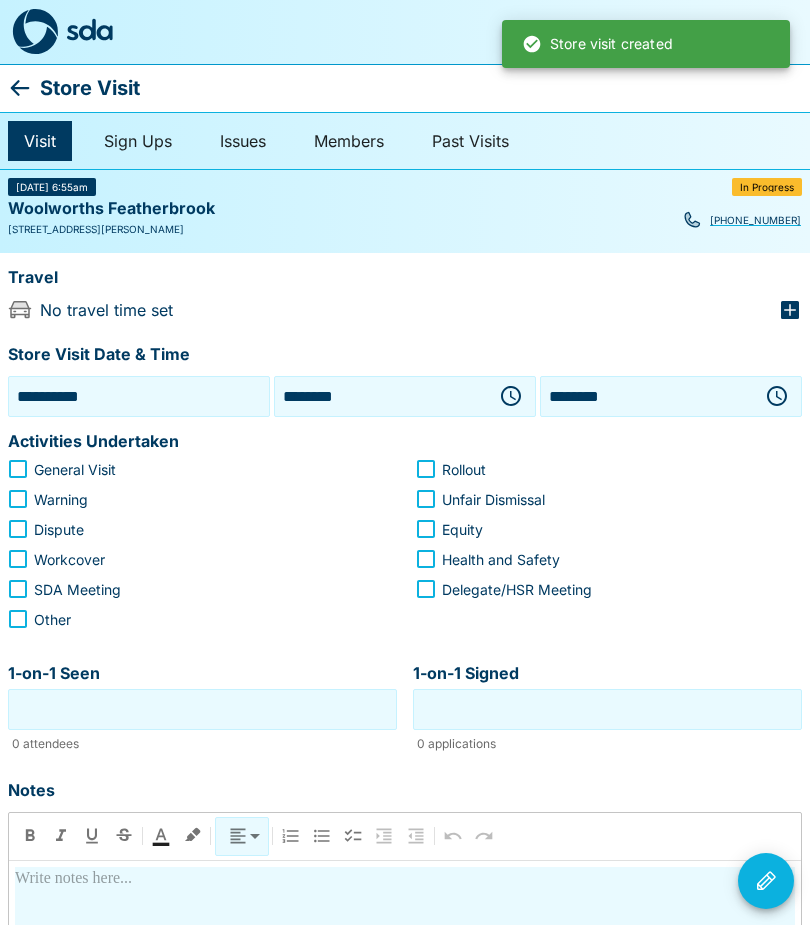 click on "**********" at bounding box center [139, 396] 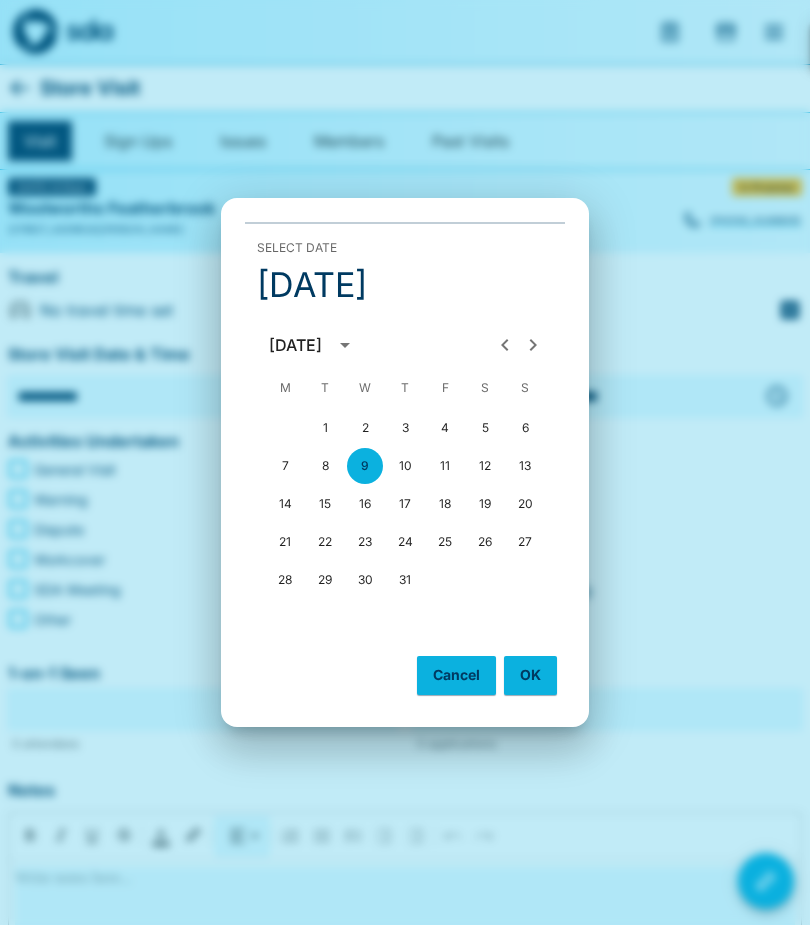 click on "8" at bounding box center [325, 466] 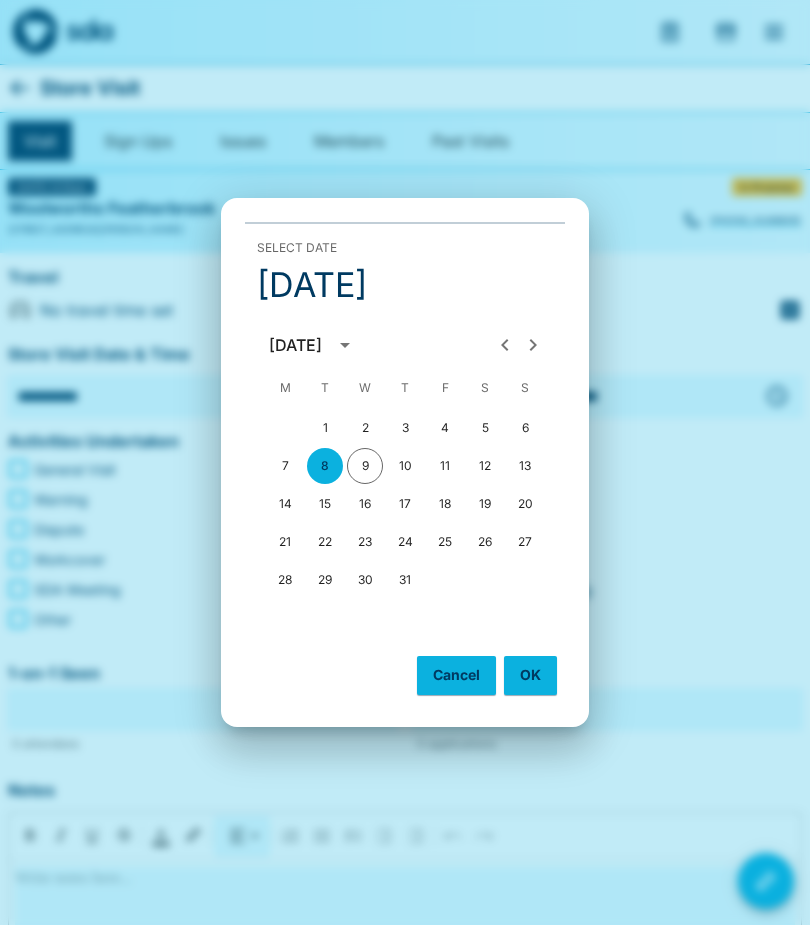type on "**********" 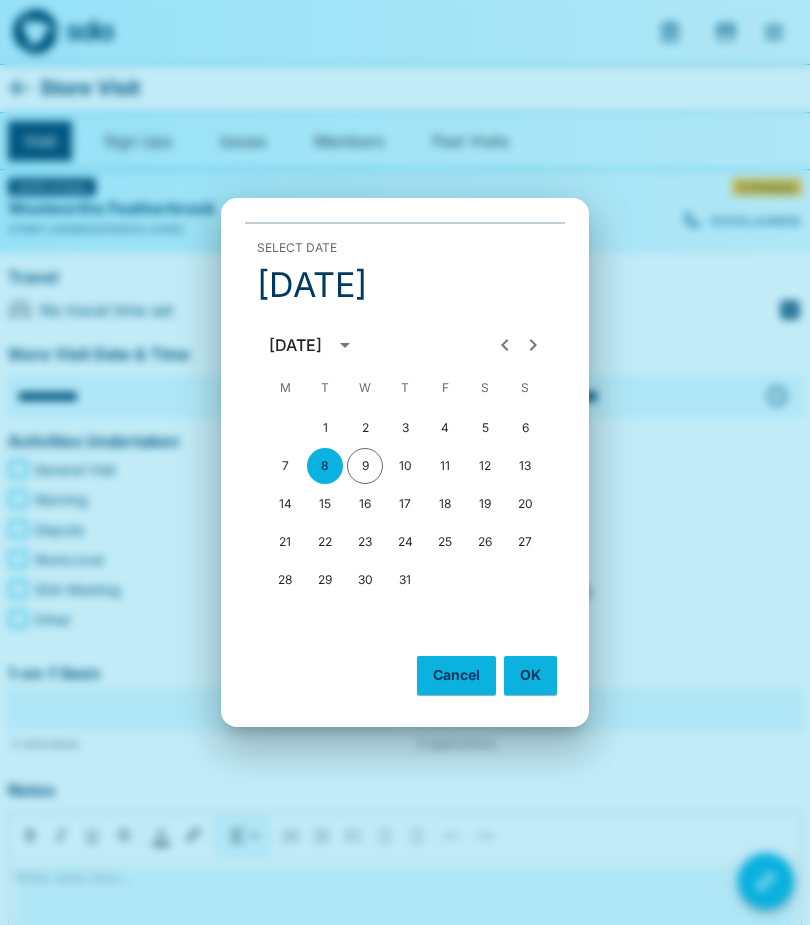 click on "OK" at bounding box center (530, 675) 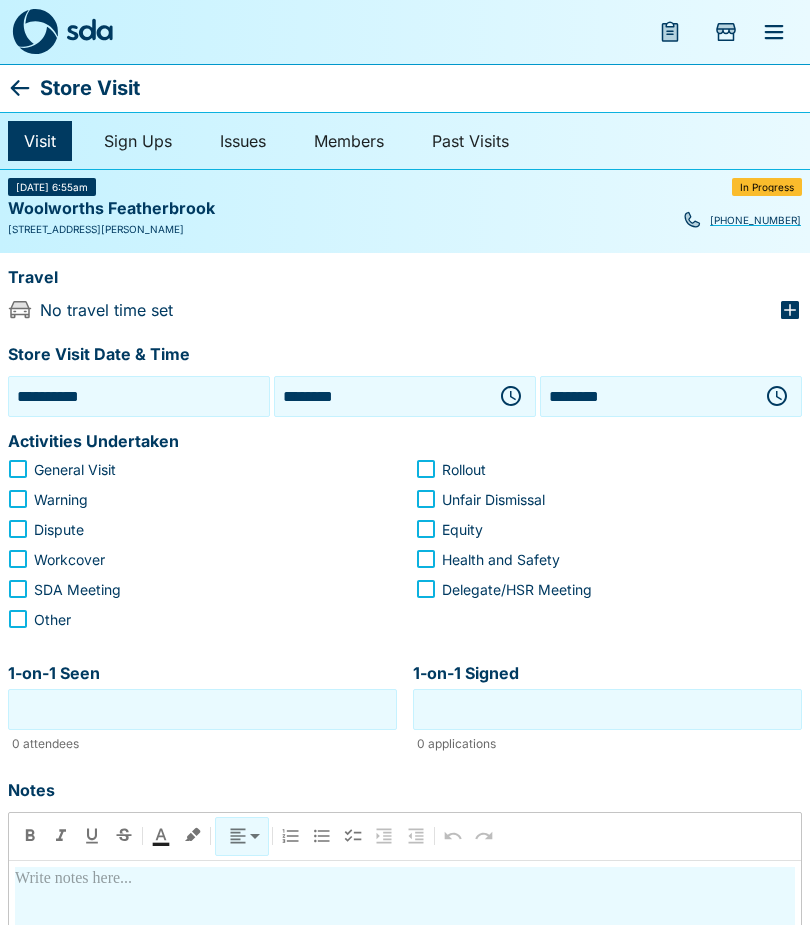 click 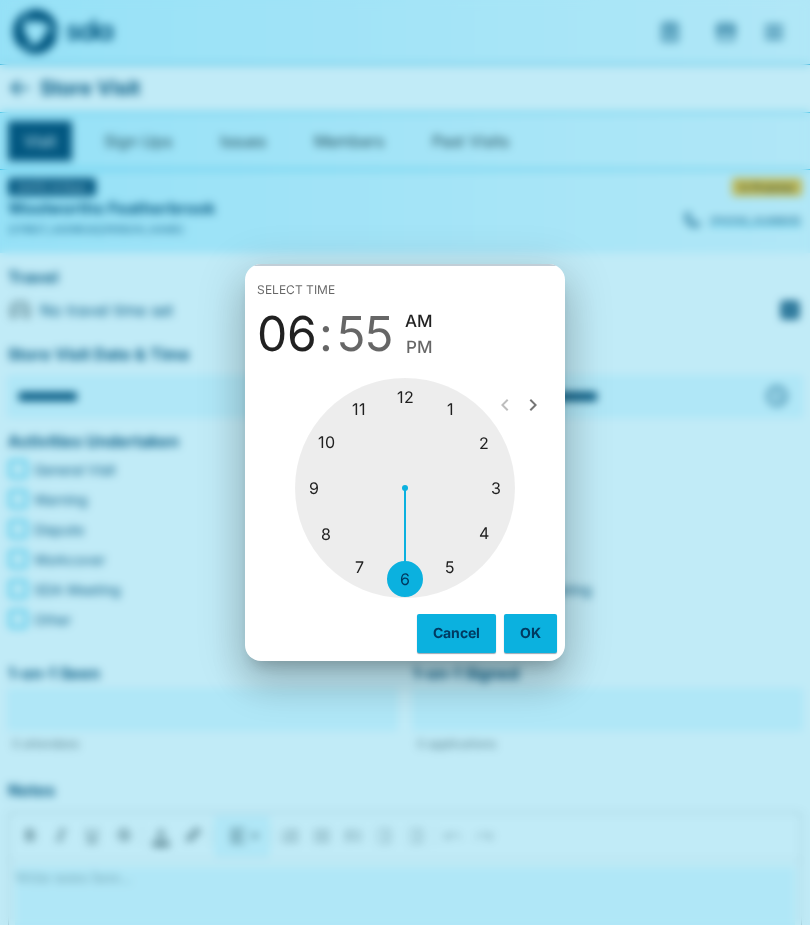 click at bounding box center (405, 488) 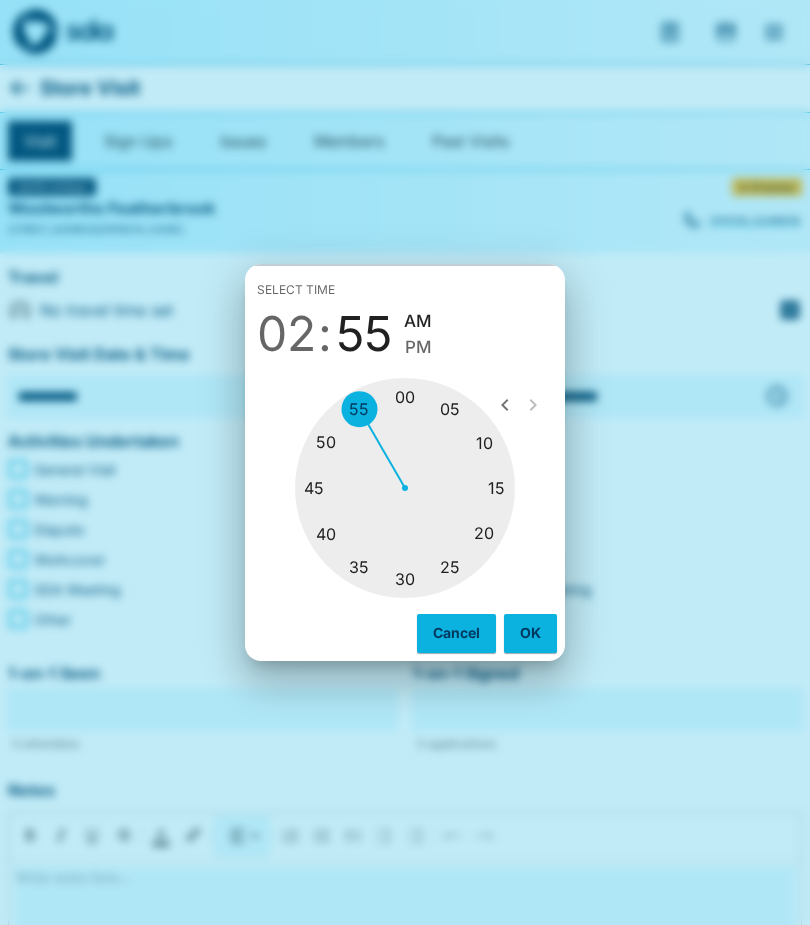 click at bounding box center (405, 488) 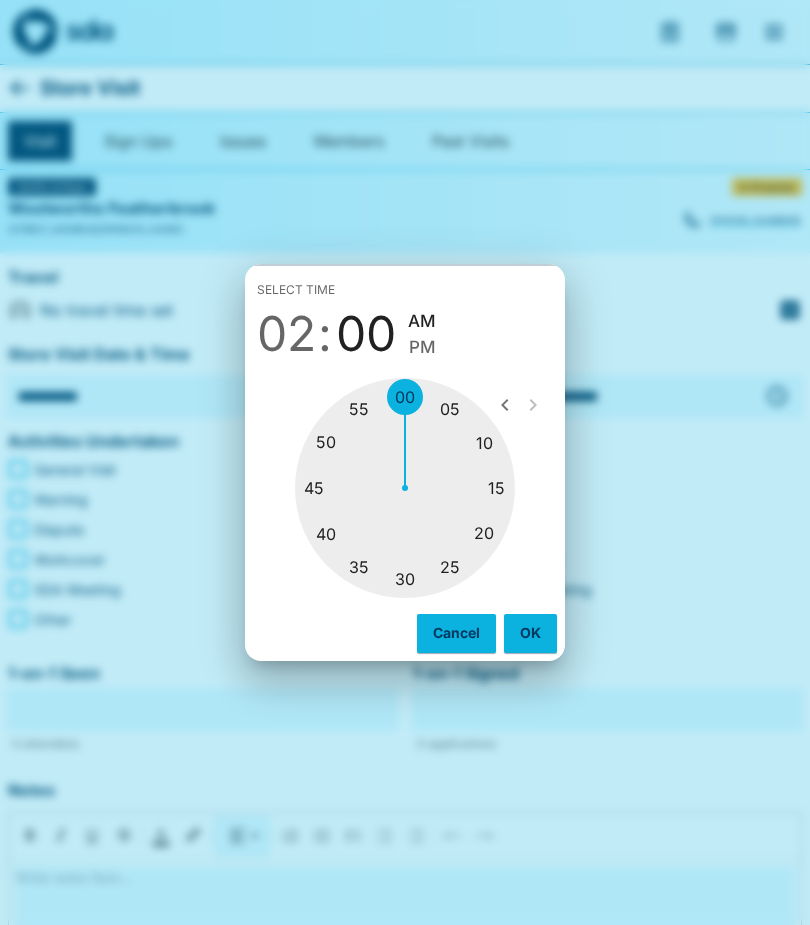 click on "PM" at bounding box center [422, 347] 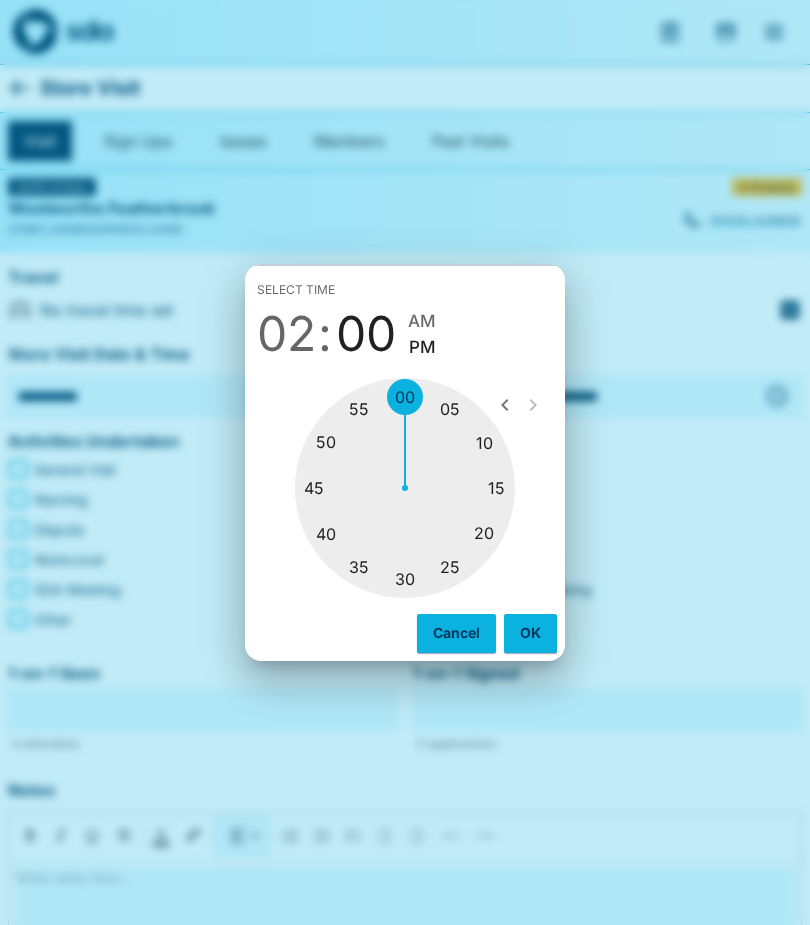 click on "OK" at bounding box center (530, 633) 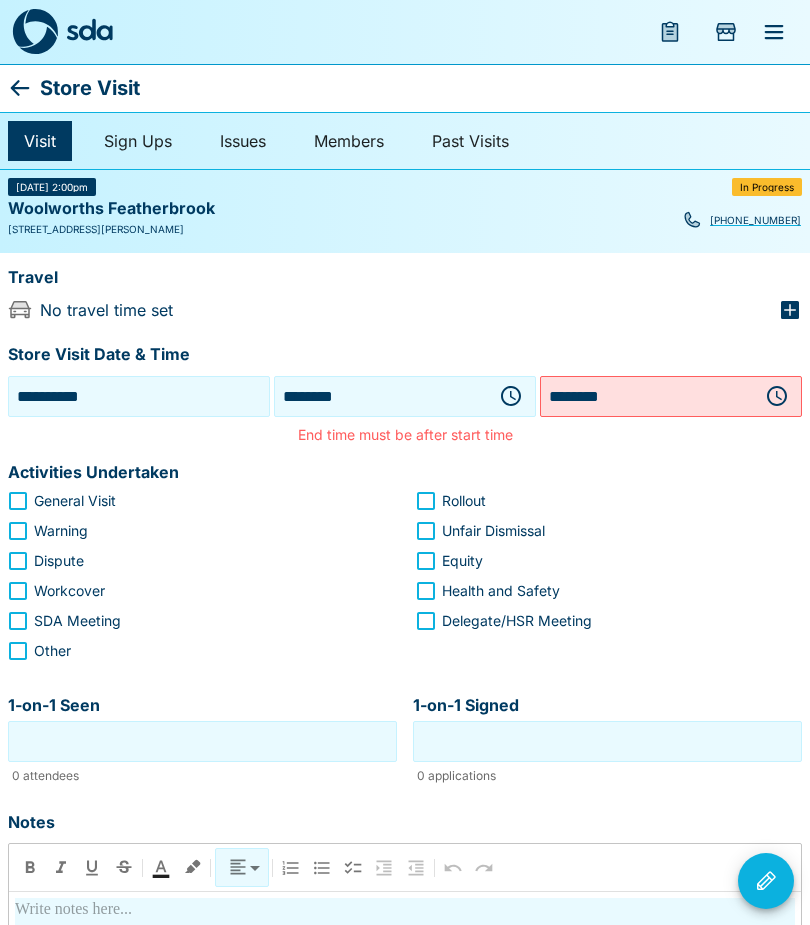 click 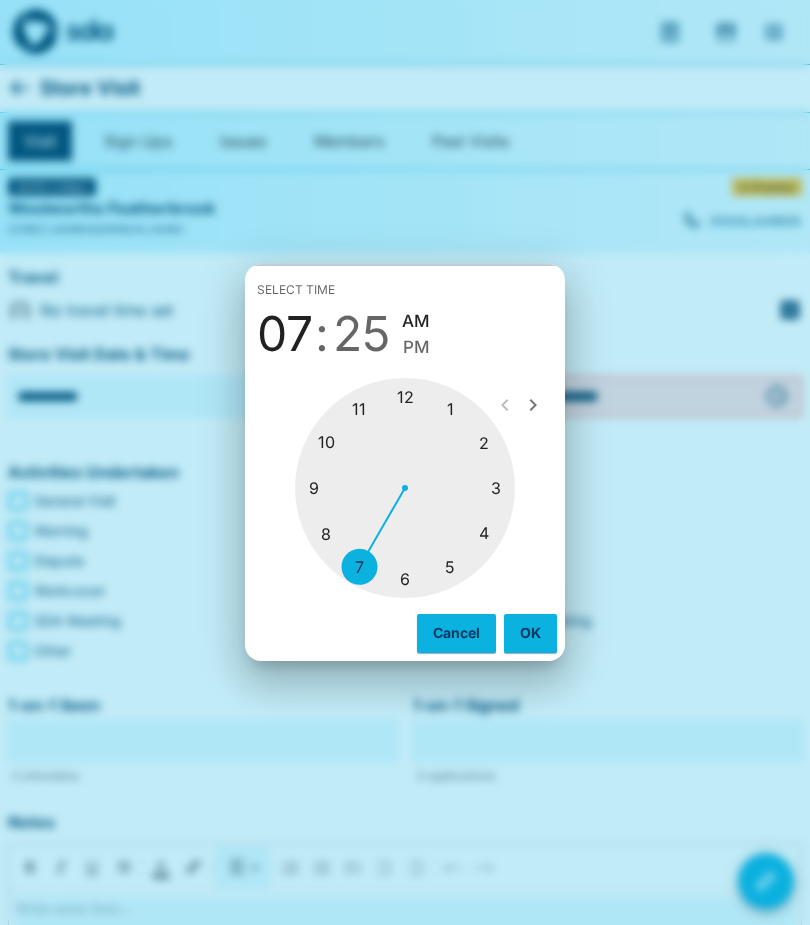 click at bounding box center [405, 488] 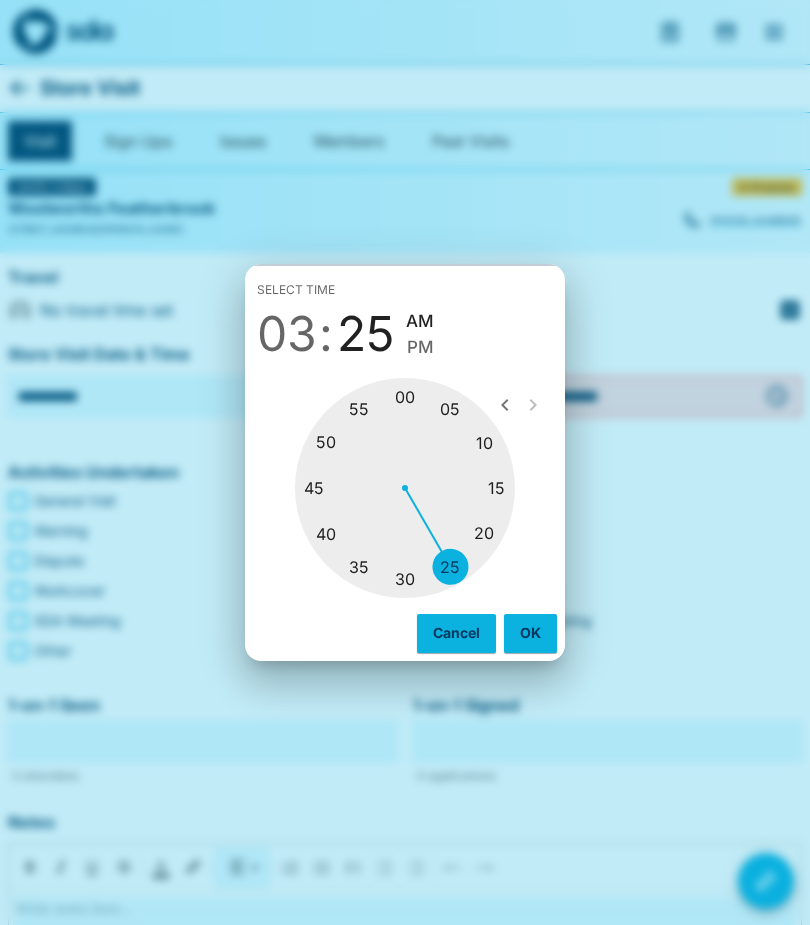 click at bounding box center (405, 488) 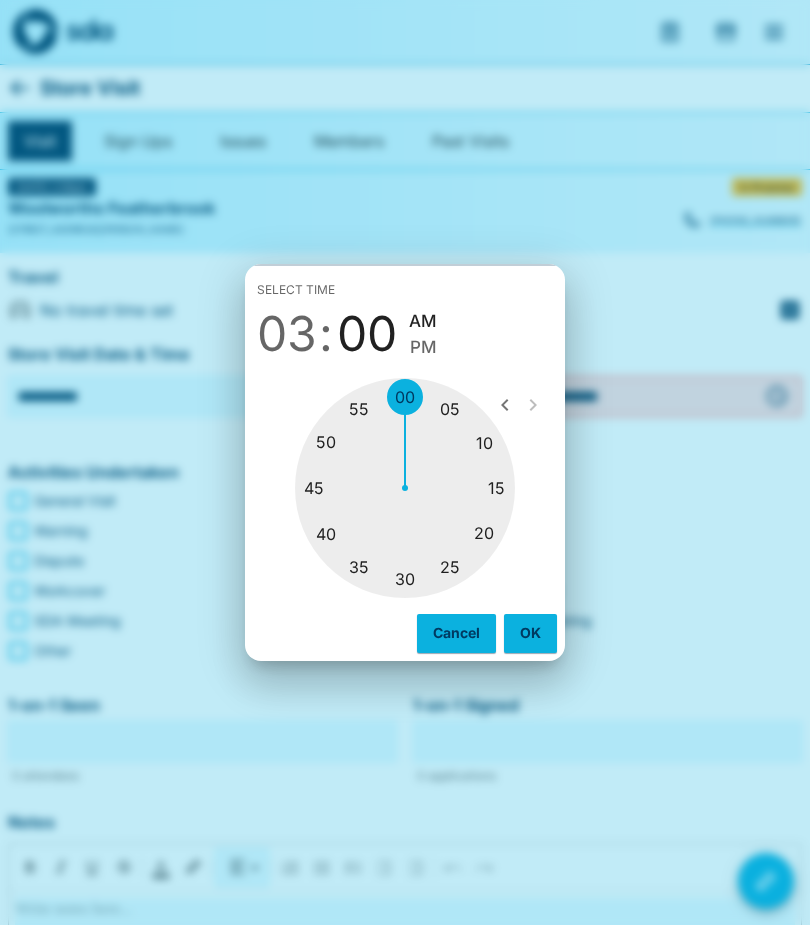 click on "PM" at bounding box center (423, 347) 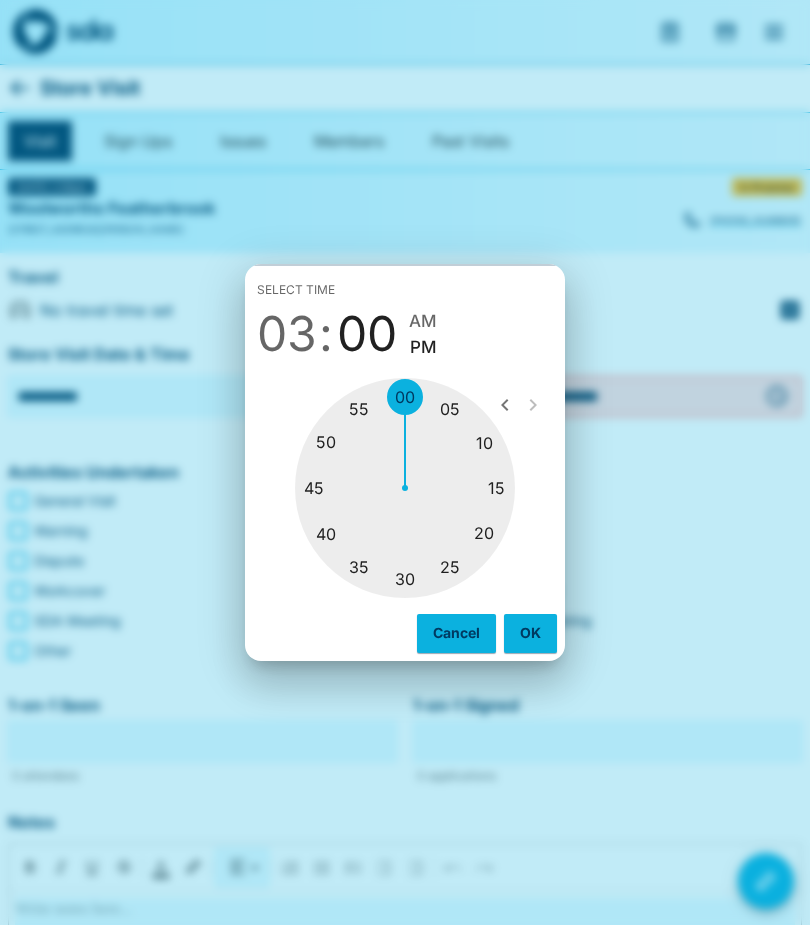 click on "OK" at bounding box center (530, 633) 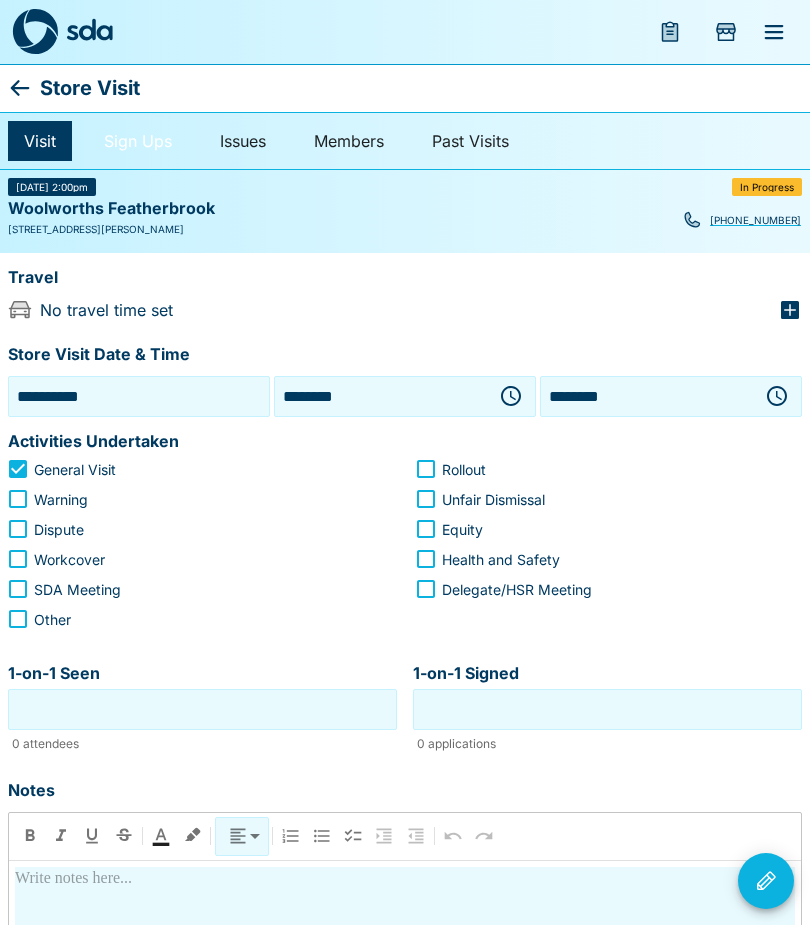 click on "Sign Ups" at bounding box center [138, 141] 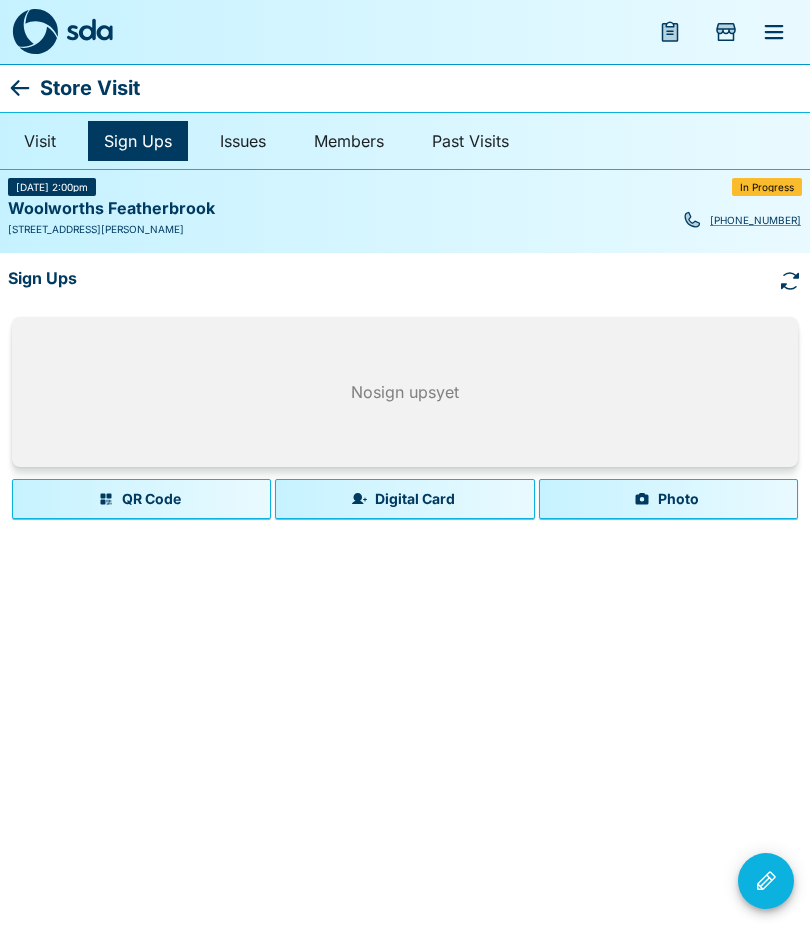 click on "Photo" at bounding box center [668, 499] 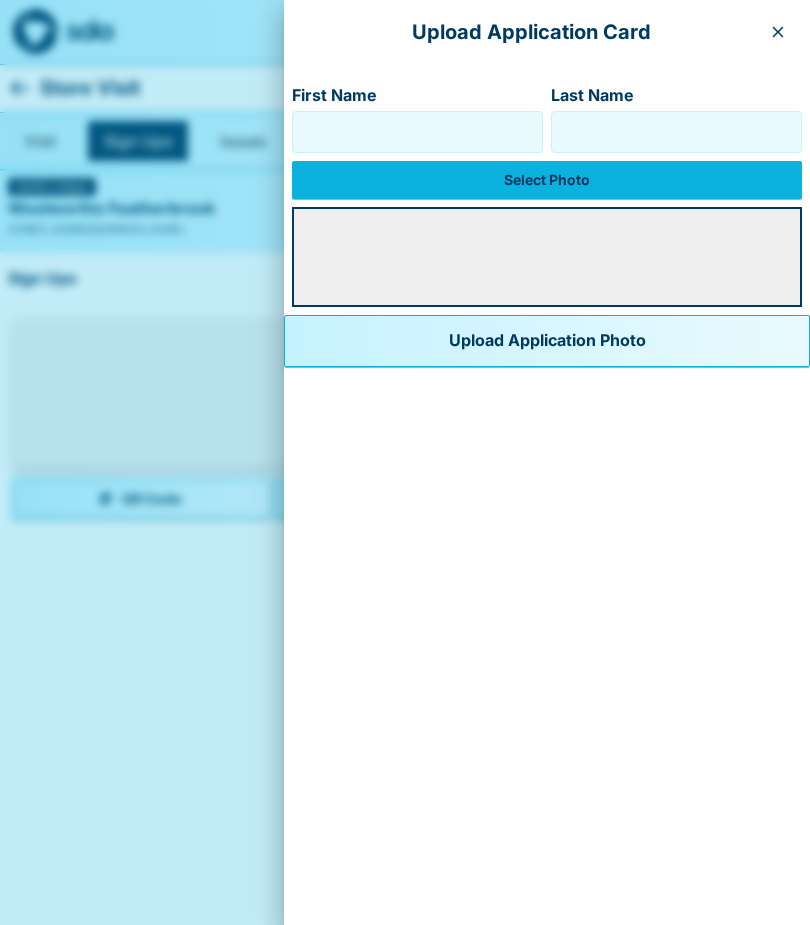click on "First Name" at bounding box center [417, 132] 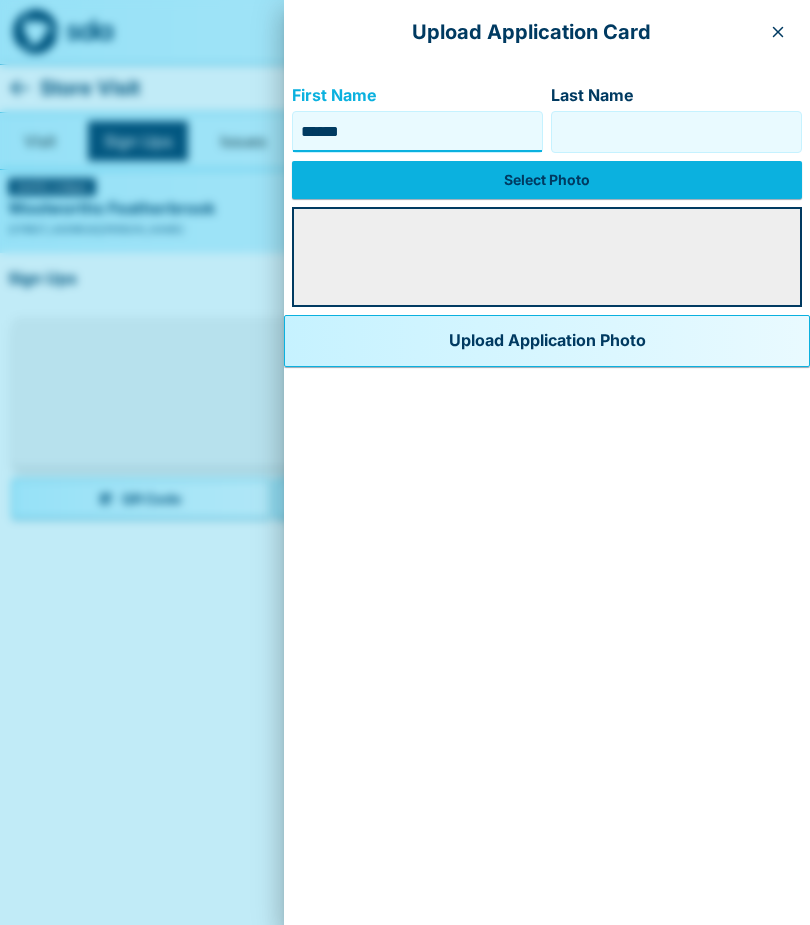 type on "******" 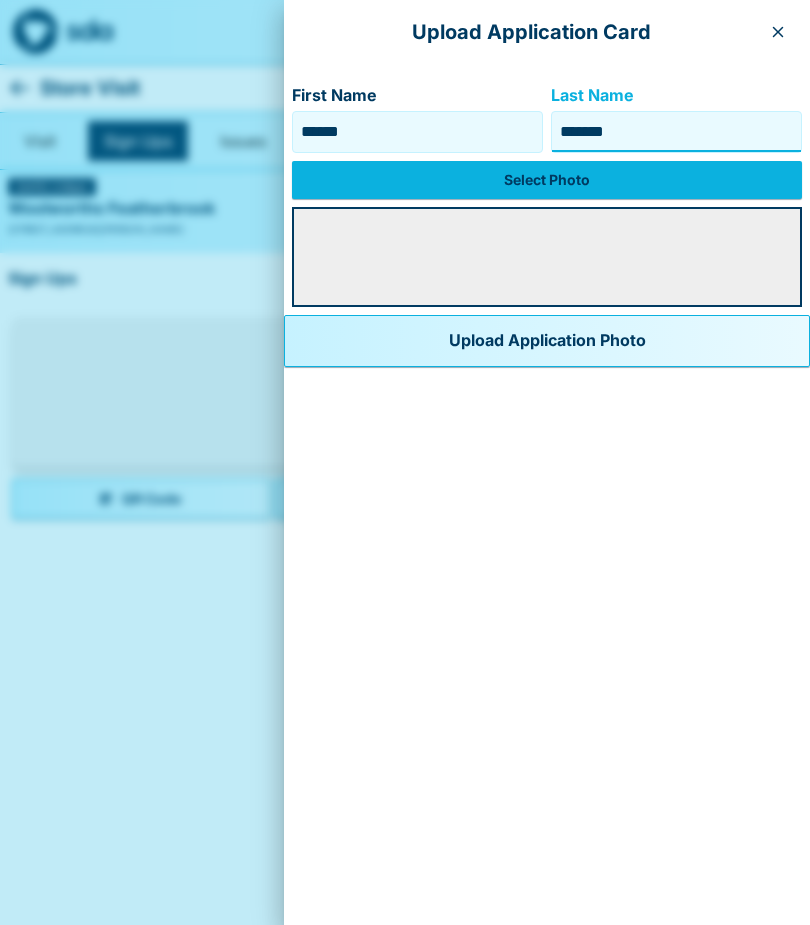 type on "*******" 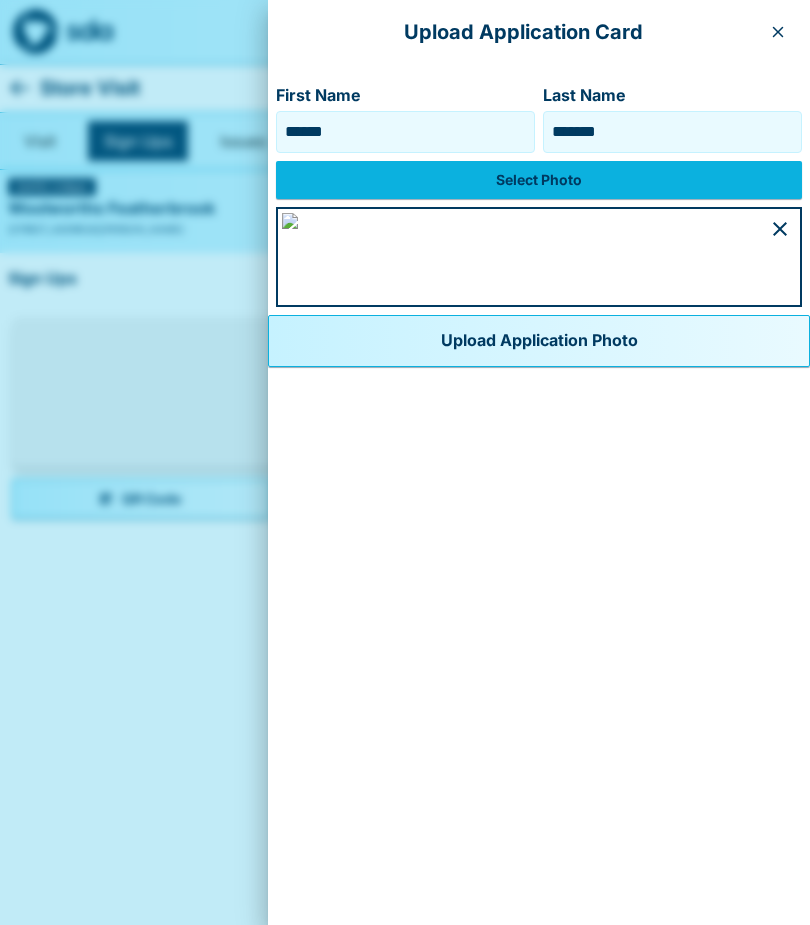 scroll, scrollTop: 473, scrollLeft: 0, axis: vertical 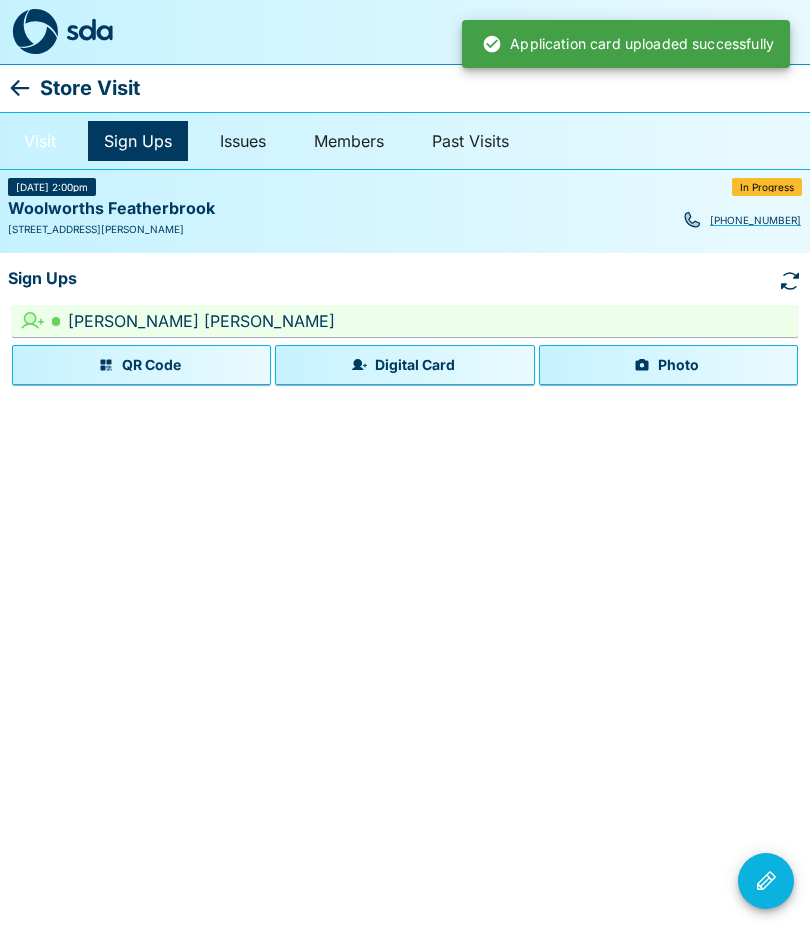 click on "Visit" at bounding box center (40, 141) 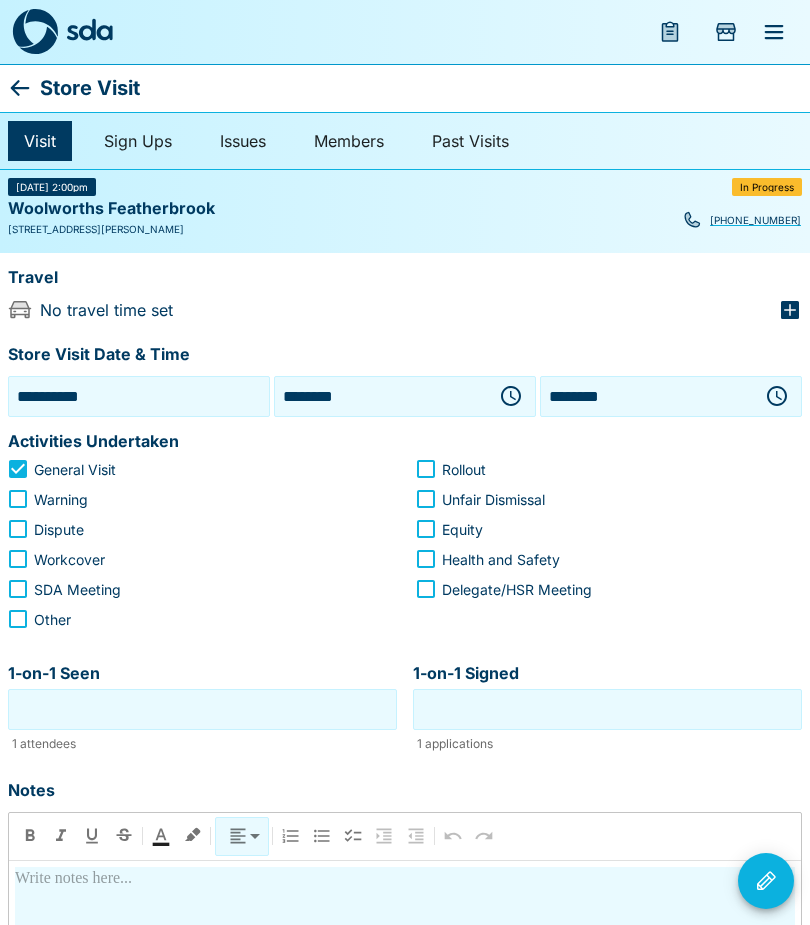 click on "1-on-1 Seen" at bounding box center (202, 709) 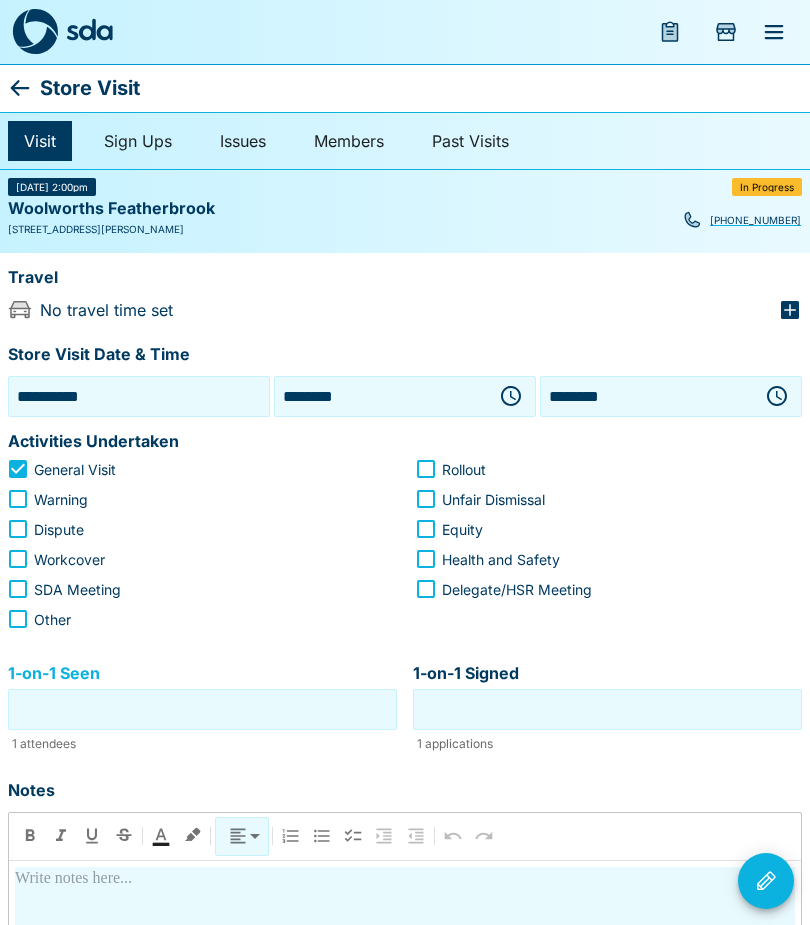 scroll, scrollTop: 85, scrollLeft: 0, axis: vertical 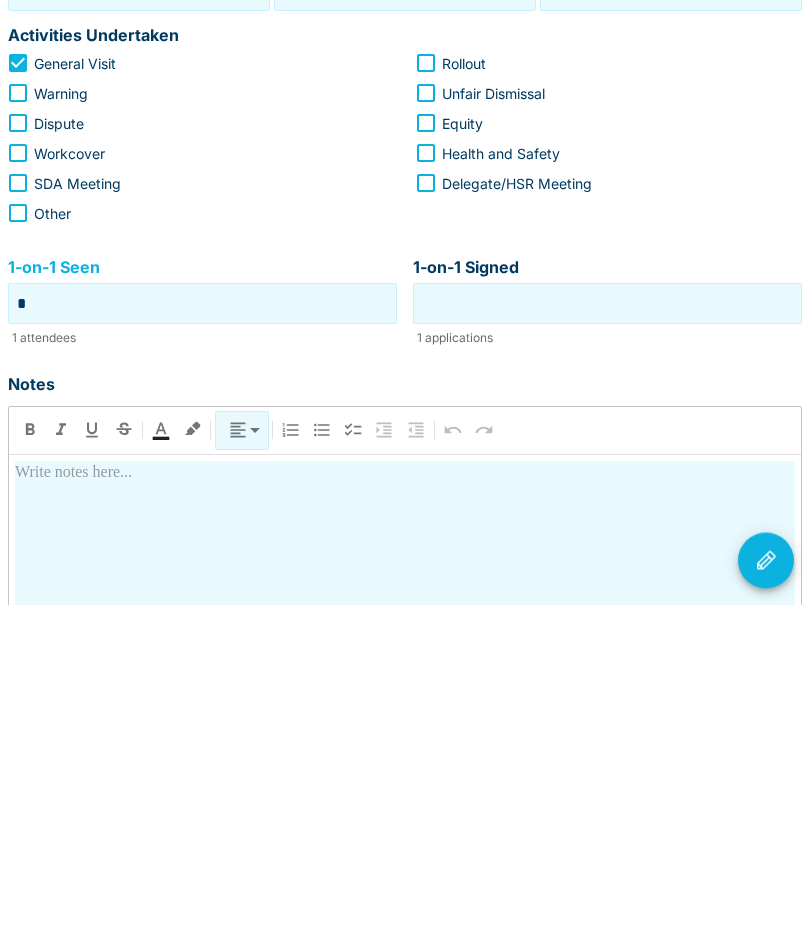 type on "*" 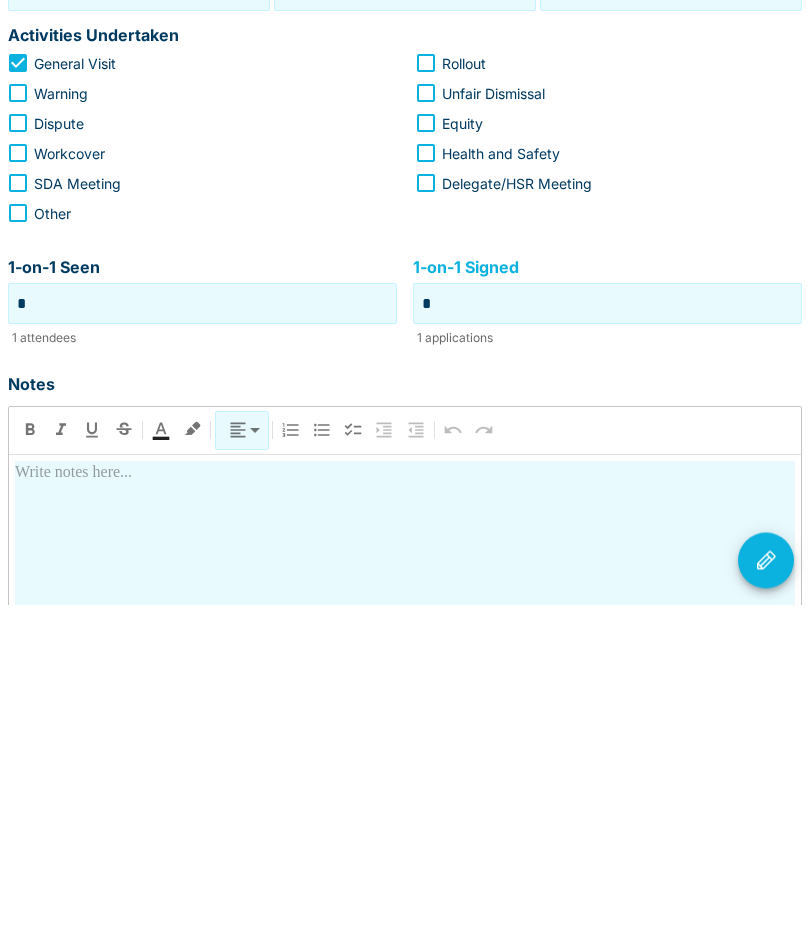 type on "*" 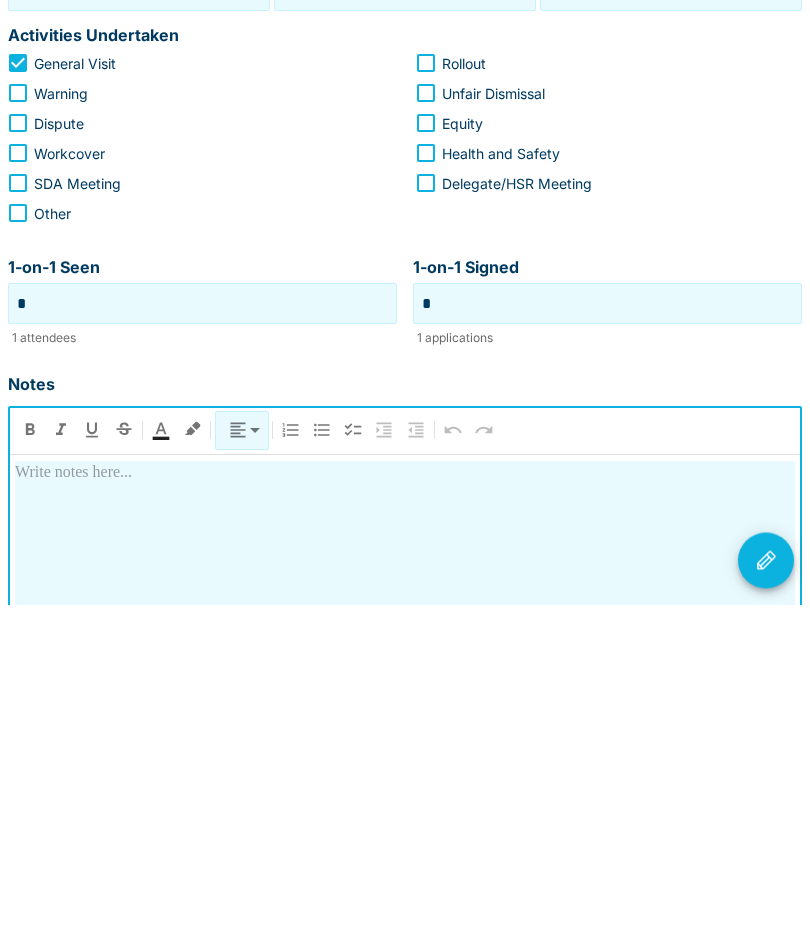 type 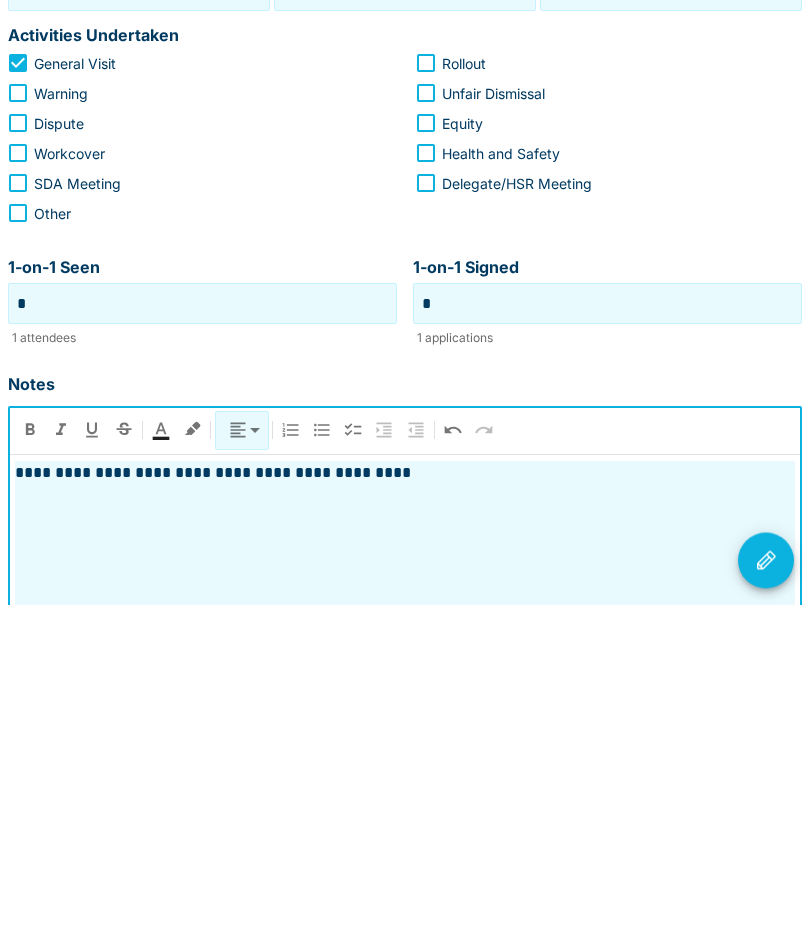 click on "**********" at bounding box center (405, 794) 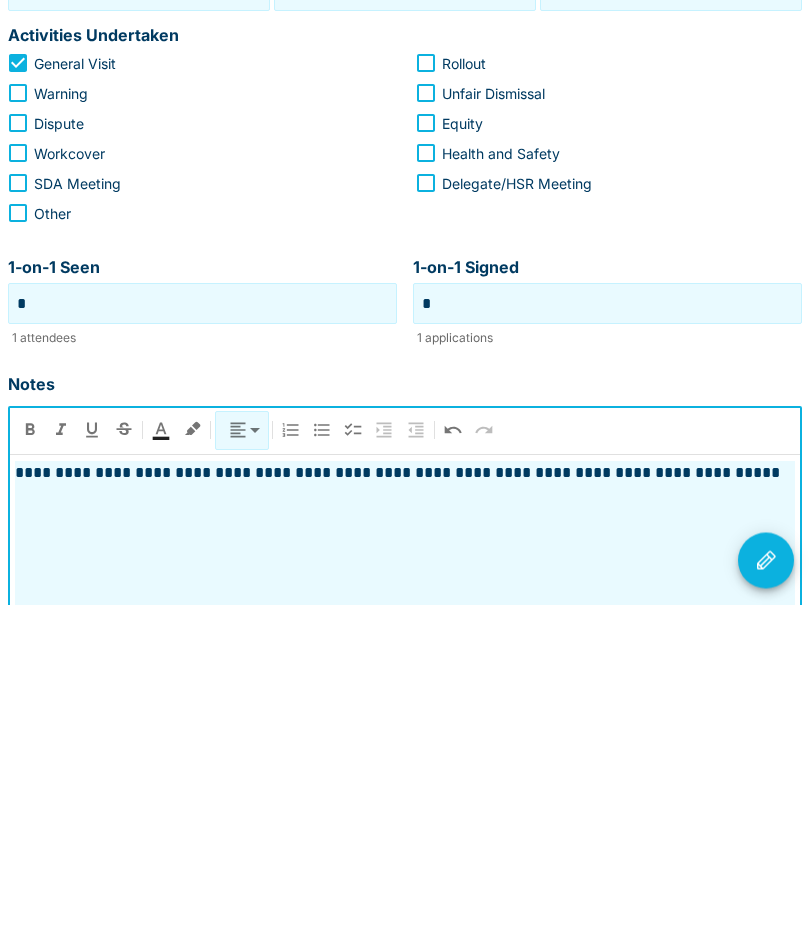 click 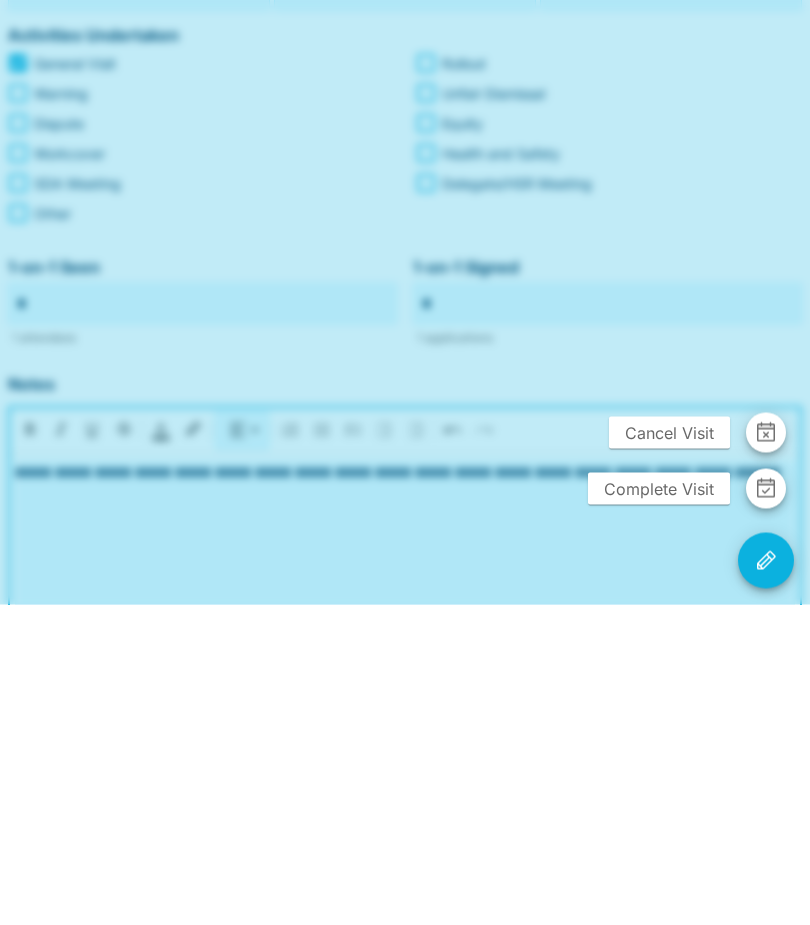 scroll, scrollTop: 406, scrollLeft: 0, axis: vertical 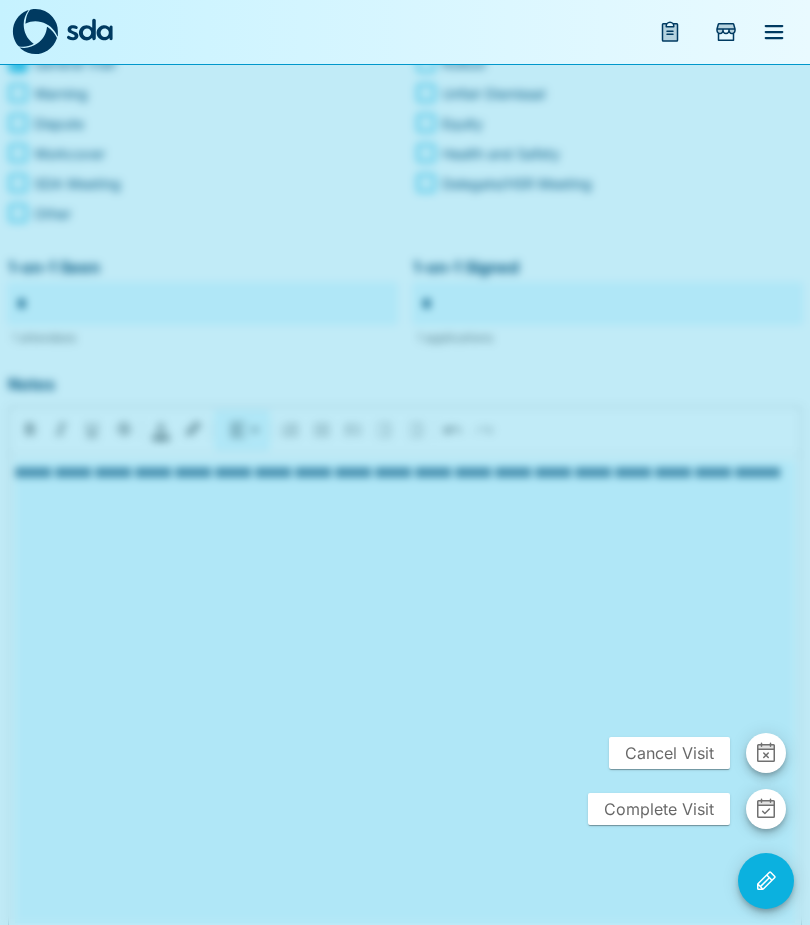 click on "Complete Visit" at bounding box center [659, 809] 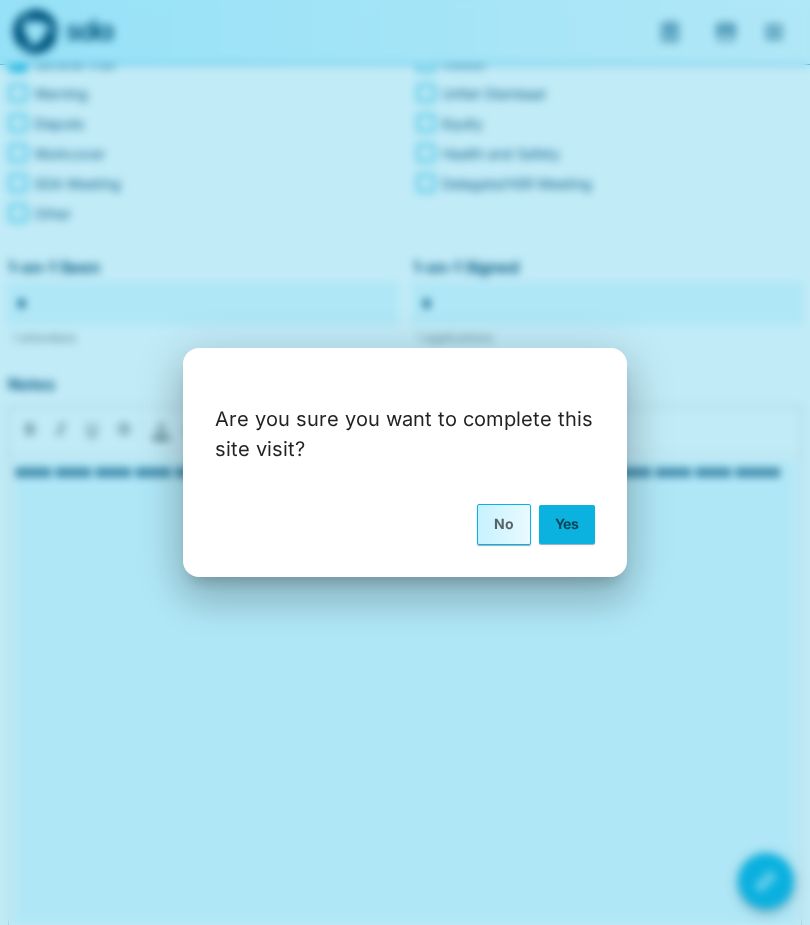 click on "Yes" at bounding box center [567, 524] 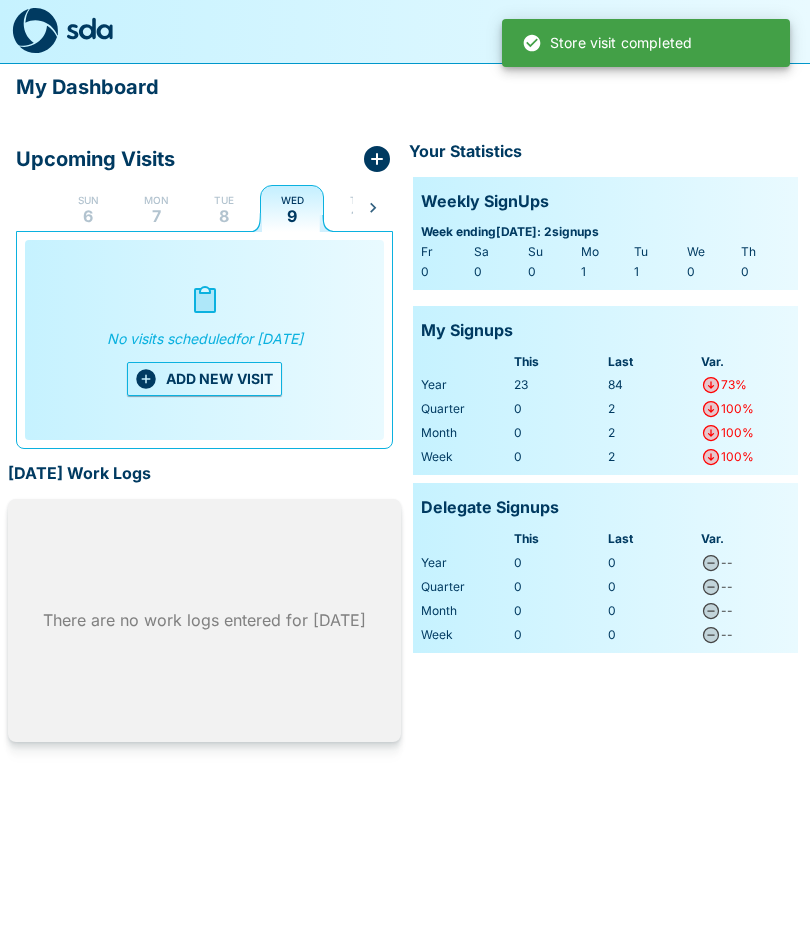 click on "ADD NEW VISIT" at bounding box center [204, 380] 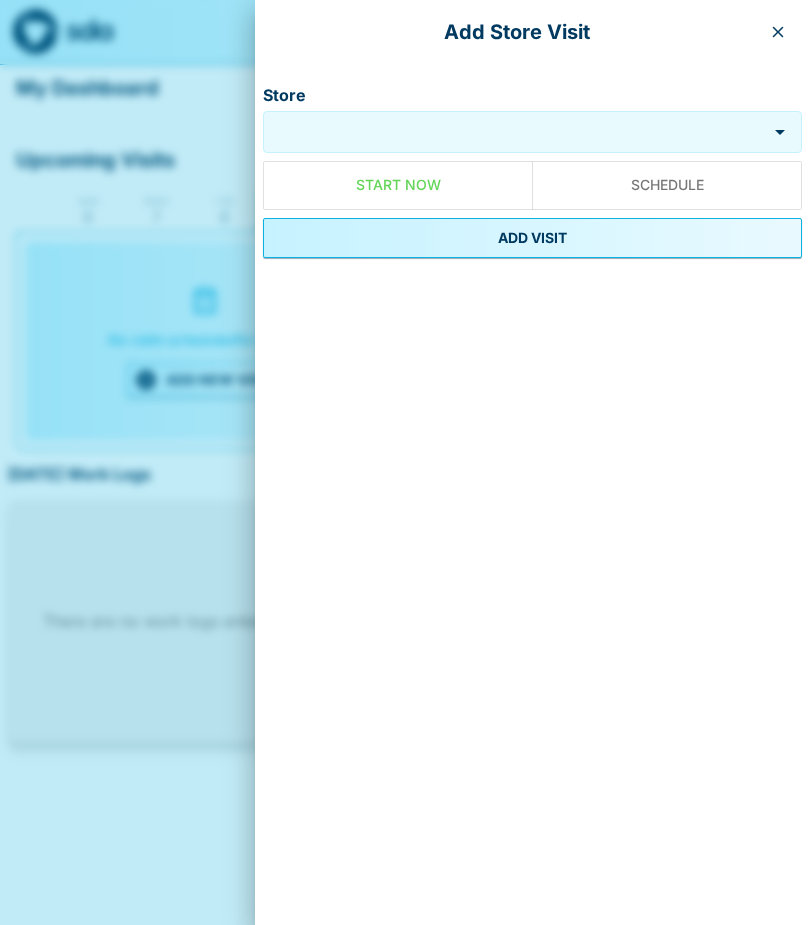 click on "Store" at bounding box center [515, 132] 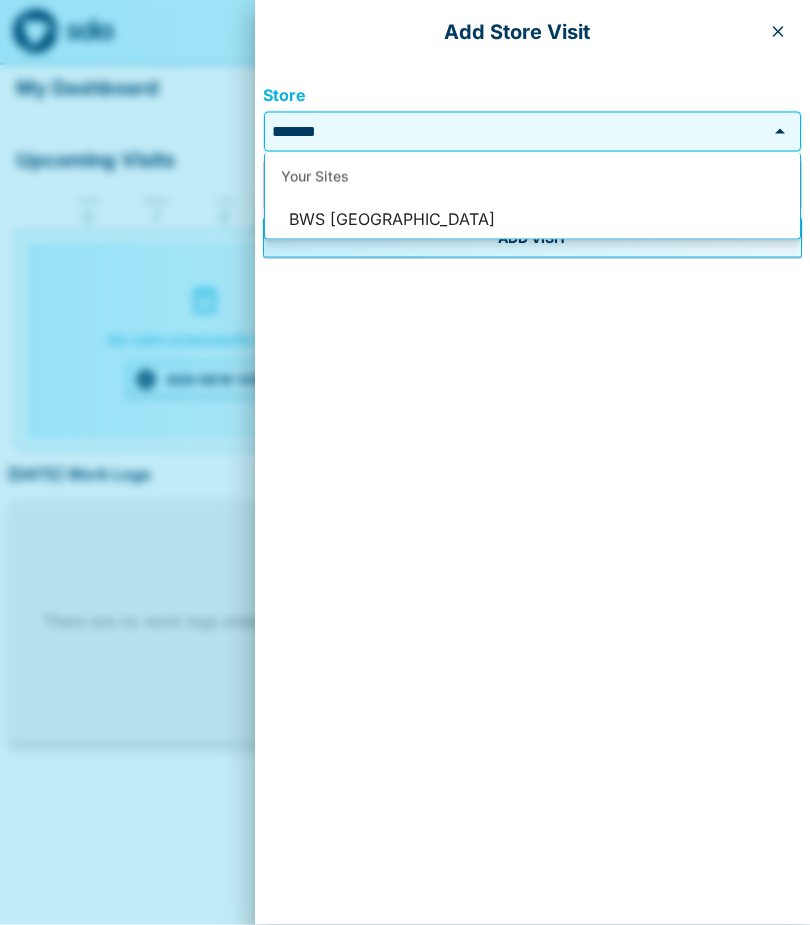 click on "BWS Featherbrook Shopping Centre" at bounding box center [532, 220] 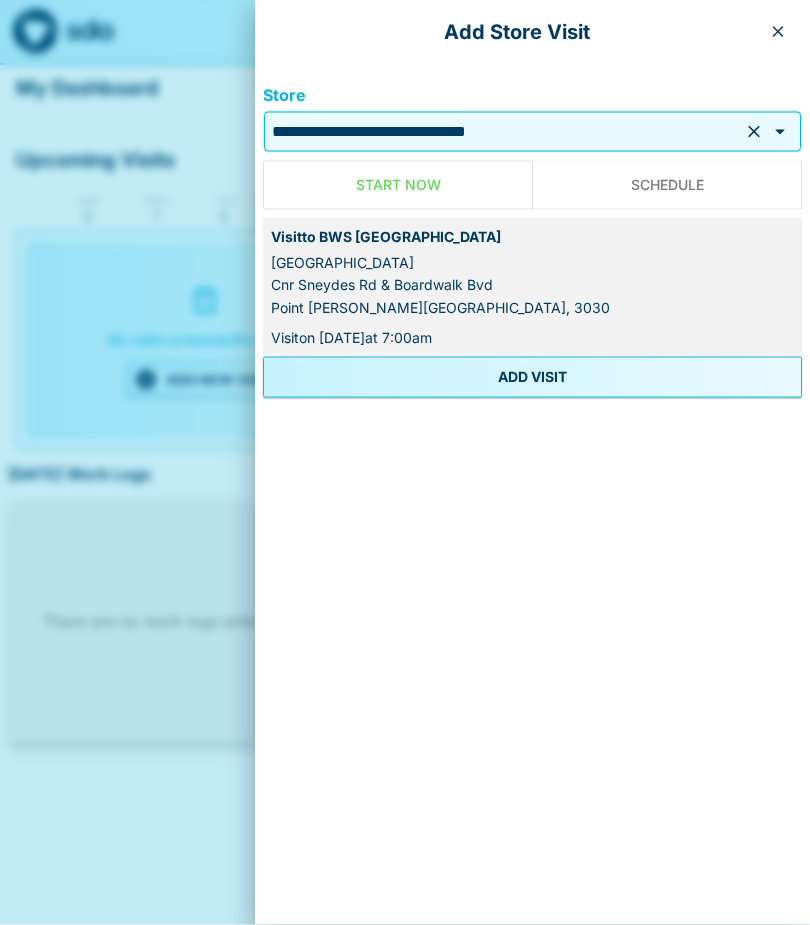 click on "ADD VISIT" at bounding box center [532, 377] 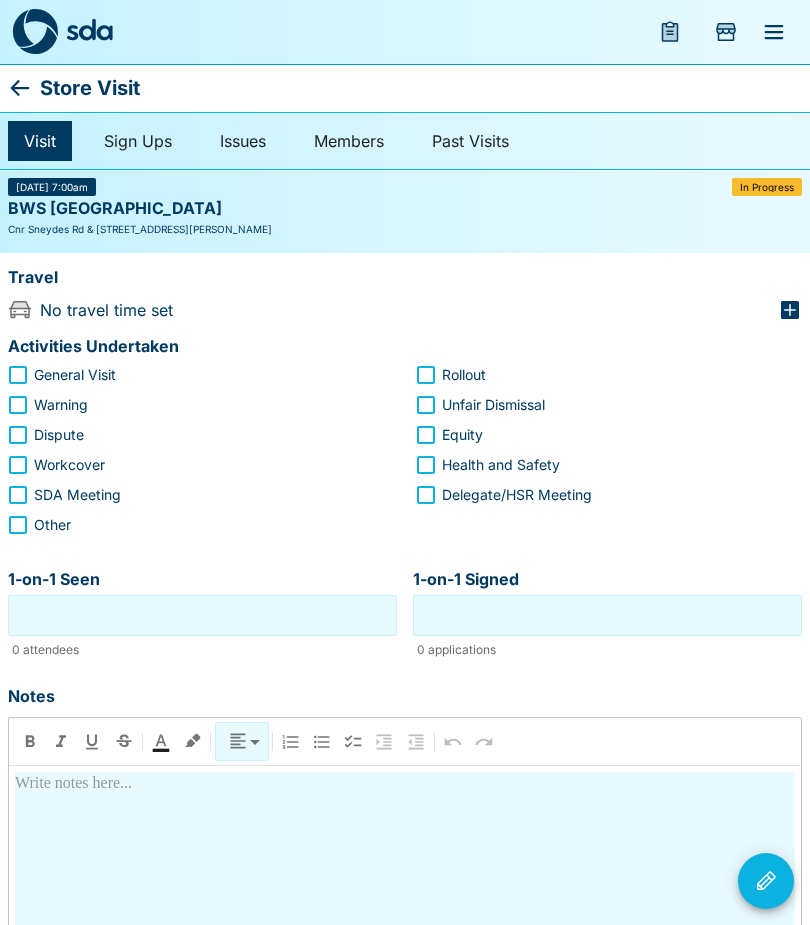 click 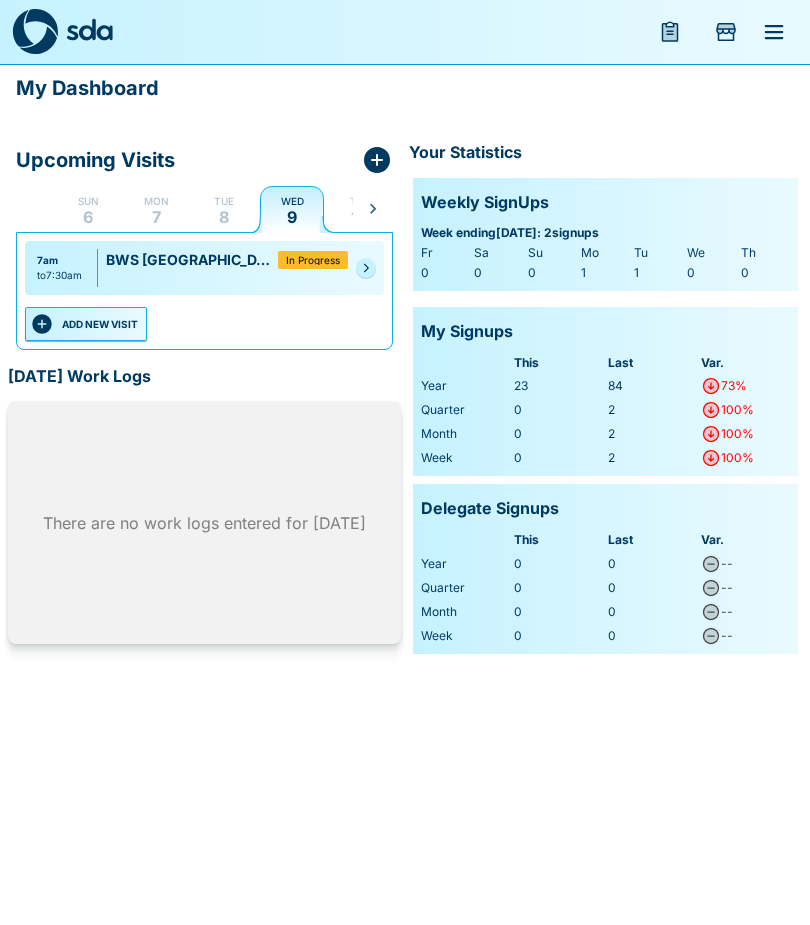 click at bounding box center [366, 268] 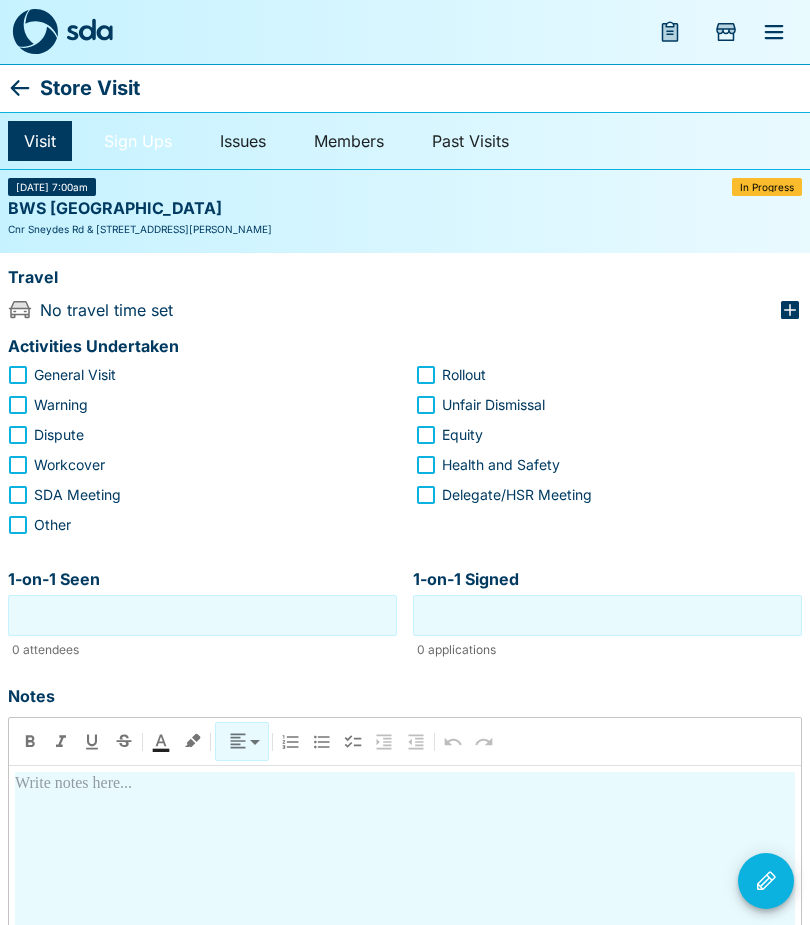 click on "Sign Ups" at bounding box center (138, 141) 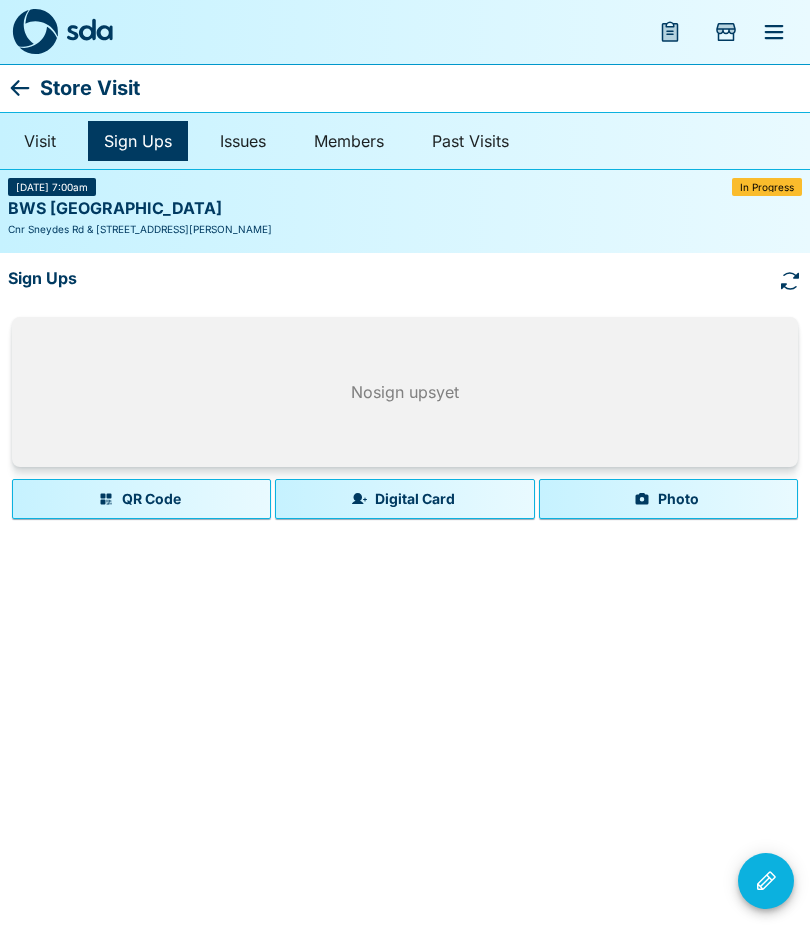 click 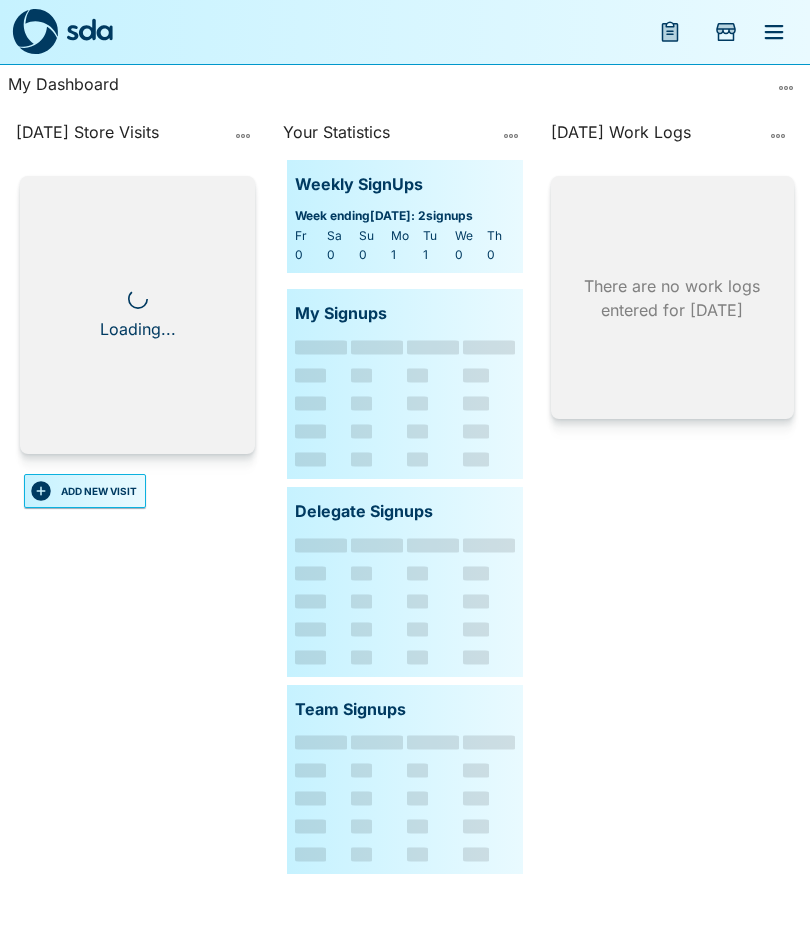 scroll, scrollTop: 0, scrollLeft: 0, axis: both 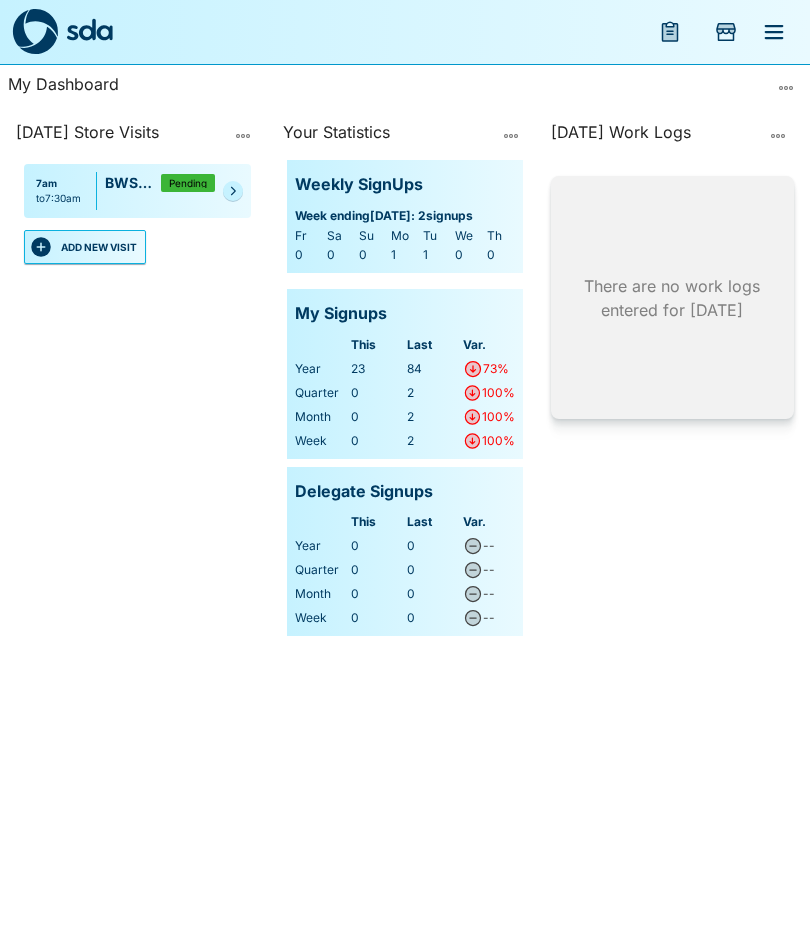 click 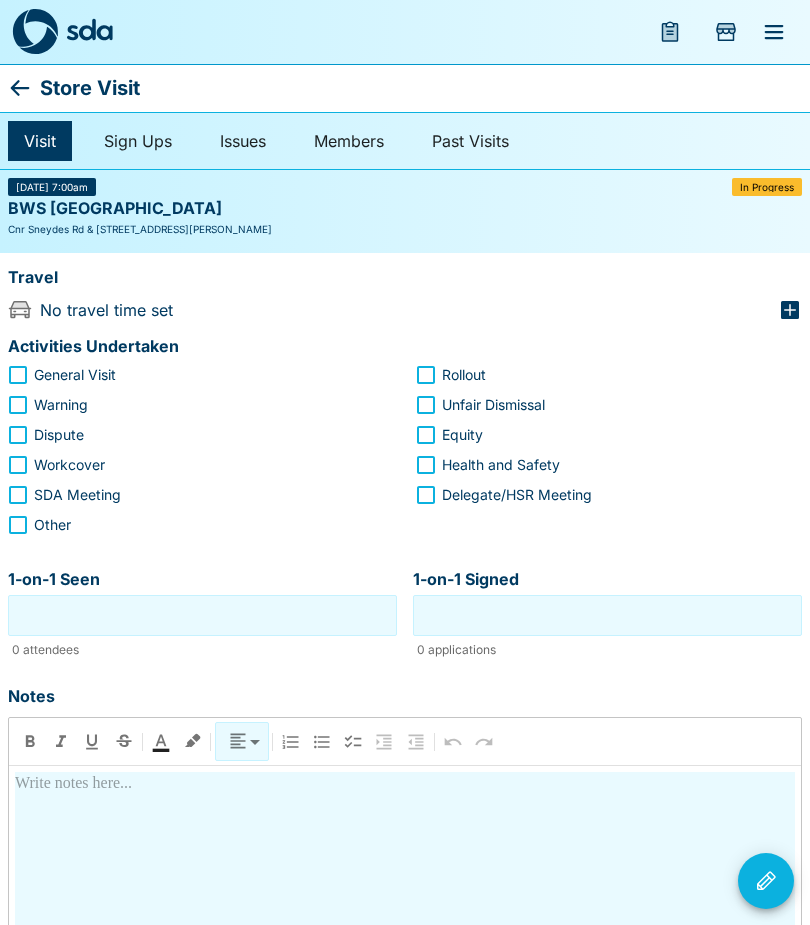 click 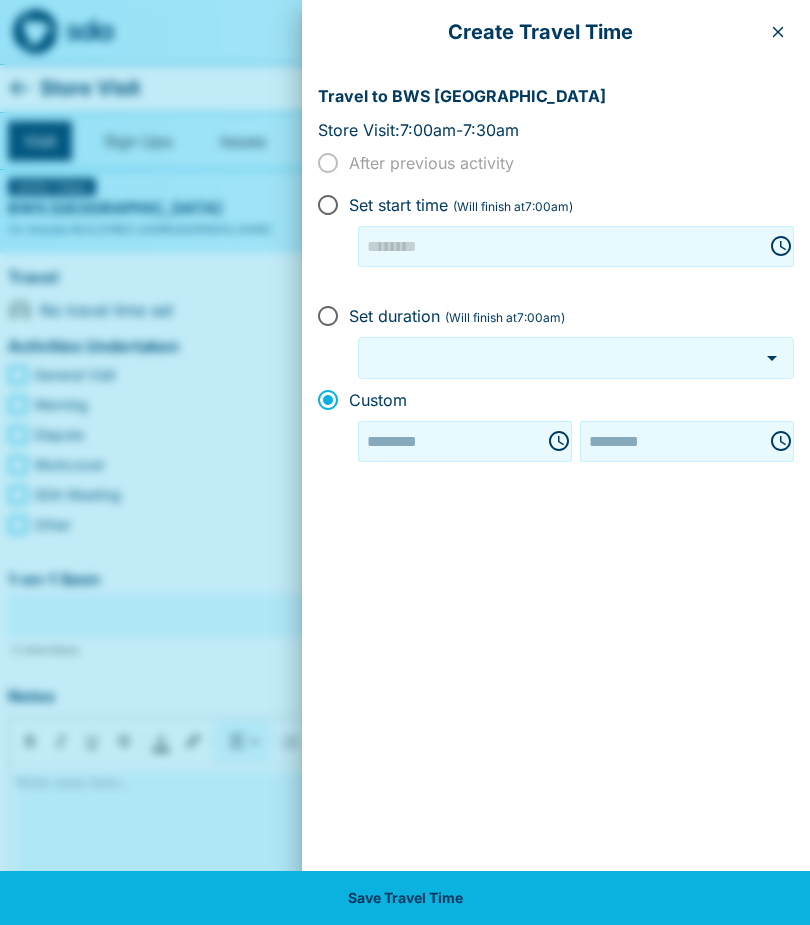 type on "***" 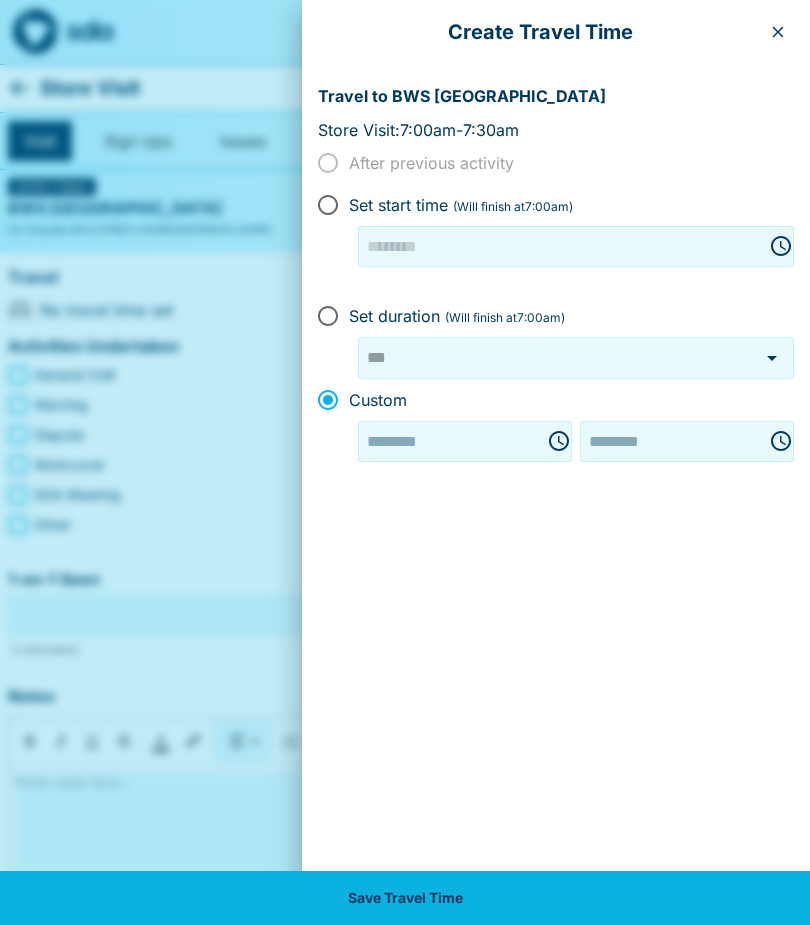 type on "********" 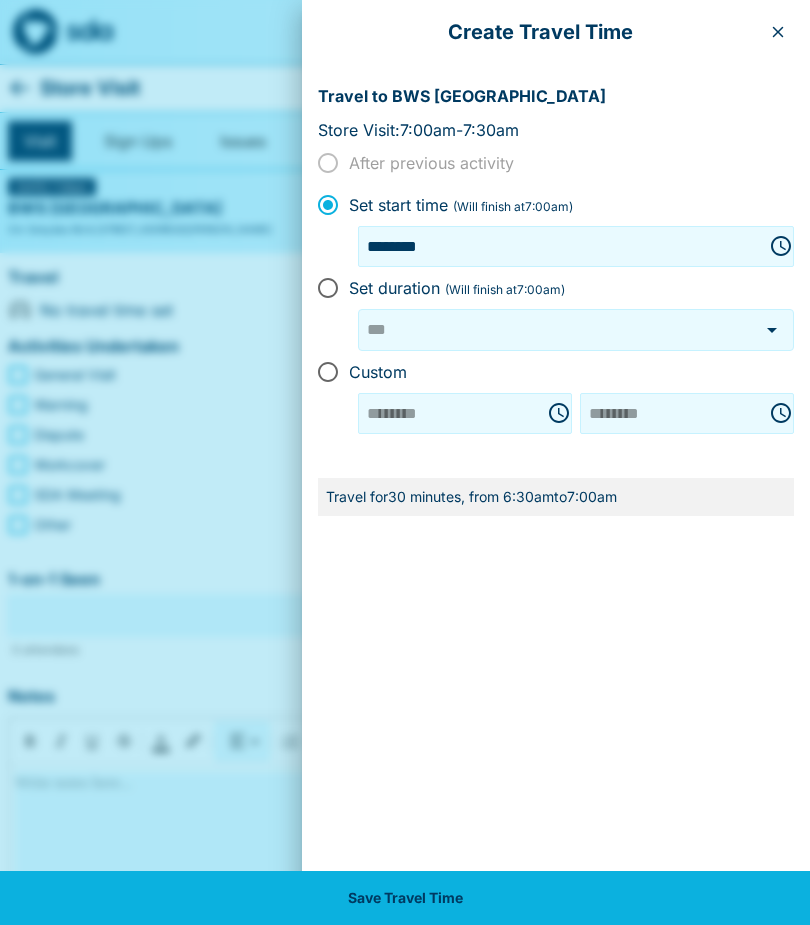 click at bounding box center (778, 32) 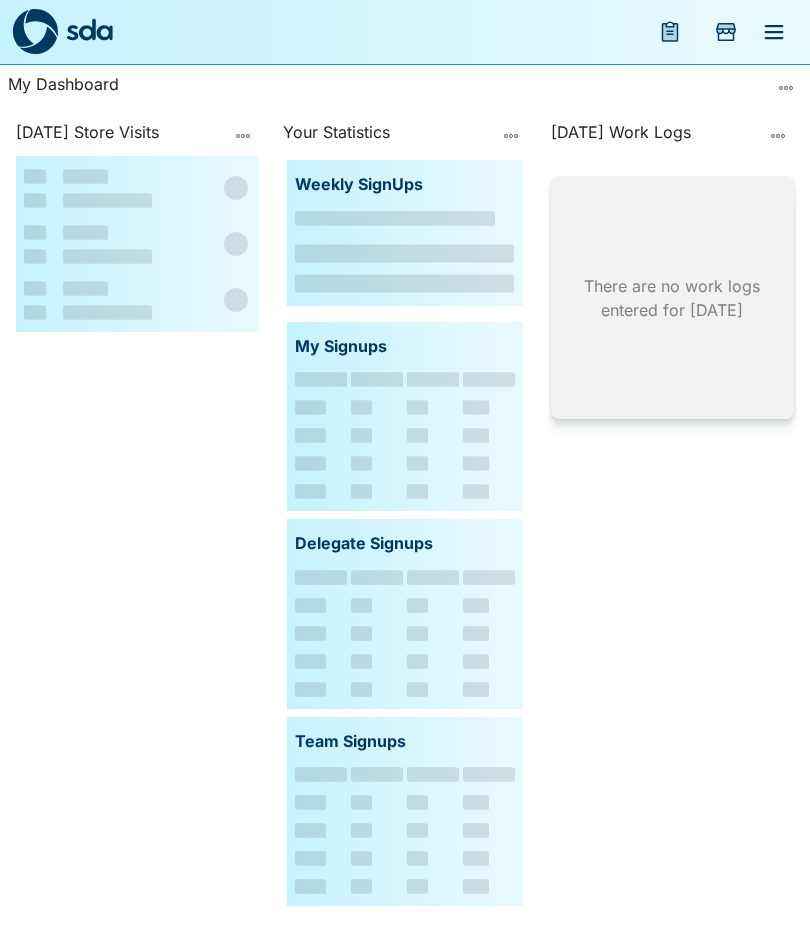 scroll, scrollTop: 0, scrollLeft: 0, axis: both 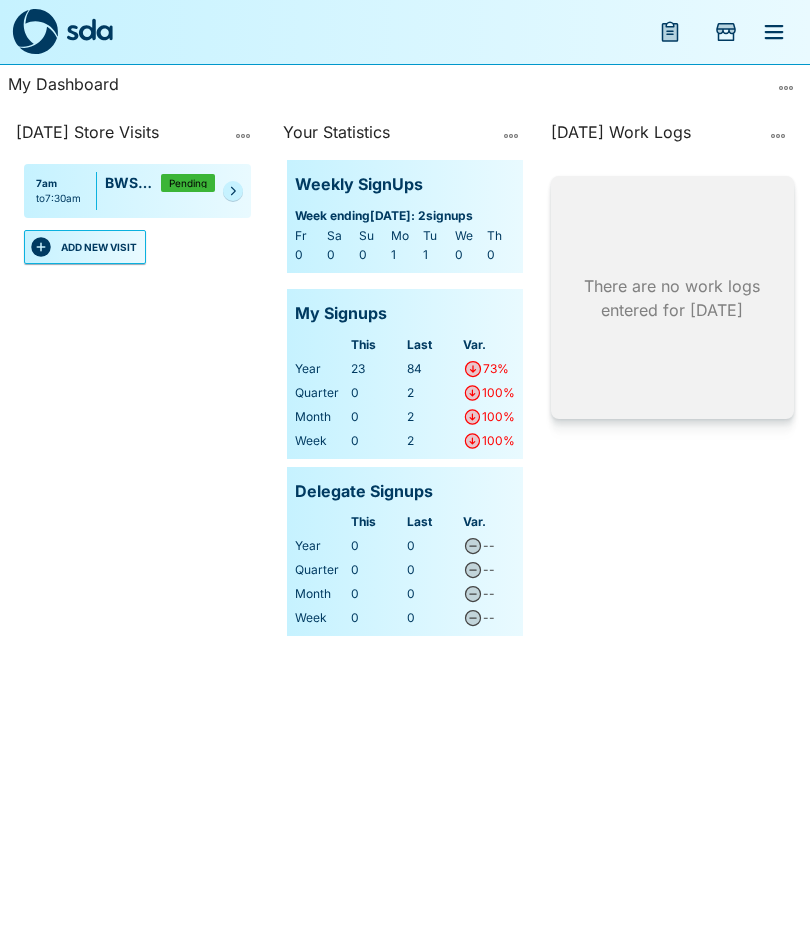 click 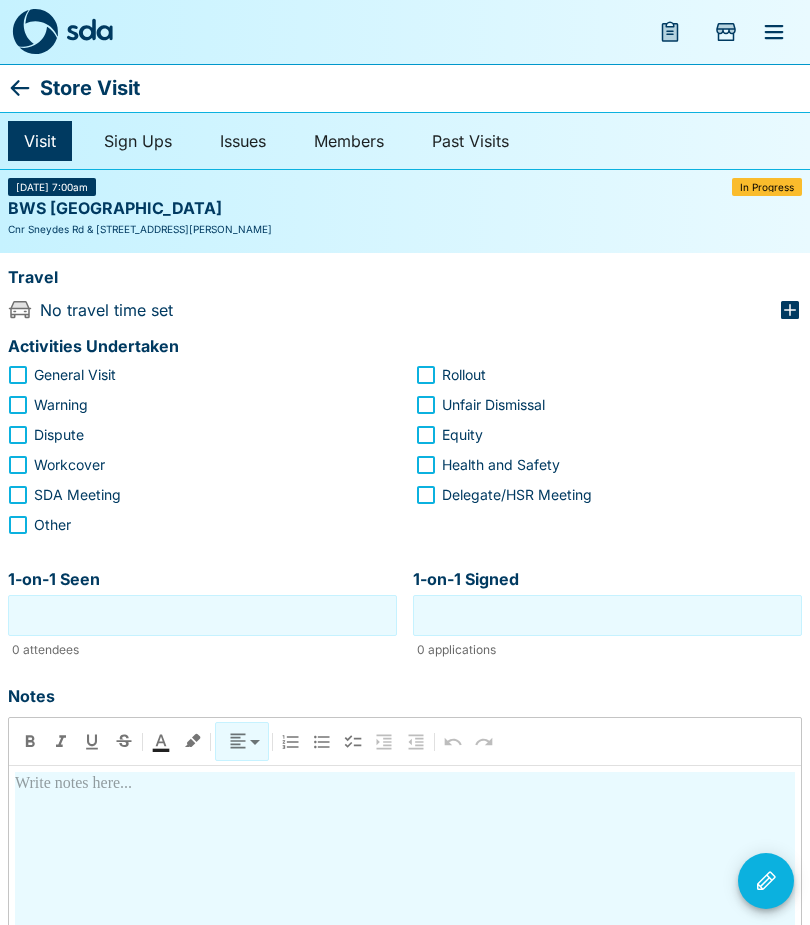 click on "BWS [GEOGRAPHIC_DATA]" at bounding box center [405, 209] 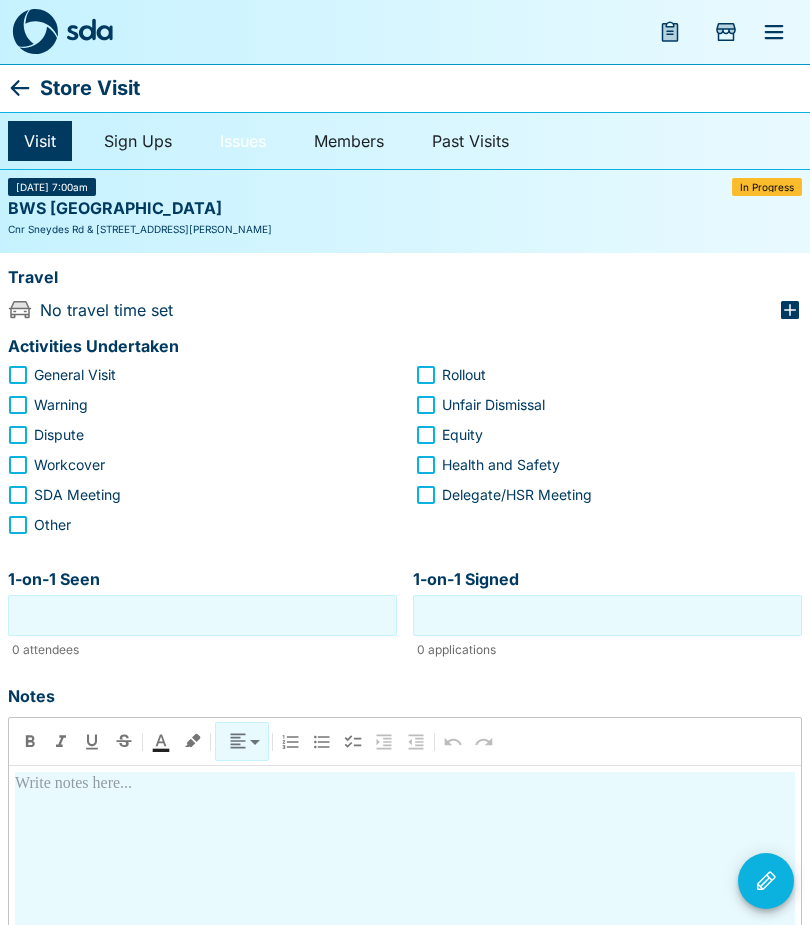 click on "Issues" at bounding box center [243, 141] 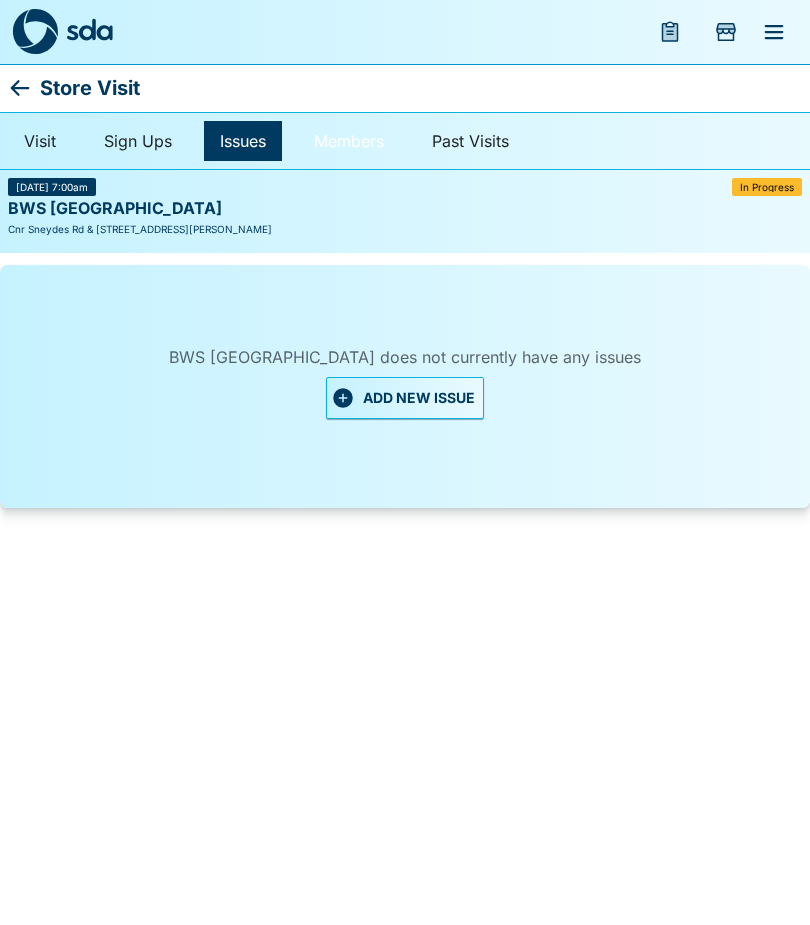 click on "Members" at bounding box center [349, 141] 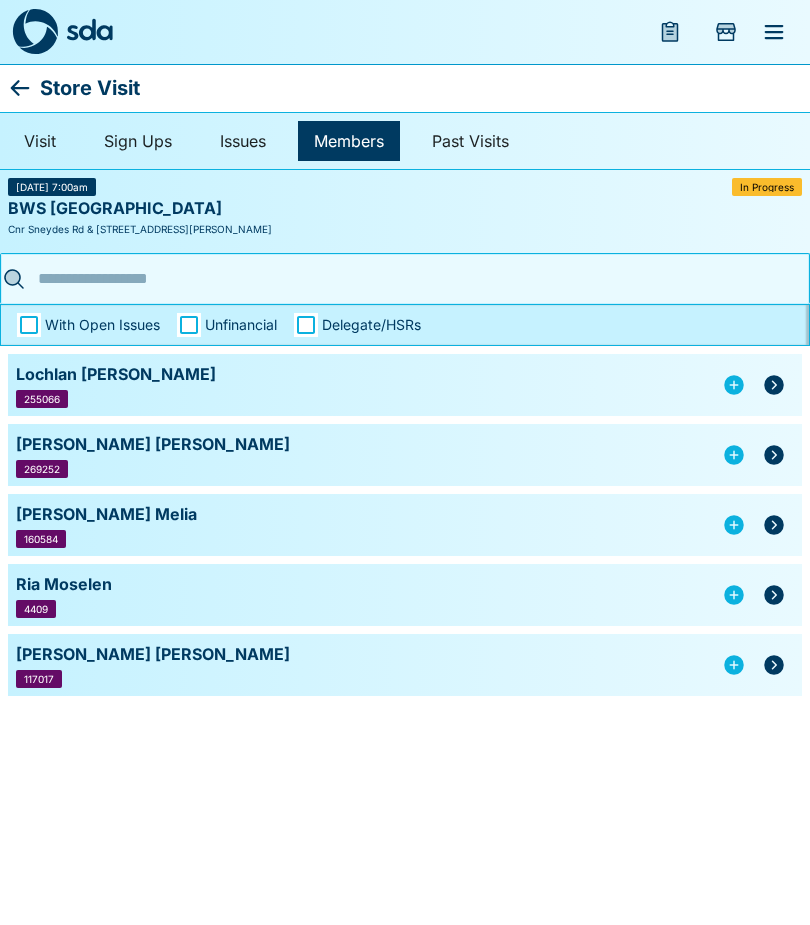 click 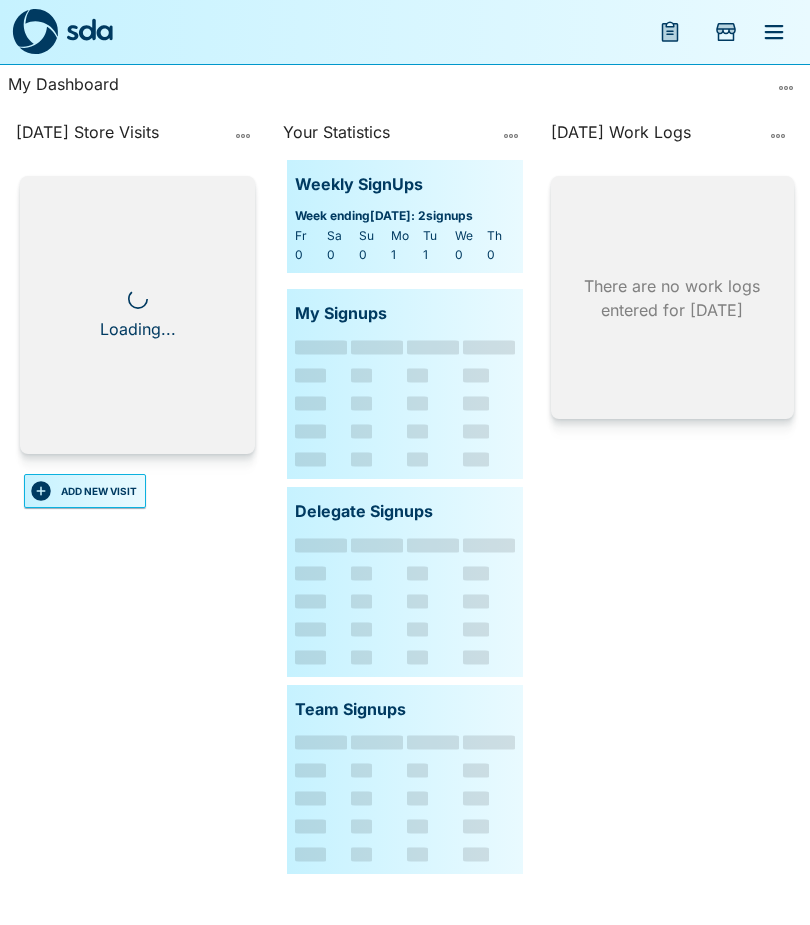 scroll, scrollTop: 0, scrollLeft: 0, axis: both 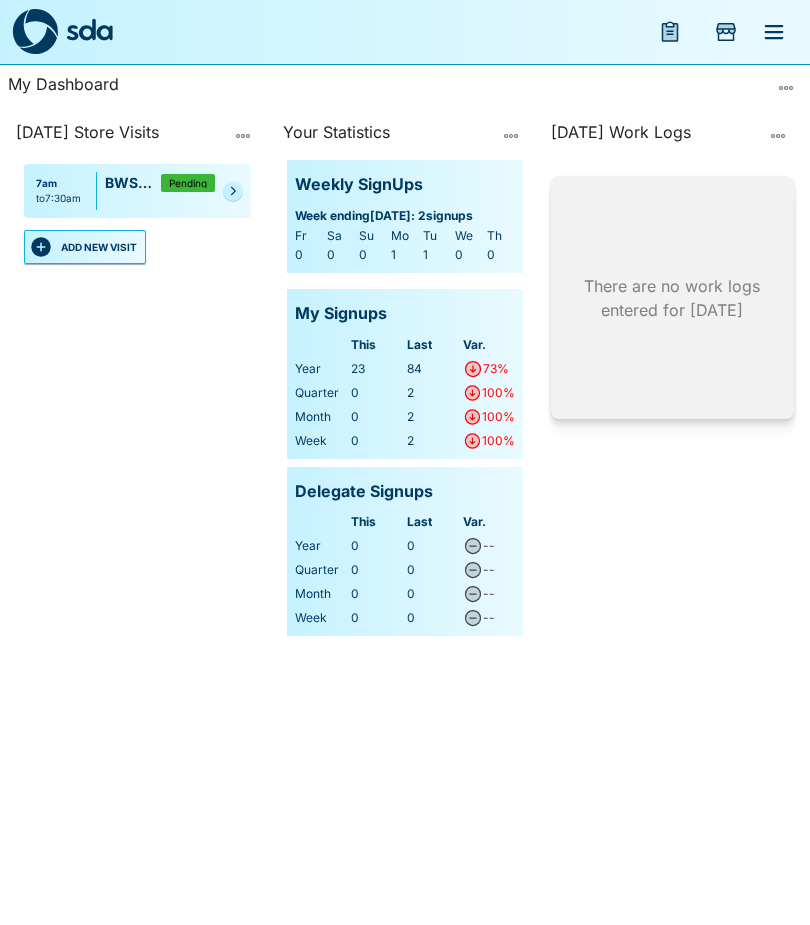 click at bounding box center (233, 191) 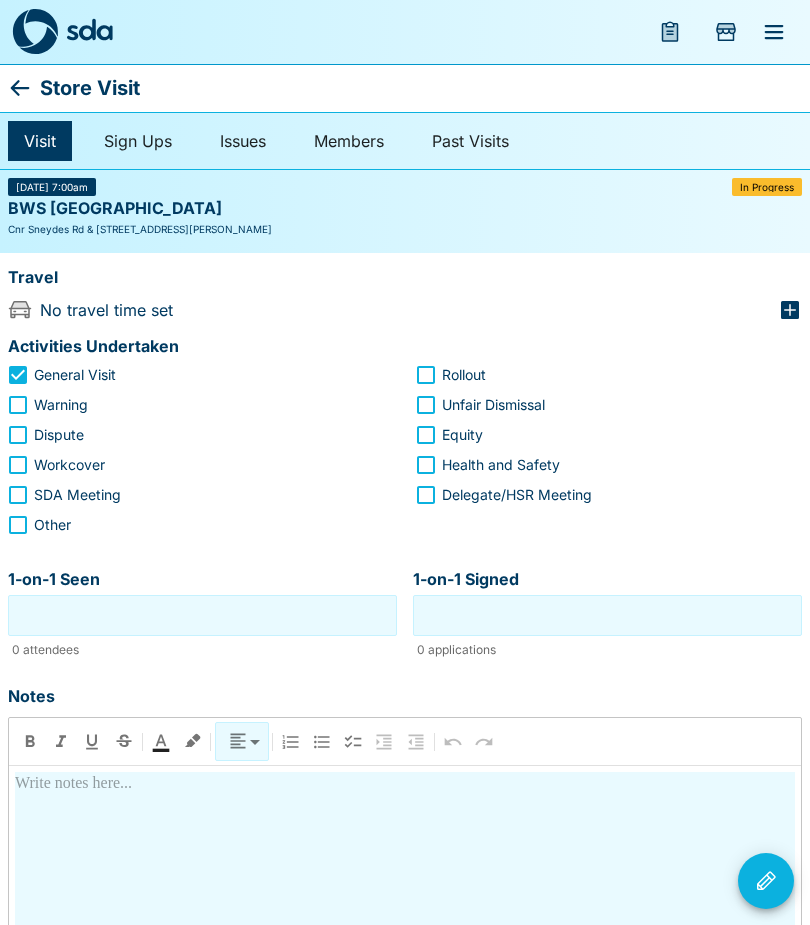 click on "1-on-1 Seen" at bounding box center (202, 615) 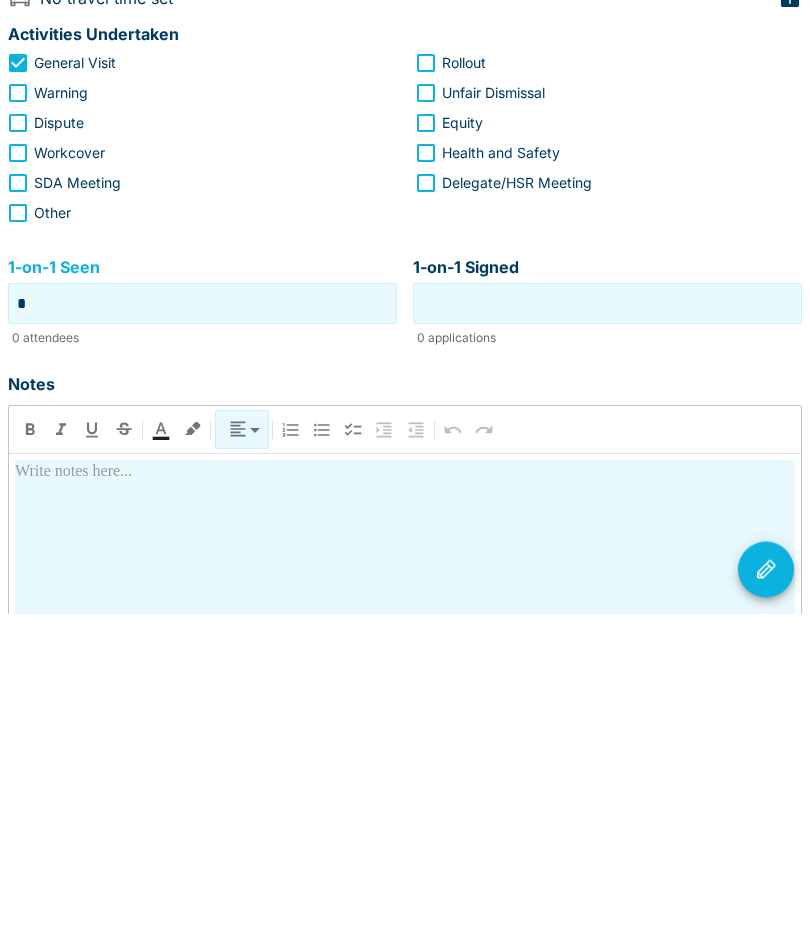 type on "*" 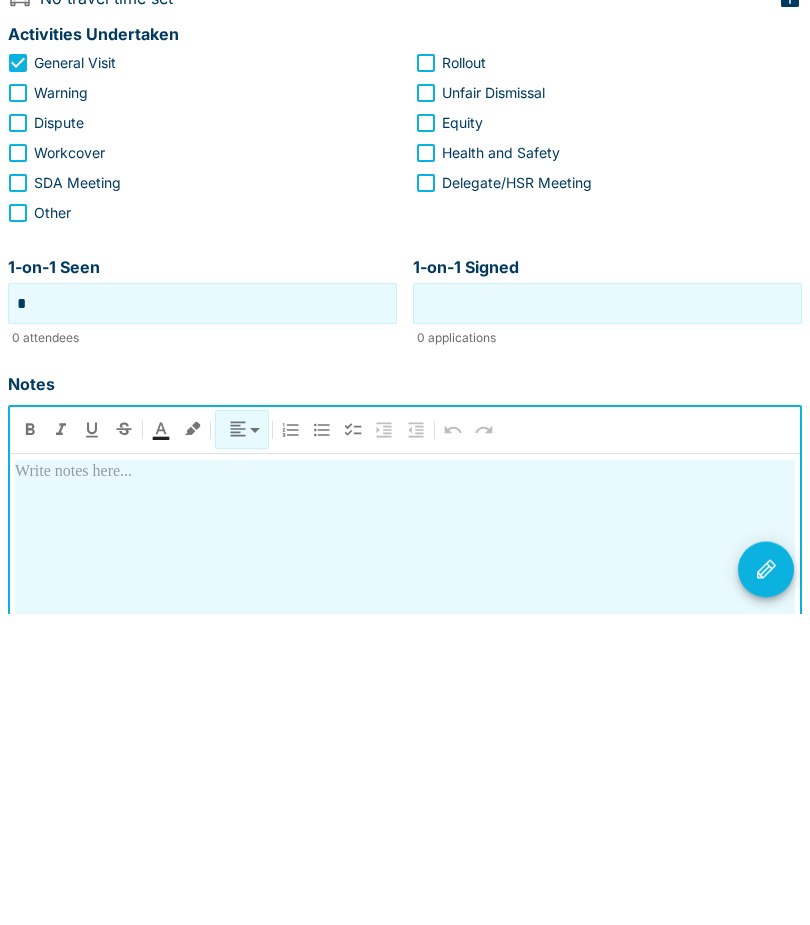 click 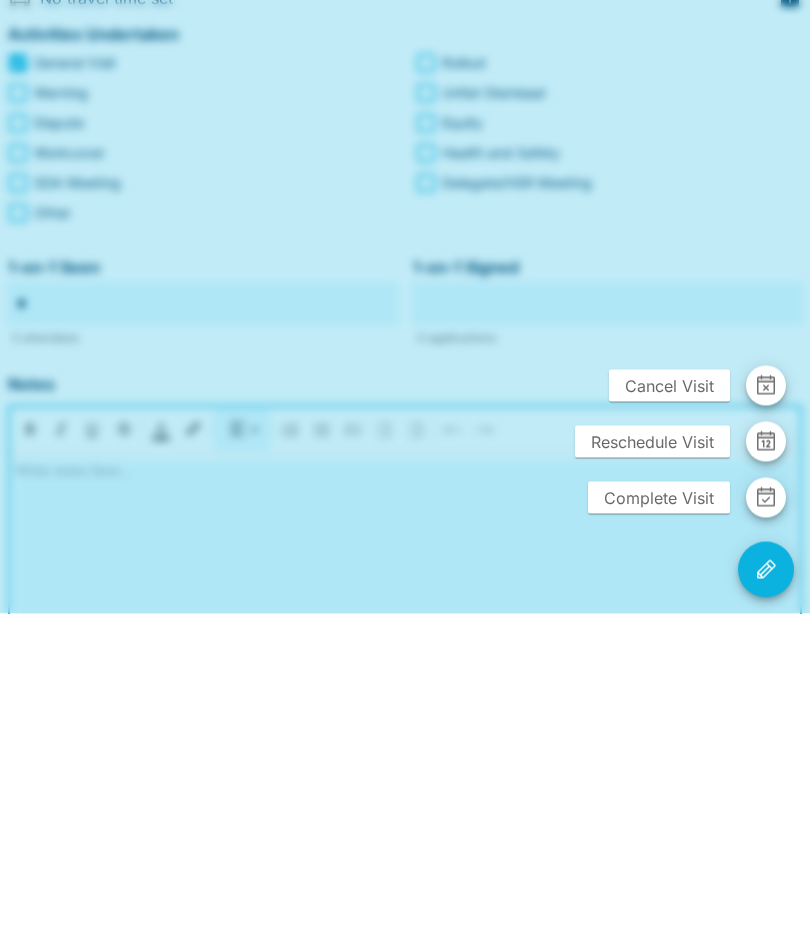 scroll, scrollTop: 312, scrollLeft: 0, axis: vertical 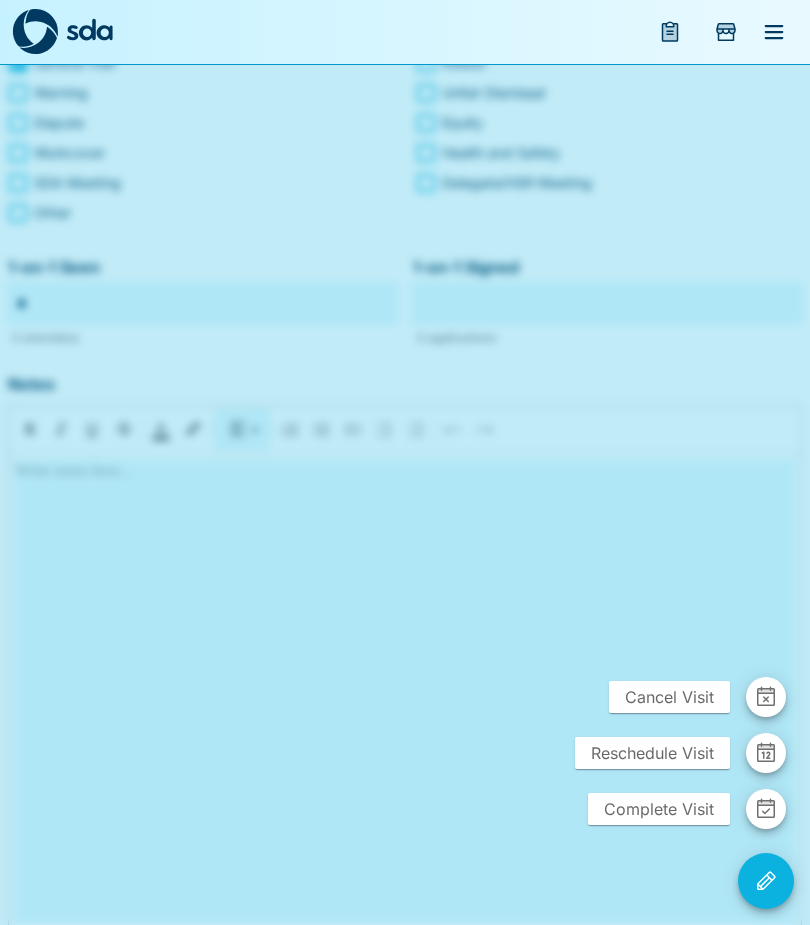 click on "Cancel Visit" at bounding box center (669, 697) 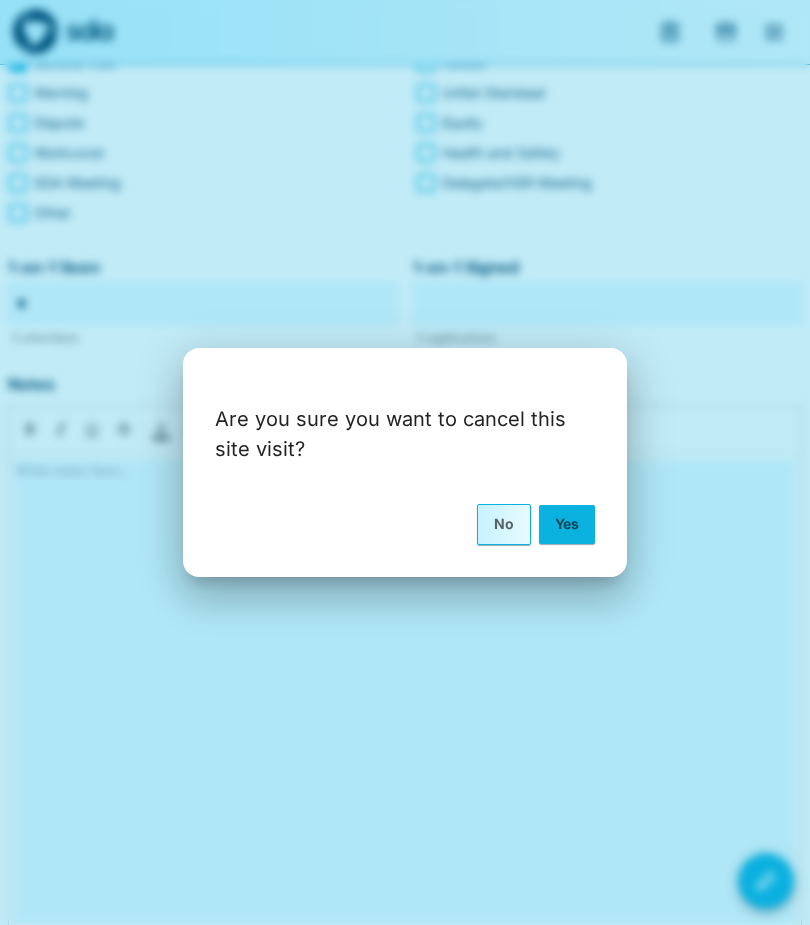 click on "Yes" at bounding box center [567, 524] 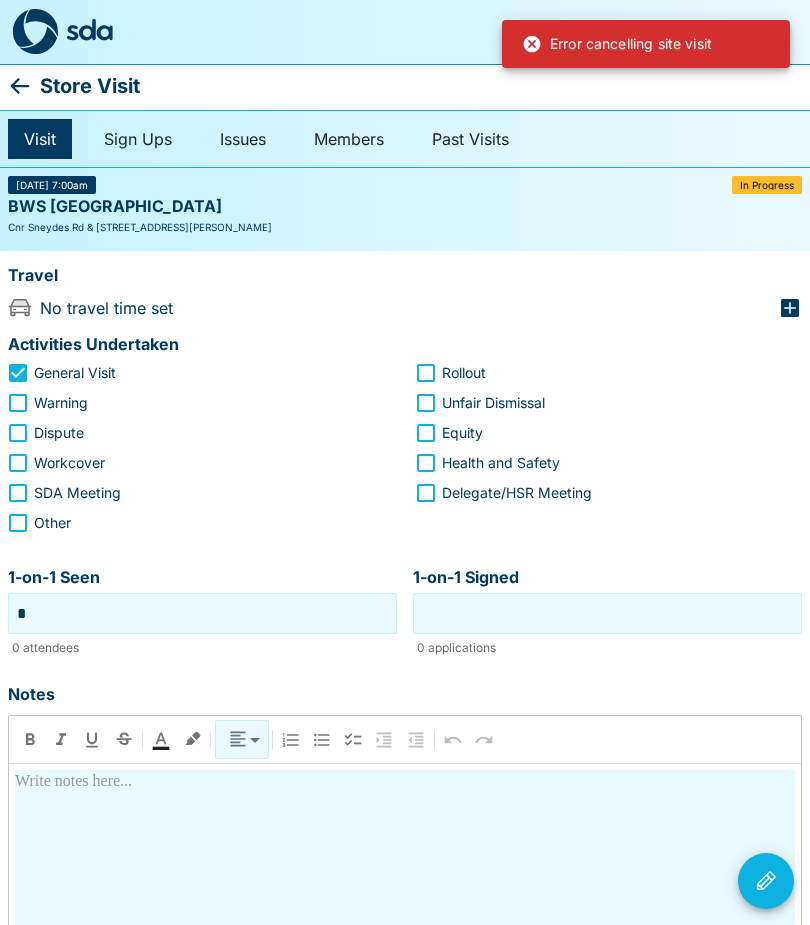 scroll, scrollTop: 0, scrollLeft: 0, axis: both 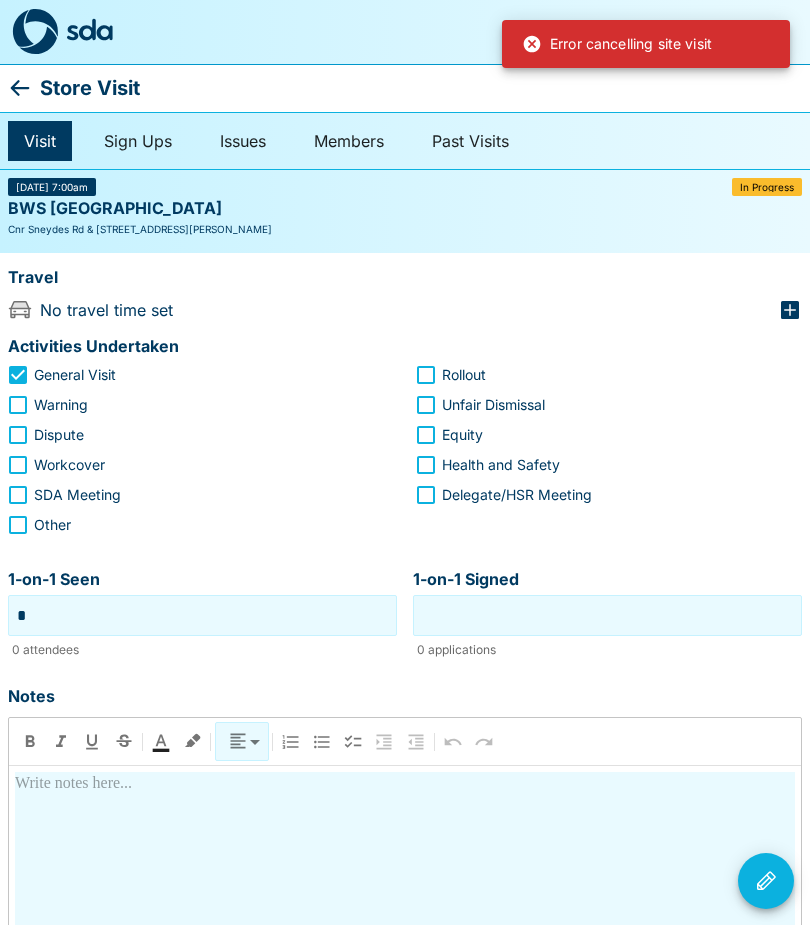 click 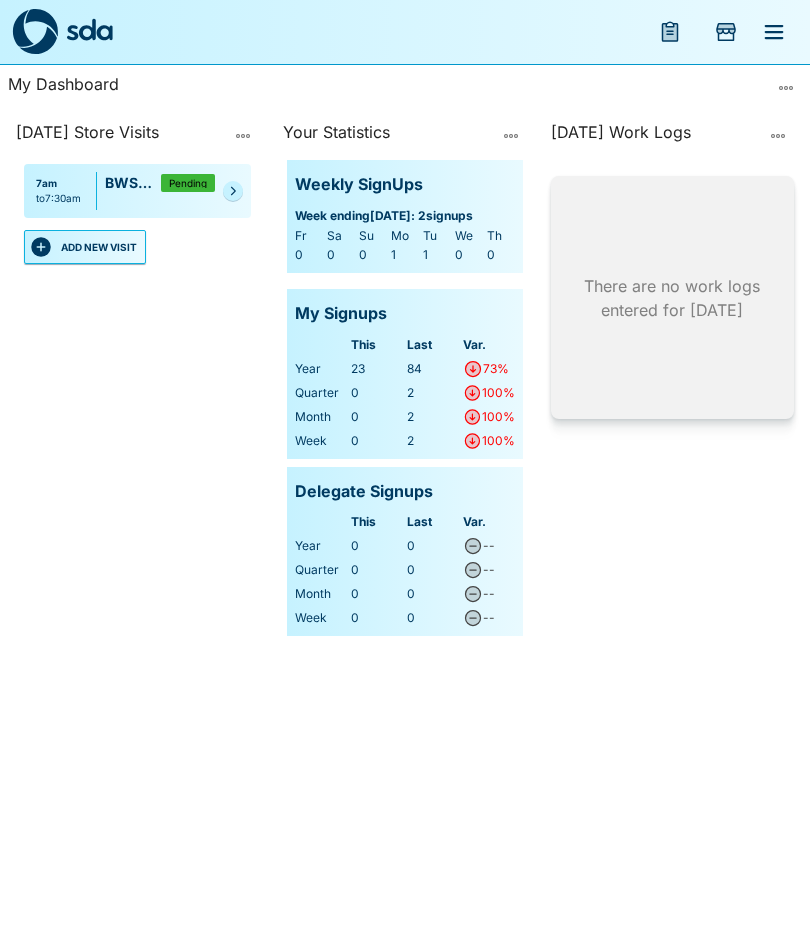 click at bounding box center [233, 191] 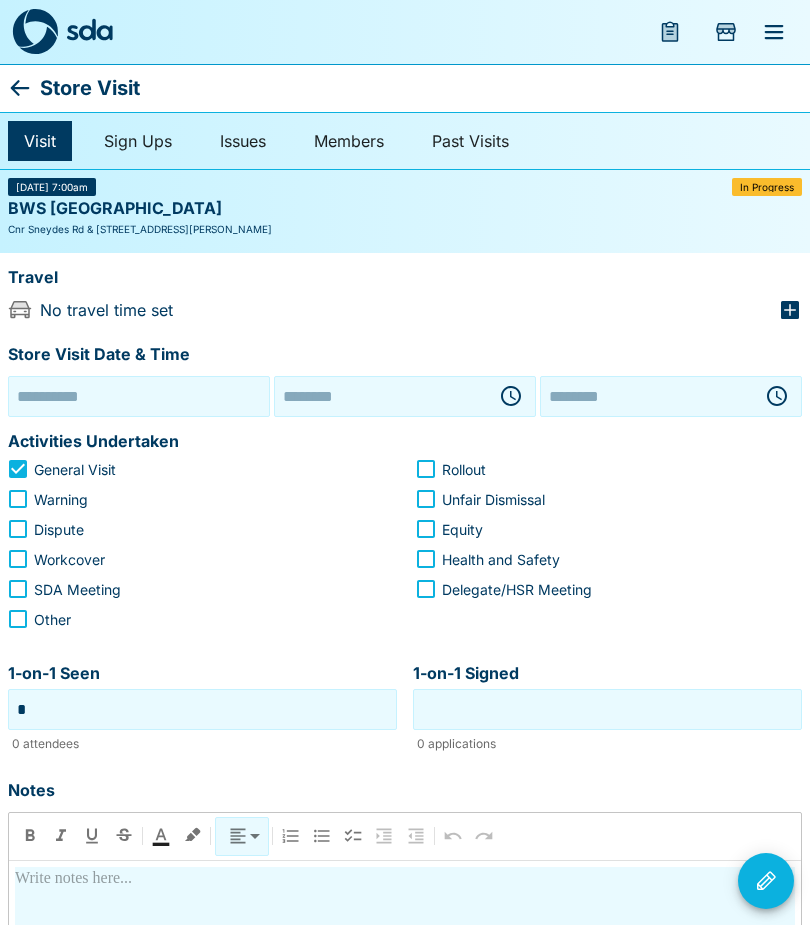 type on "**********" 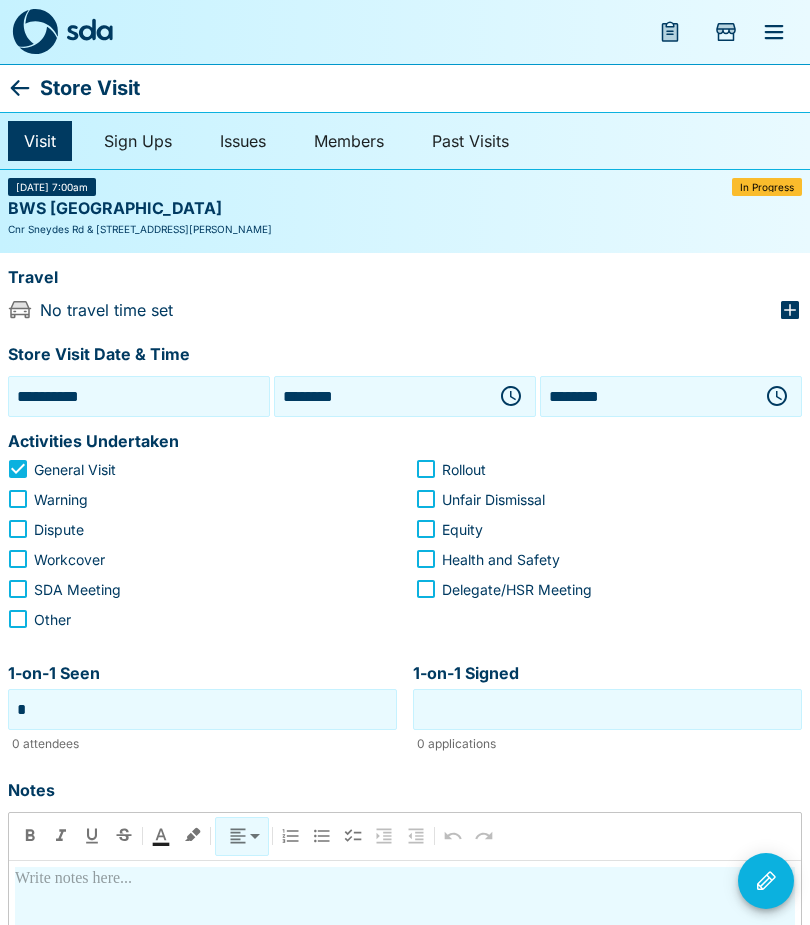 click on "**********" at bounding box center (139, 396) 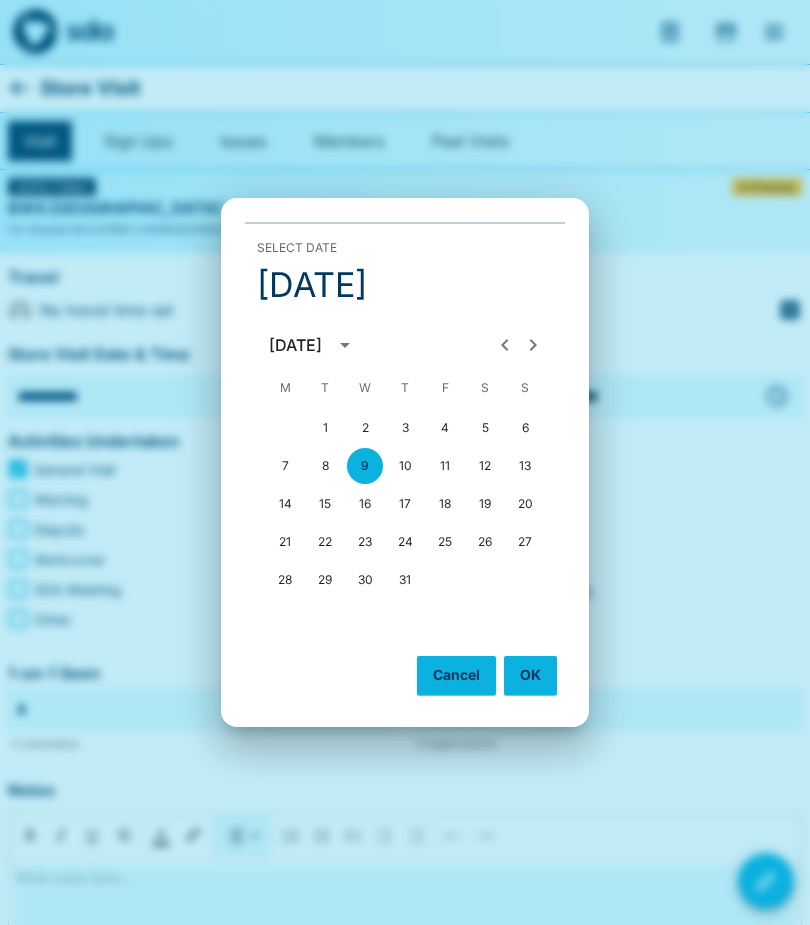 click on "8" at bounding box center [325, 466] 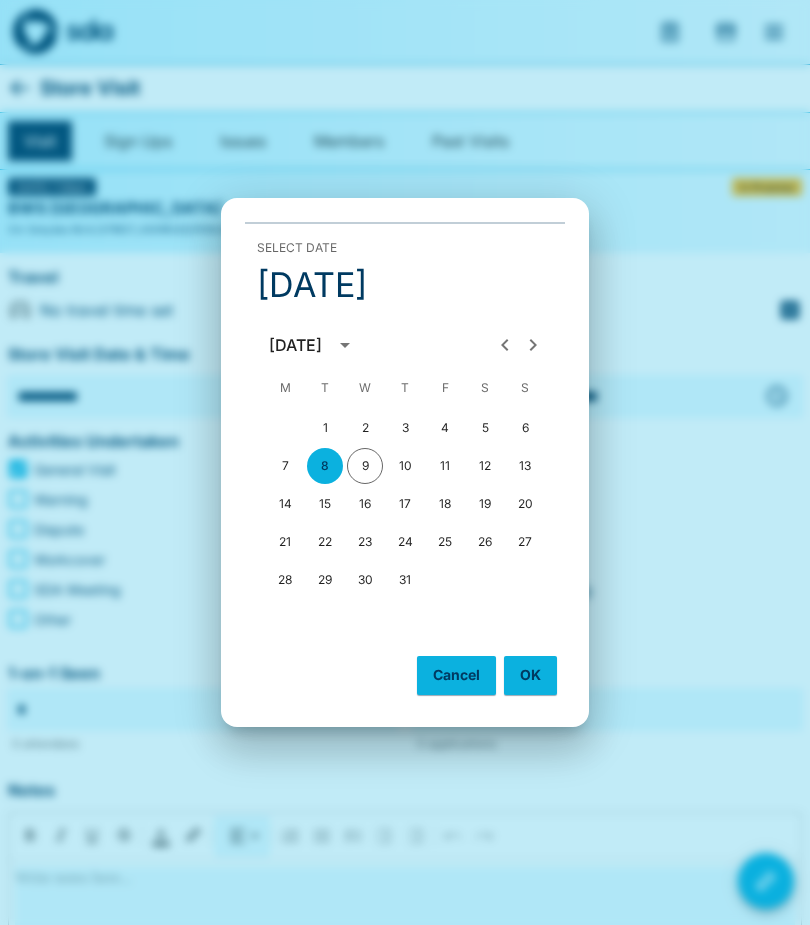 click on "OK" at bounding box center [530, 675] 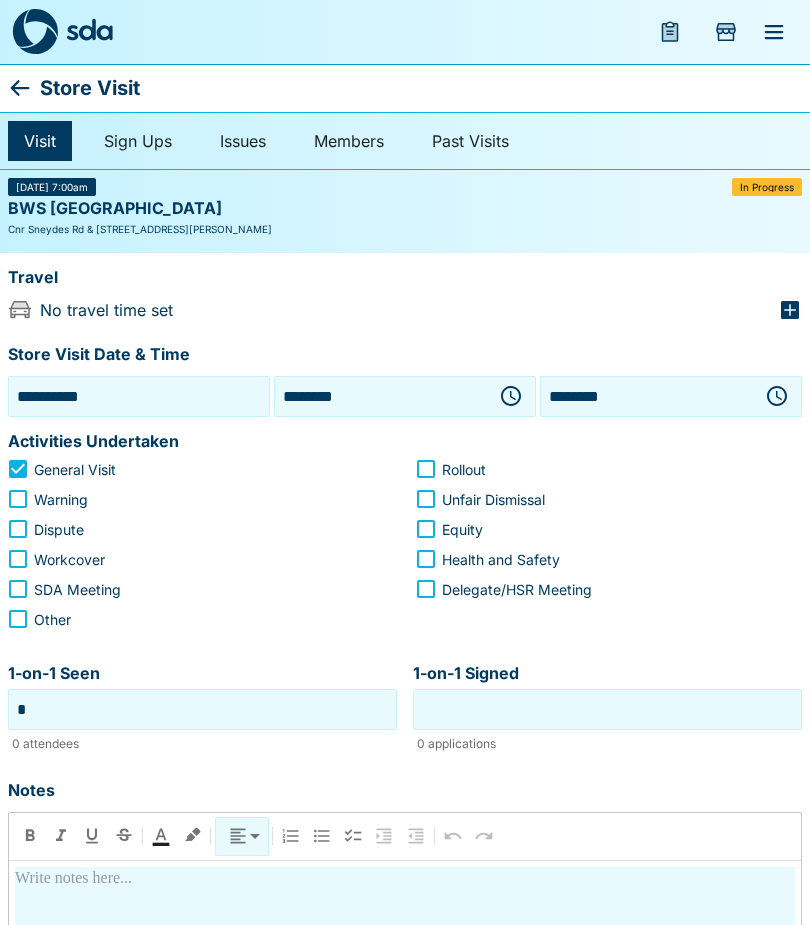 click 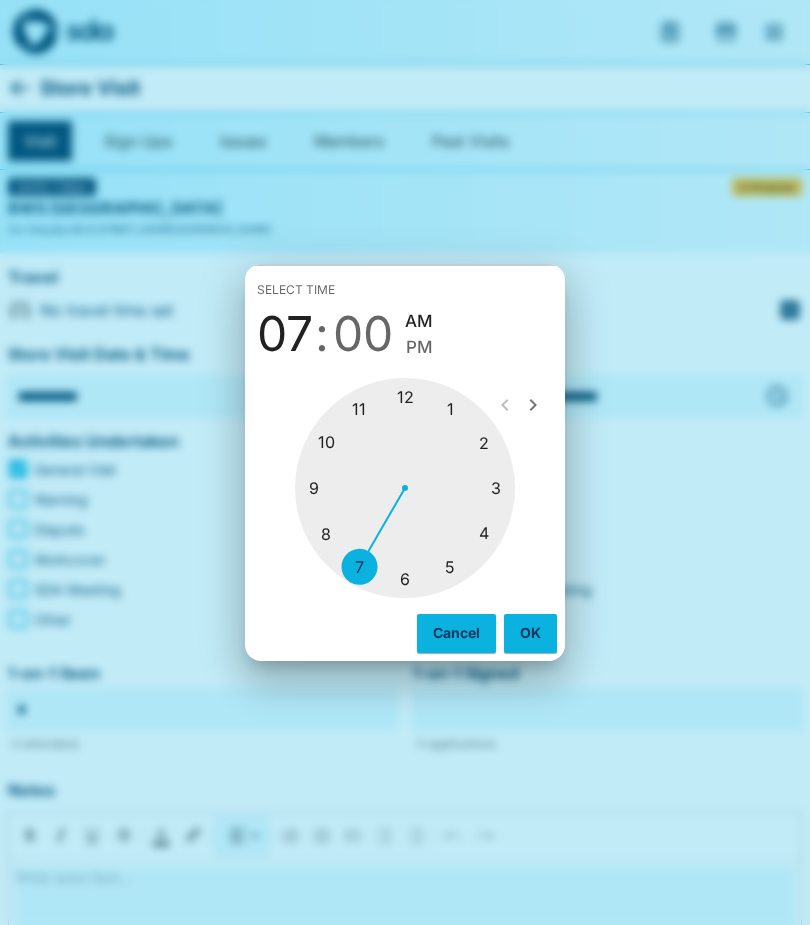 click at bounding box center [405, 488] 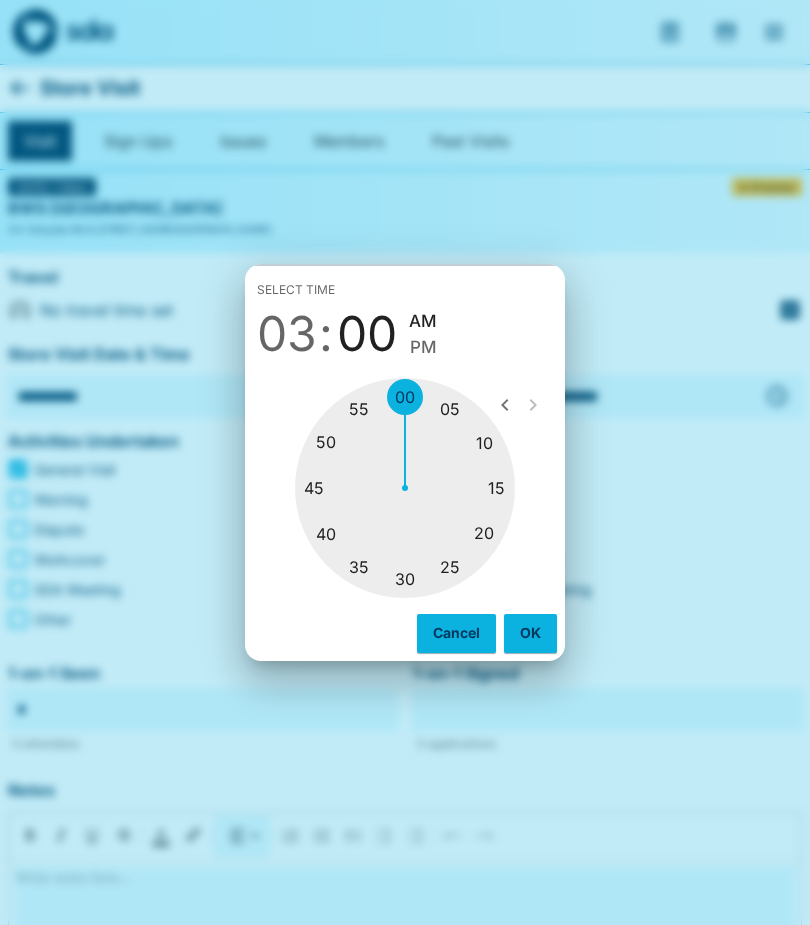 click at bounding box center (405, 488) 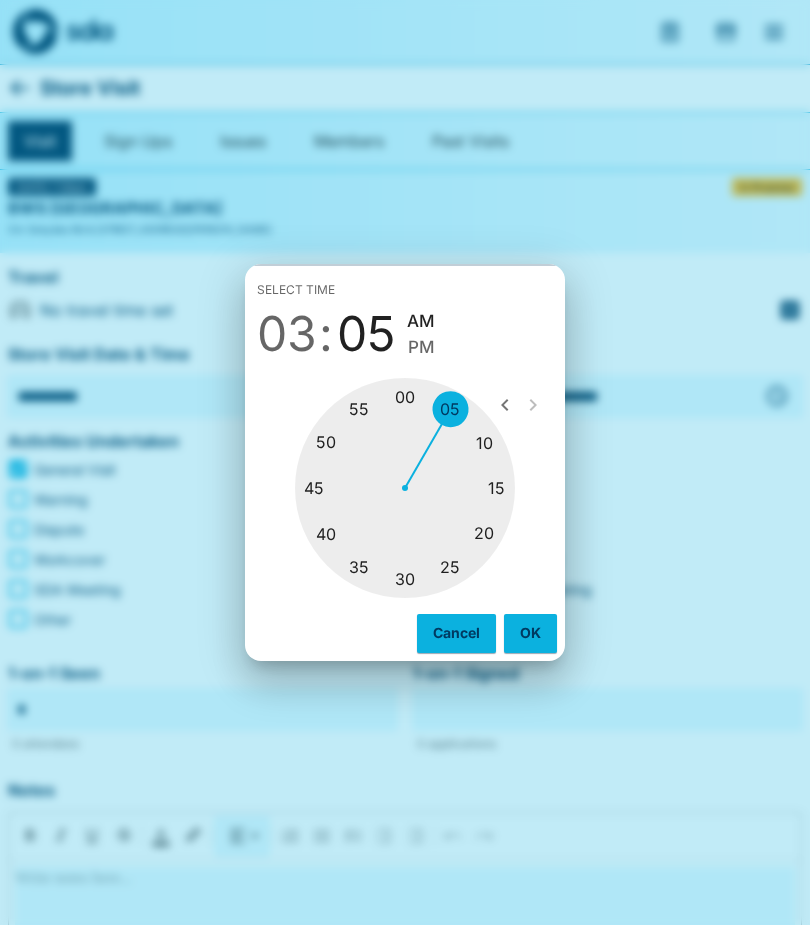 click on "PM" at bounding box center [421, 347] 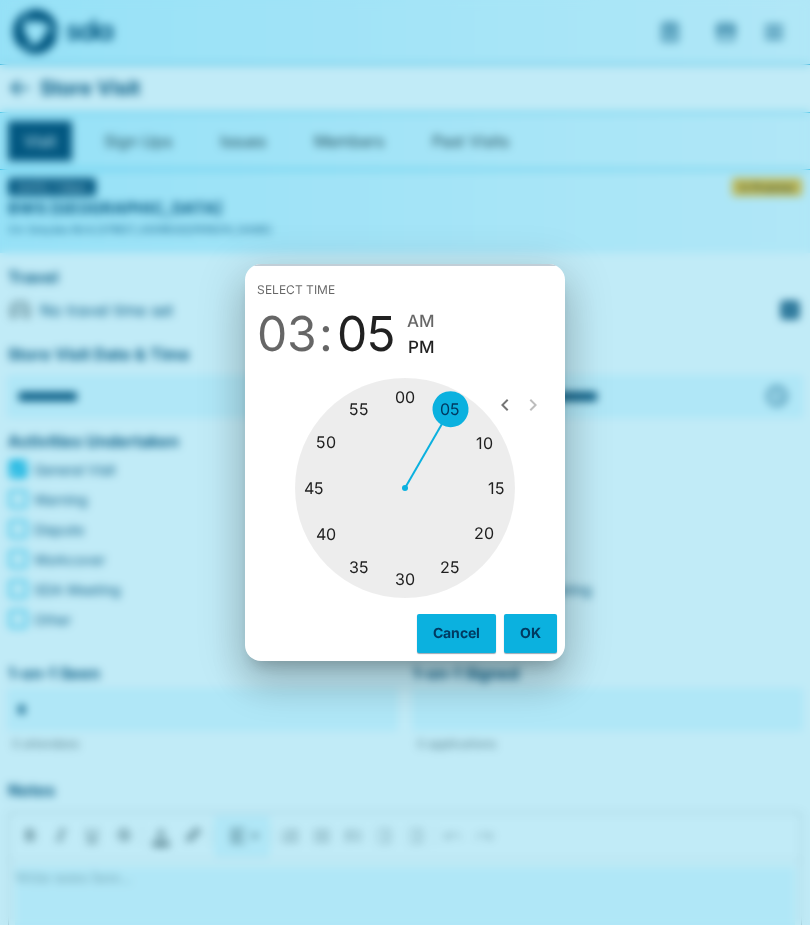 click on "OK" at bounding box center (530, 633) 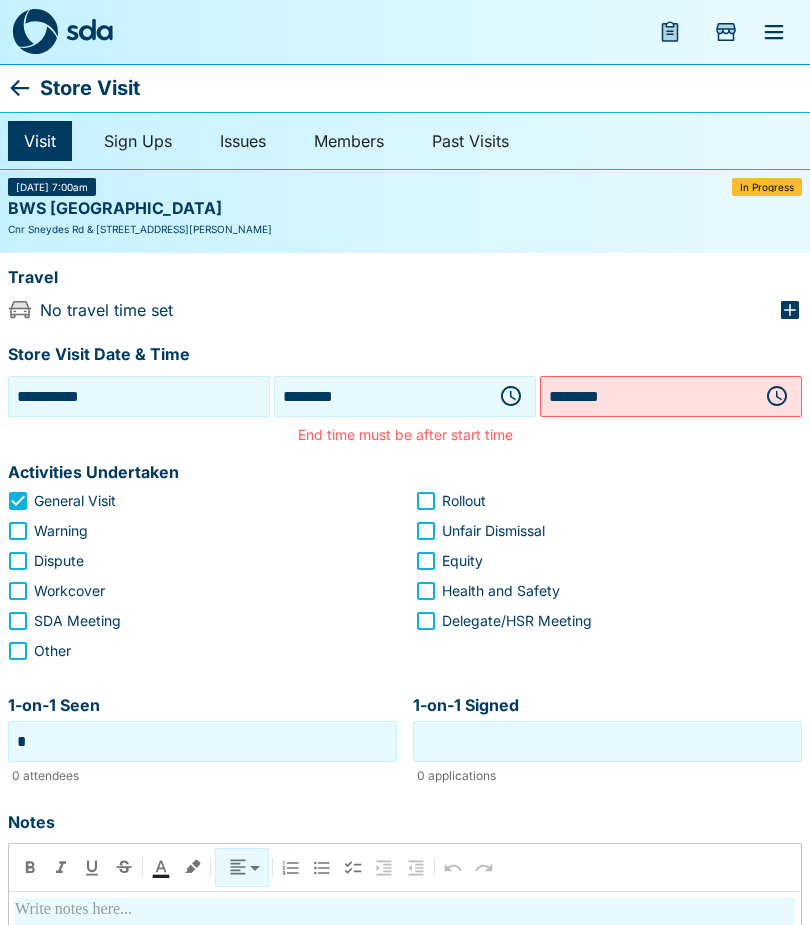click at bounding box center (777, 396) 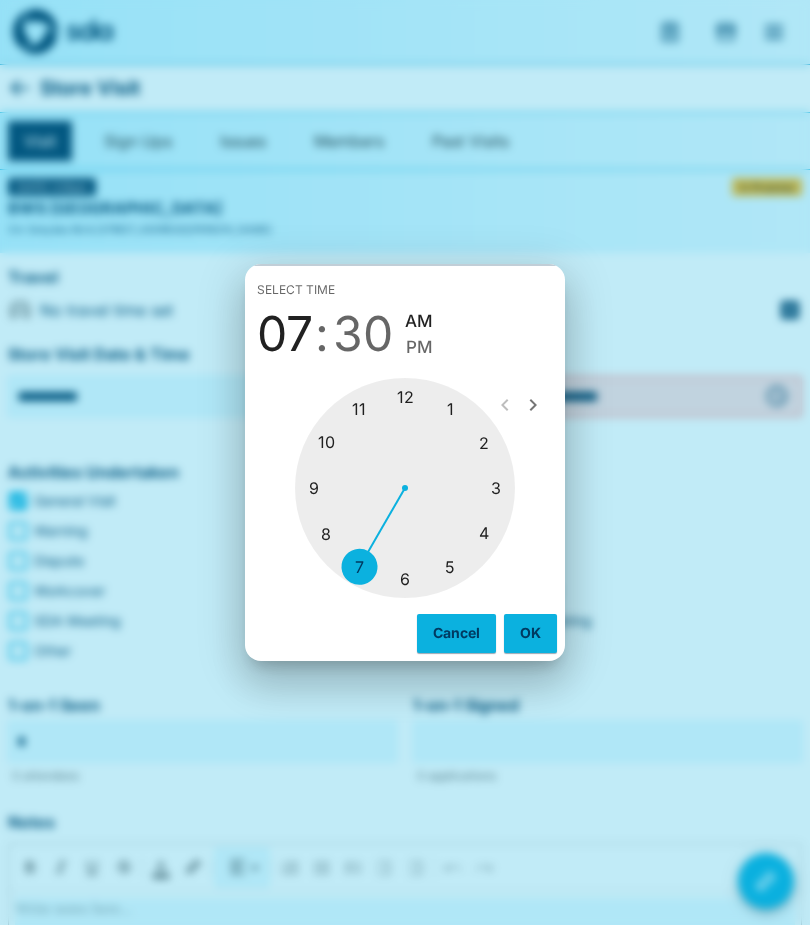 click at bounding box center [405, 488] 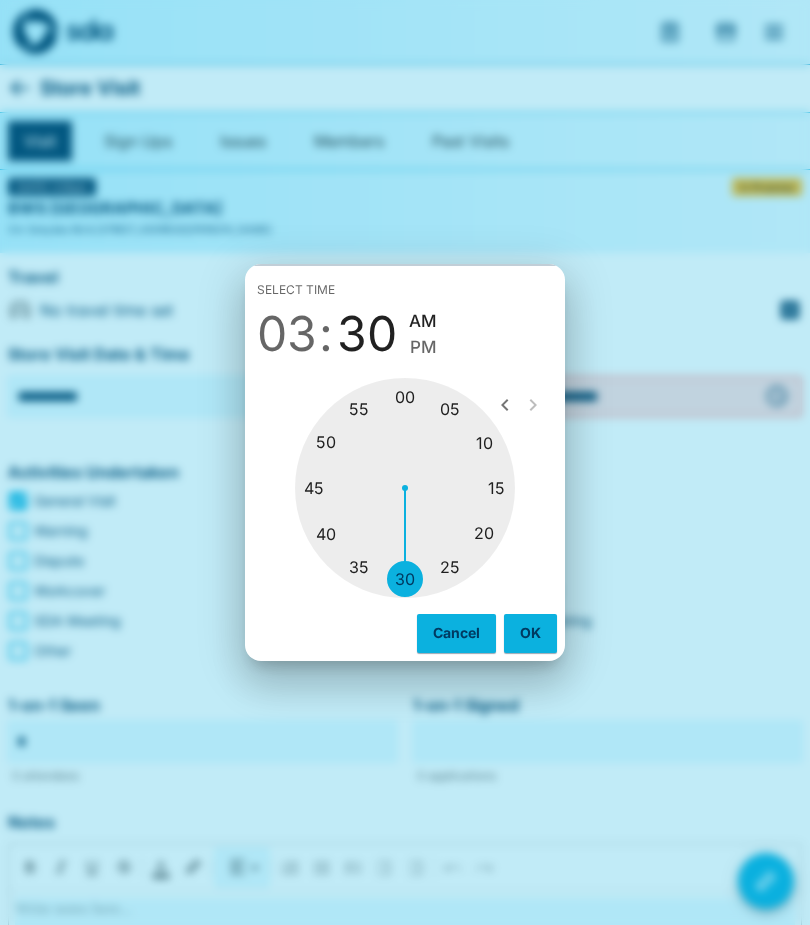 click at bounding box center (405, 488) 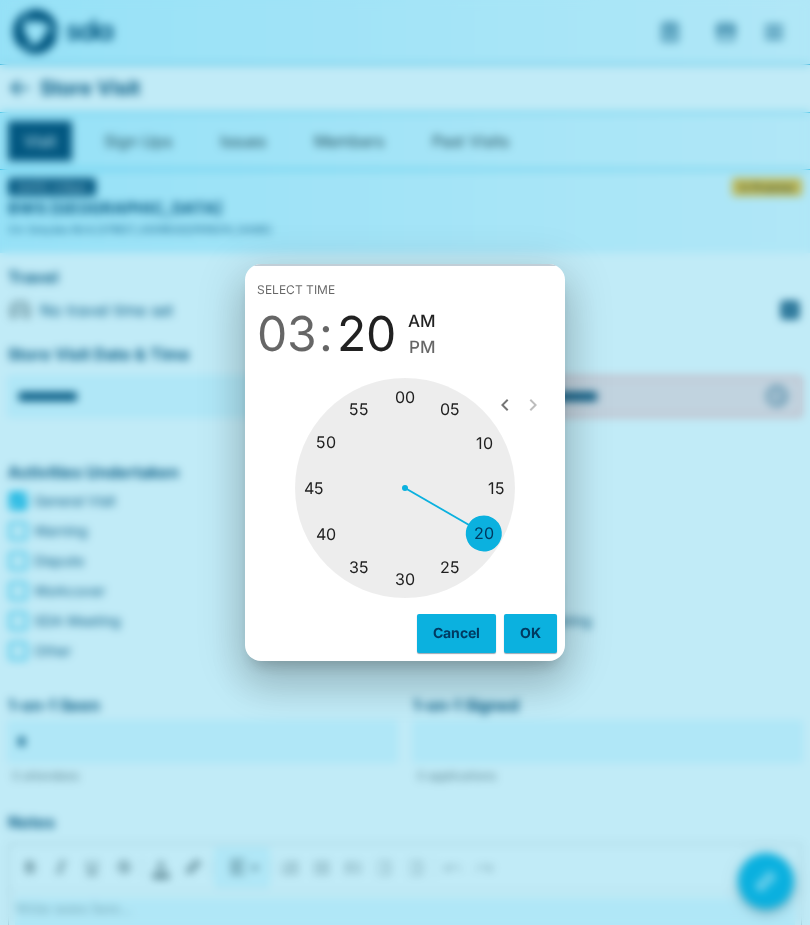 click on "PM" at bounding box center [422, 347] 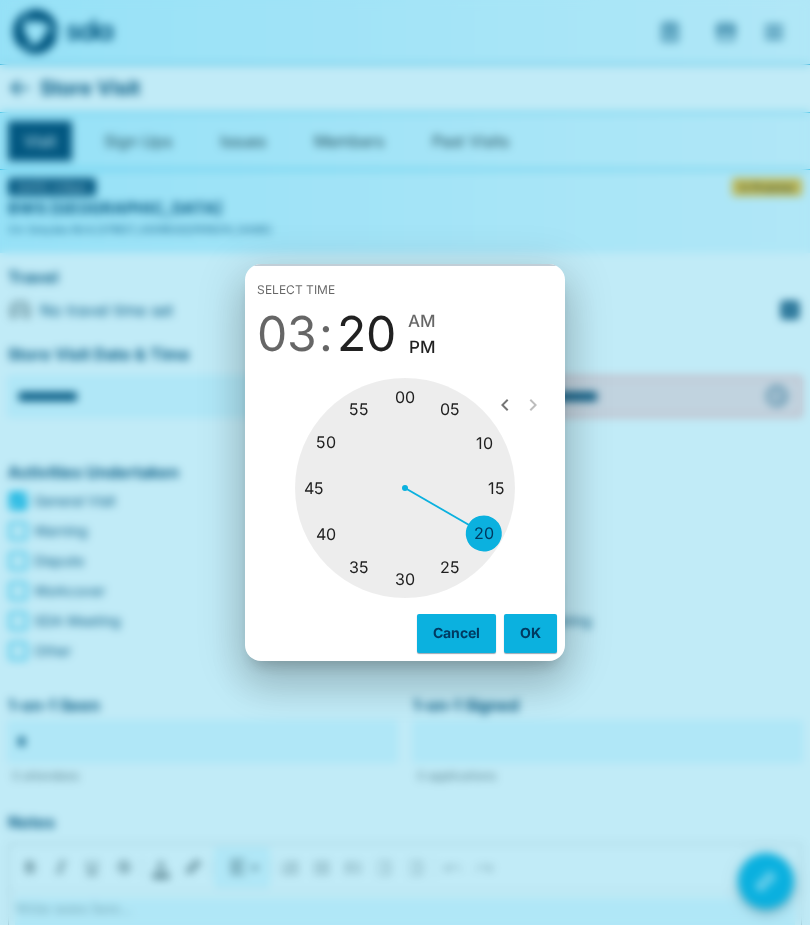 click on "OK" at bounding box center (530, 633) 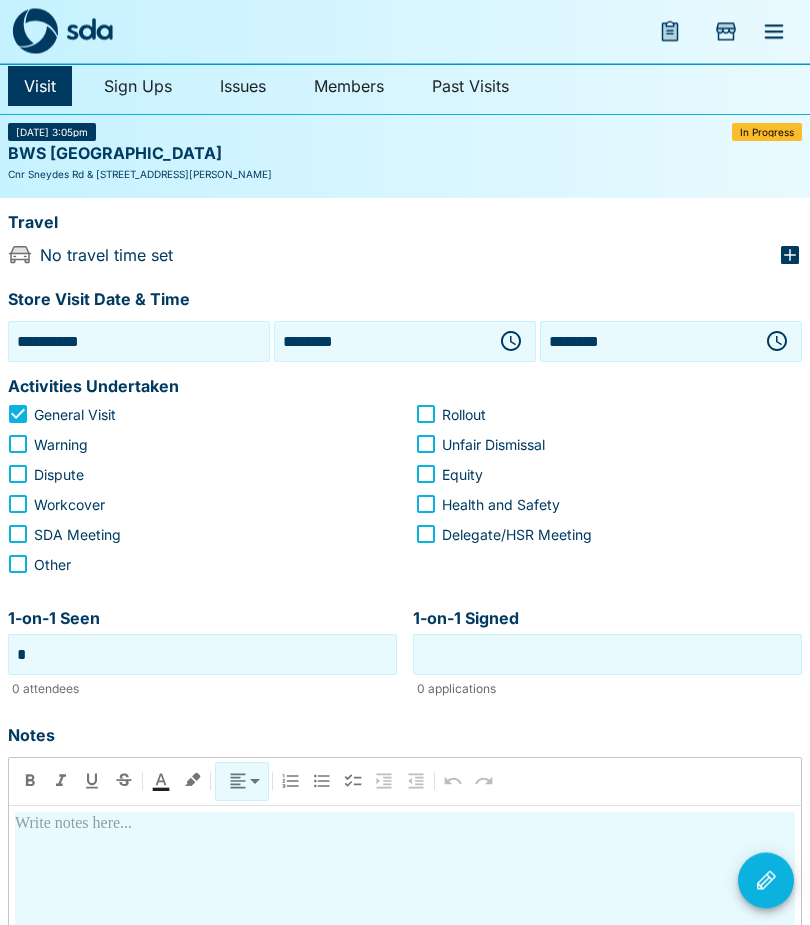 click at bounding box center [405, 825] 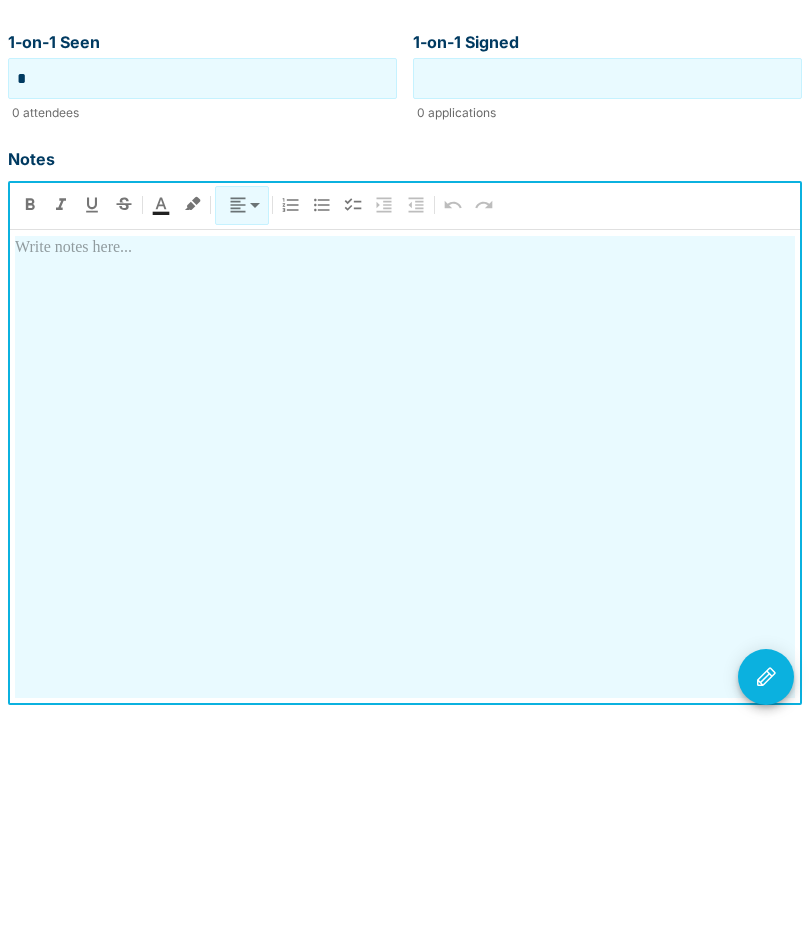 type 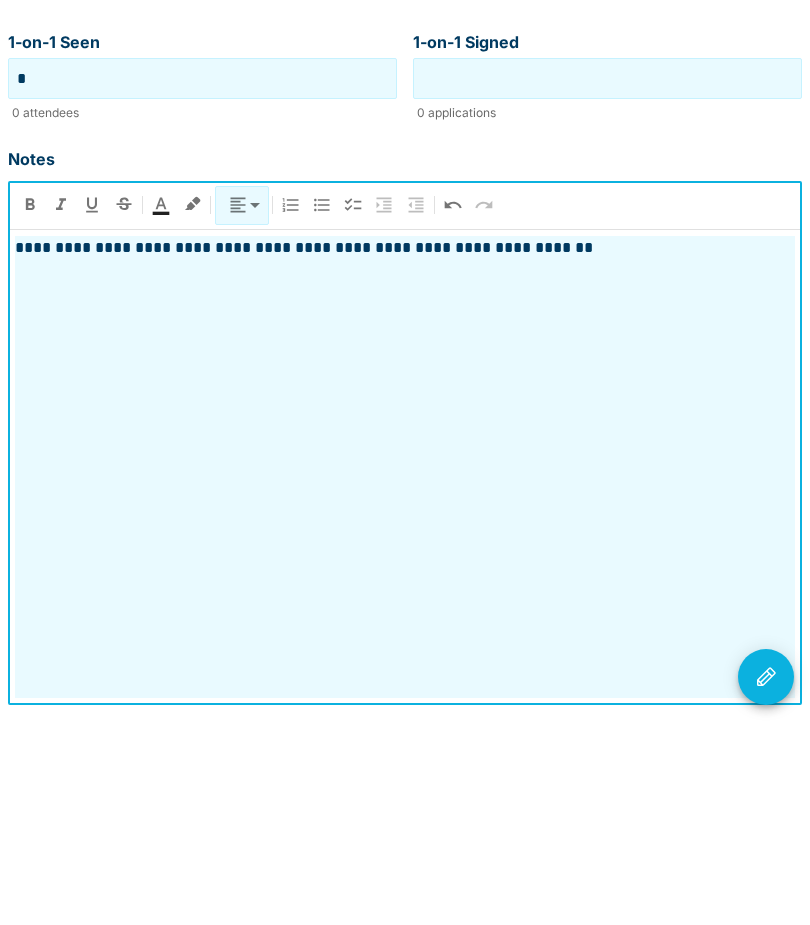 click on "**********" at bounding box center [405, 452] 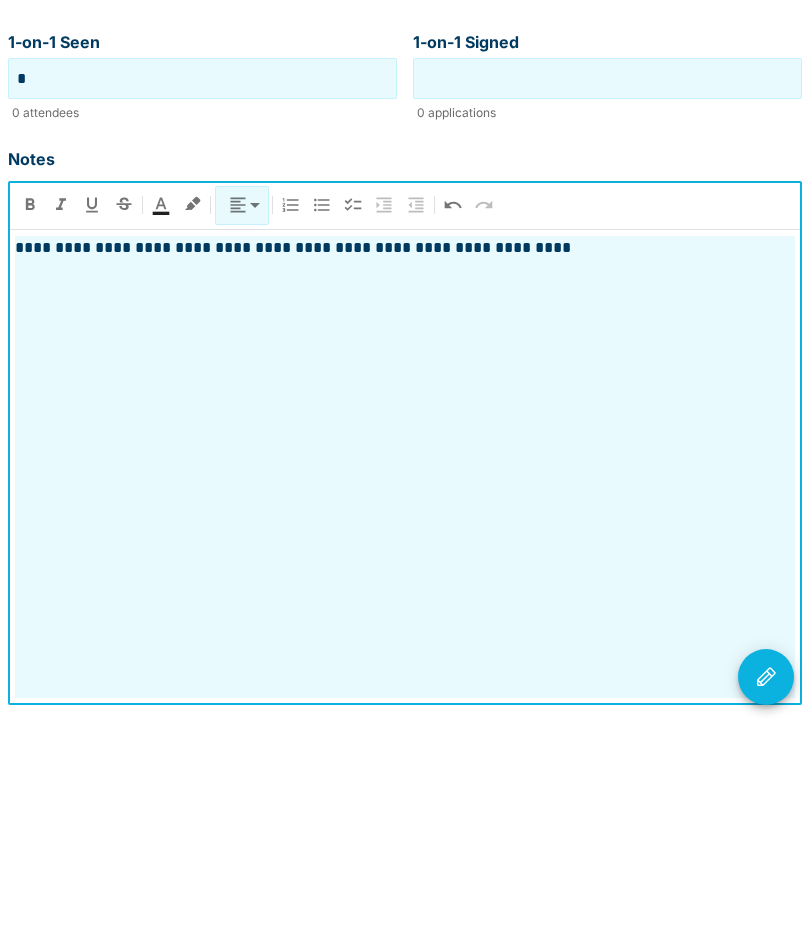 click 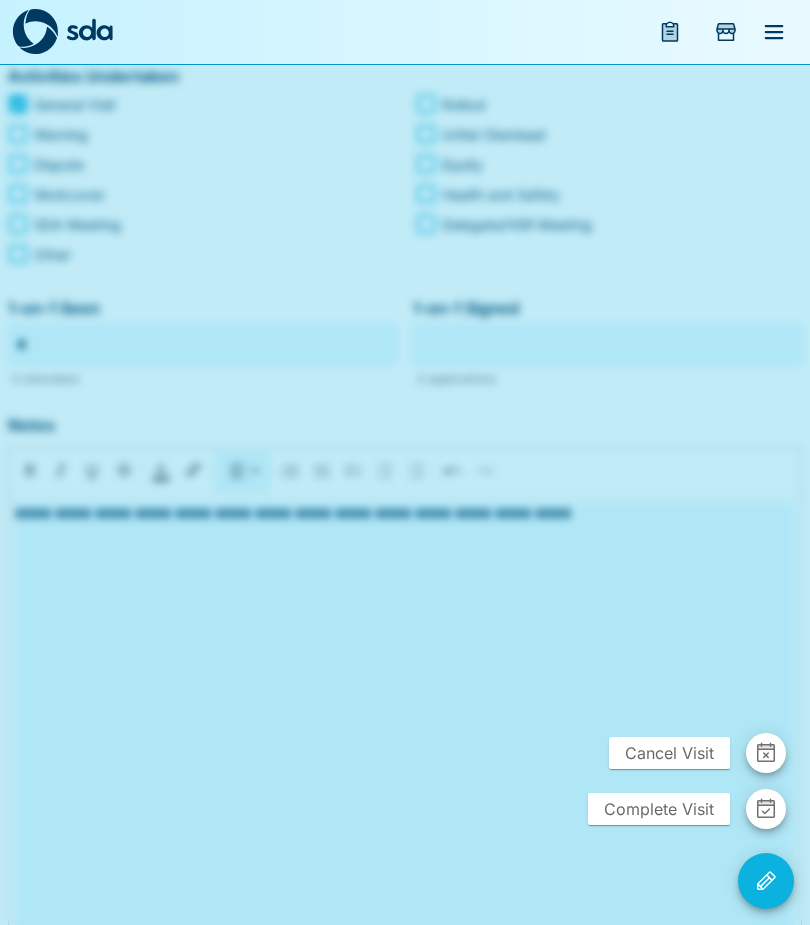 click on "Complete Visit" at bounding box center [659, 809] 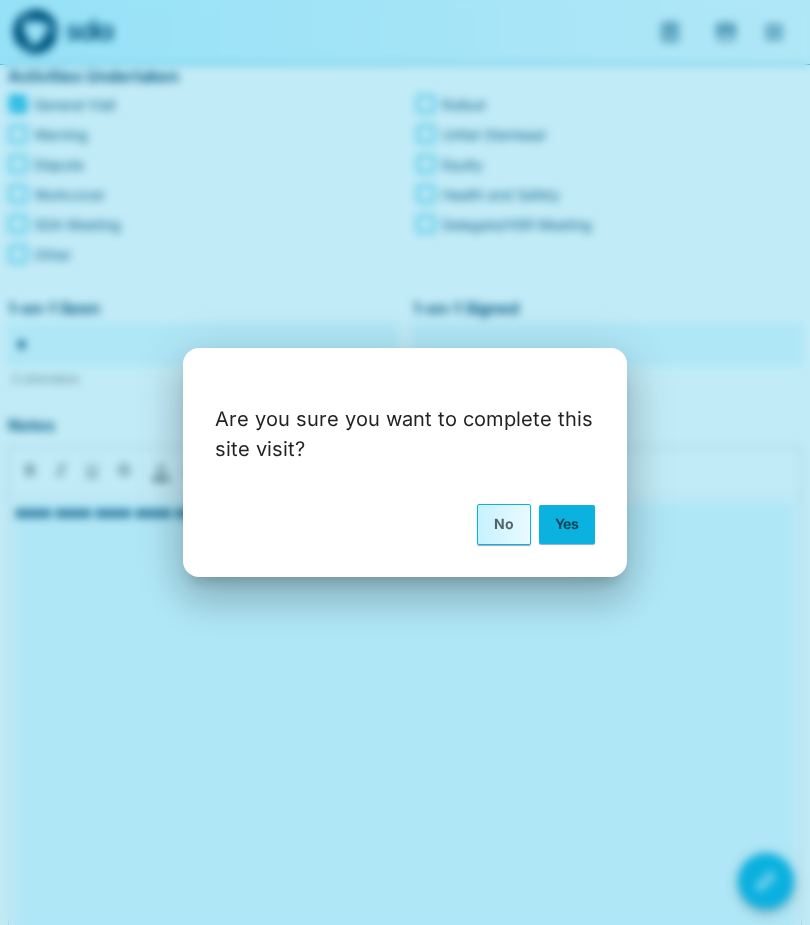 click on "Yes" at bounding box center (567, 524) 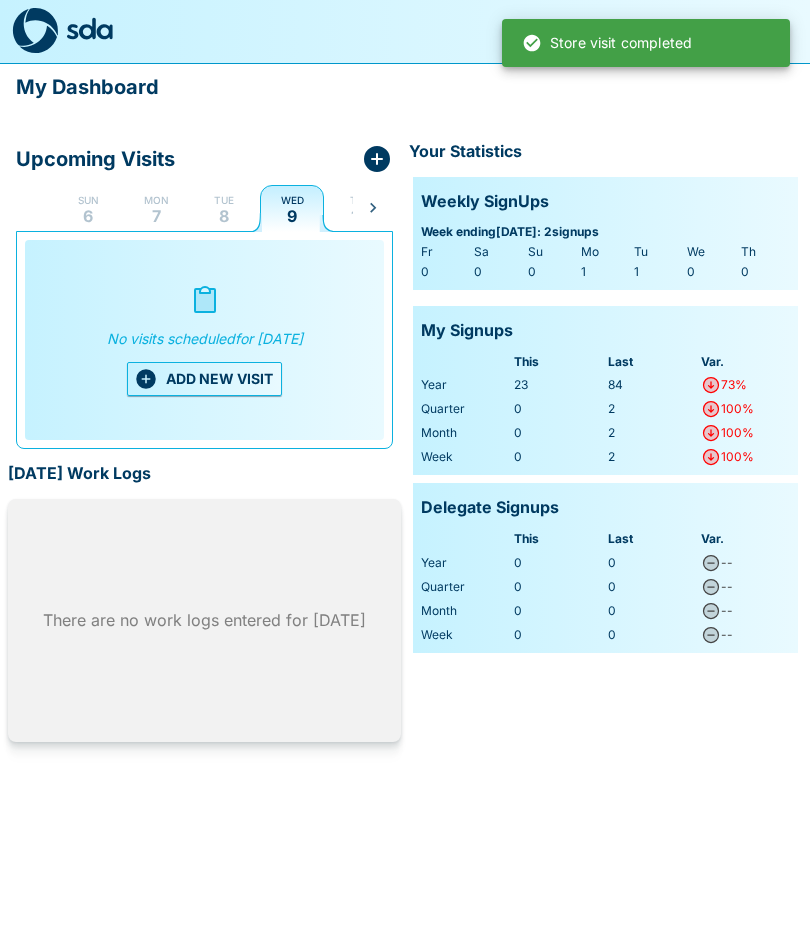 click on "8" at bounding box center (224, 217) 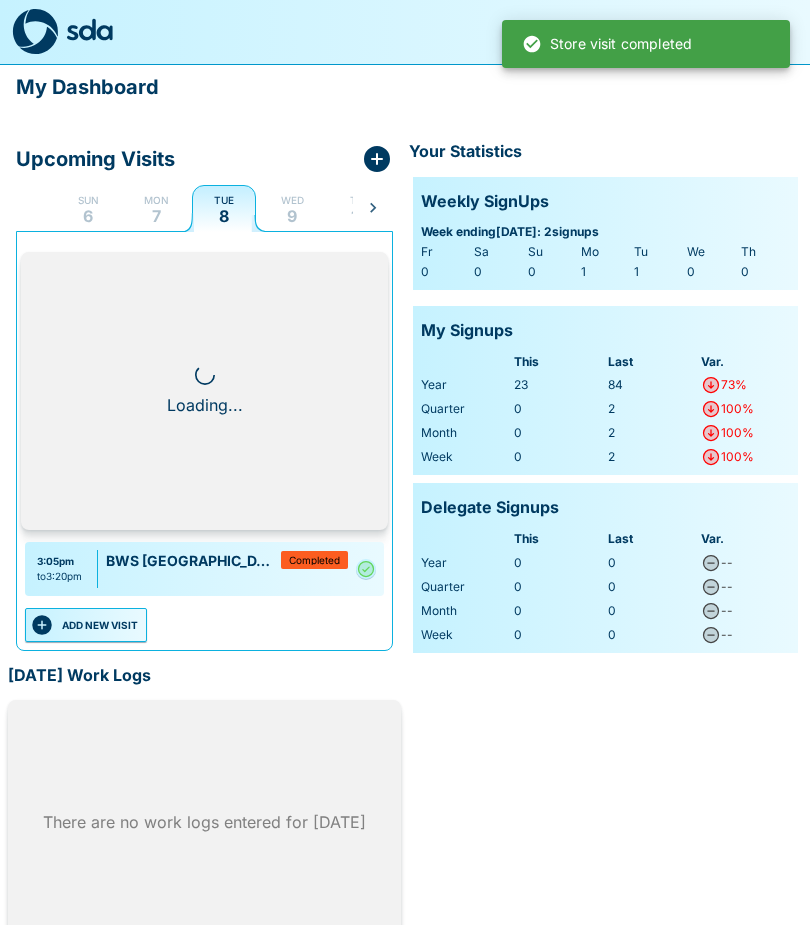 scroll, scrollTop: 0, scrollLeft: 0, axis: both 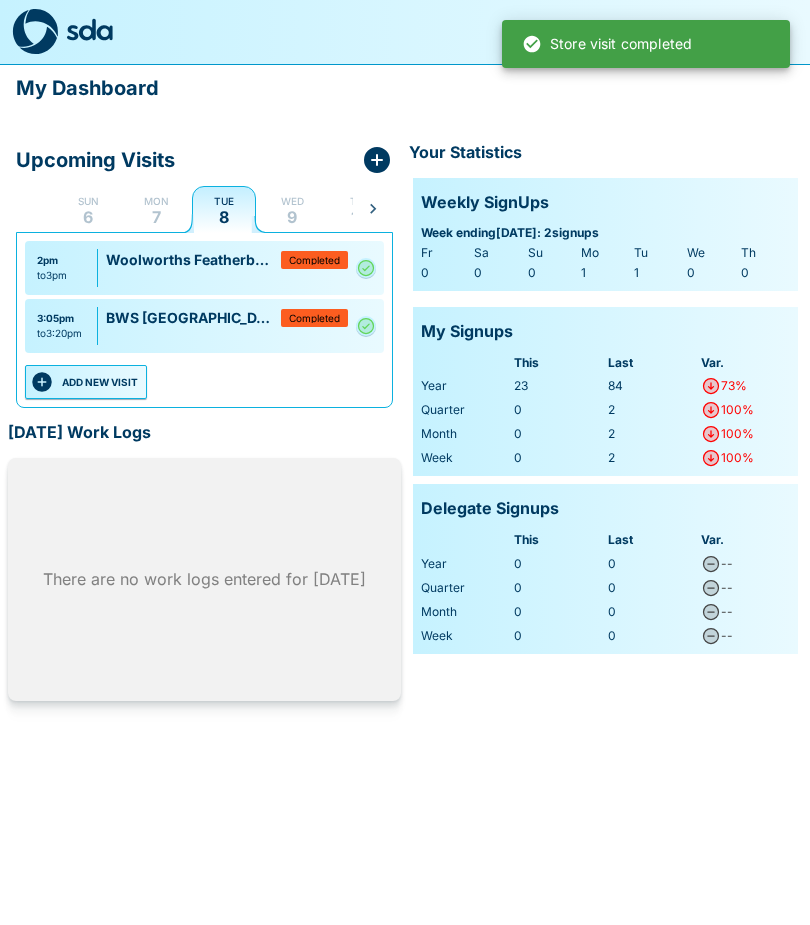 click on "ADD NEW VISIT" at bounding box center [86, 382] 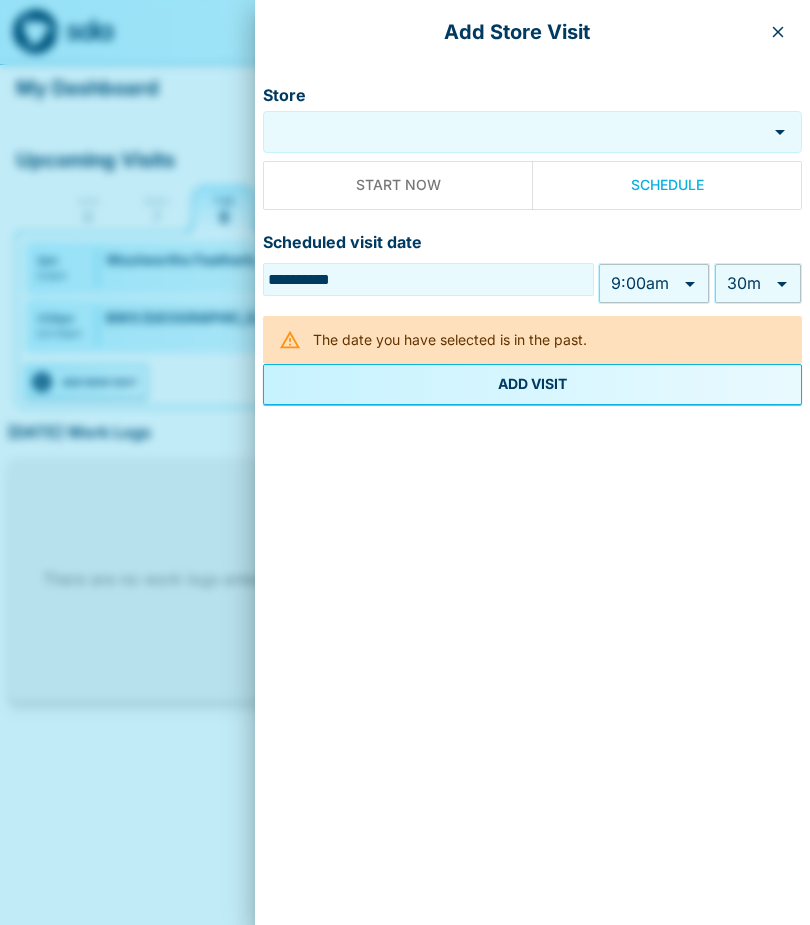 click on "Store" at bounding box center (515, 132) 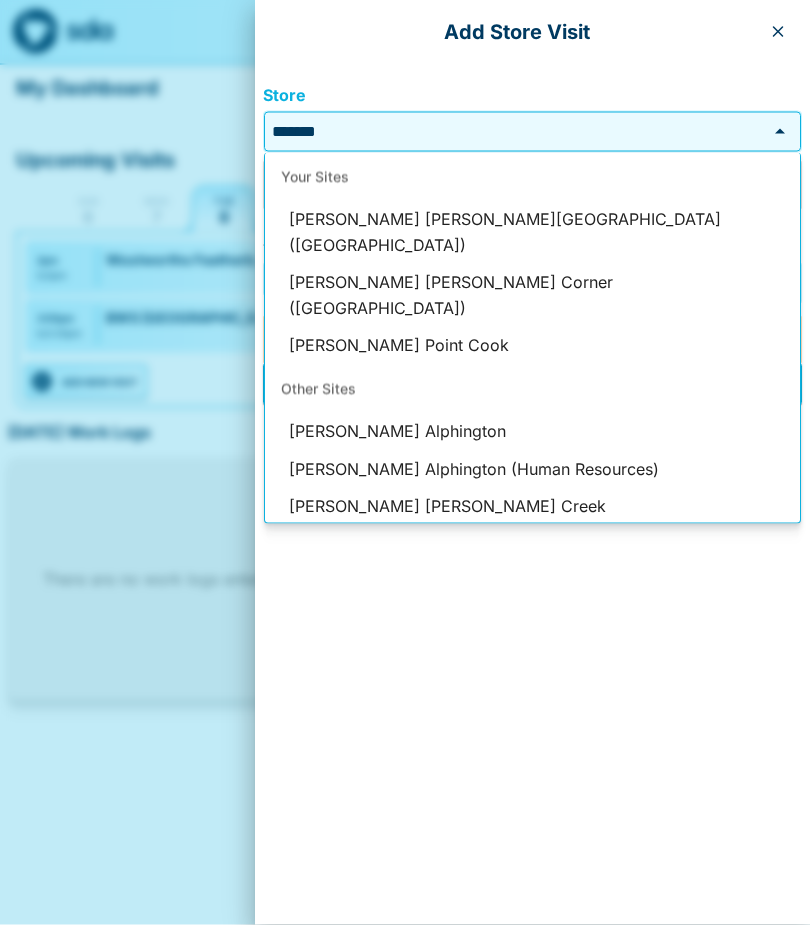 click on "Dan Murphy's Point Cook" at bounding box center [532, 346] 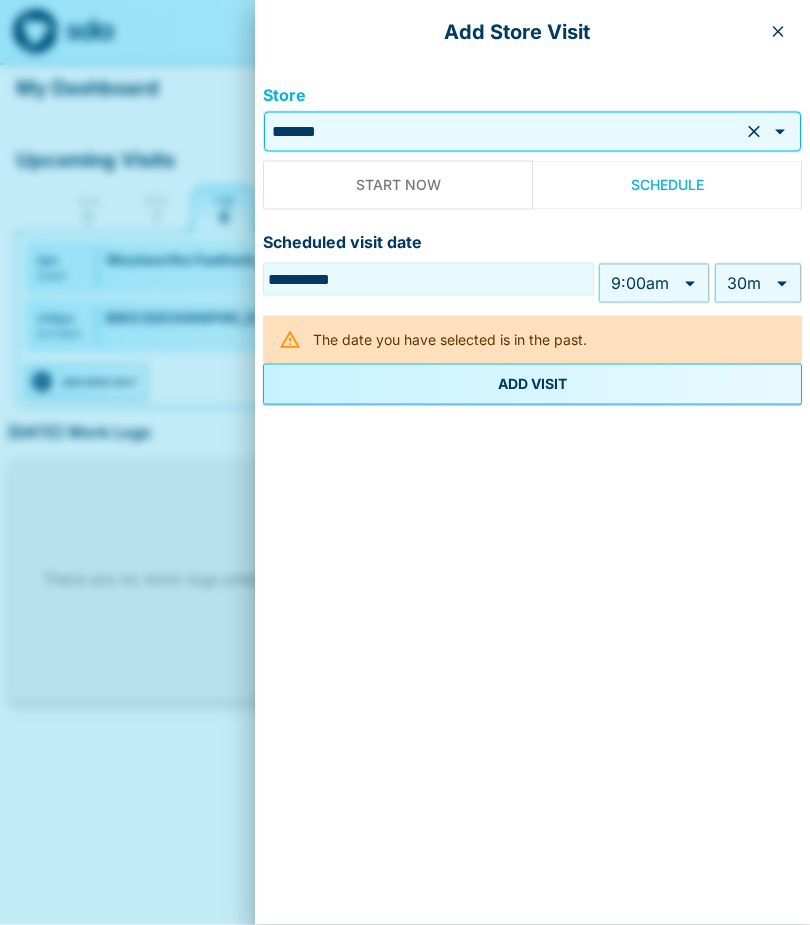 type on "**********" 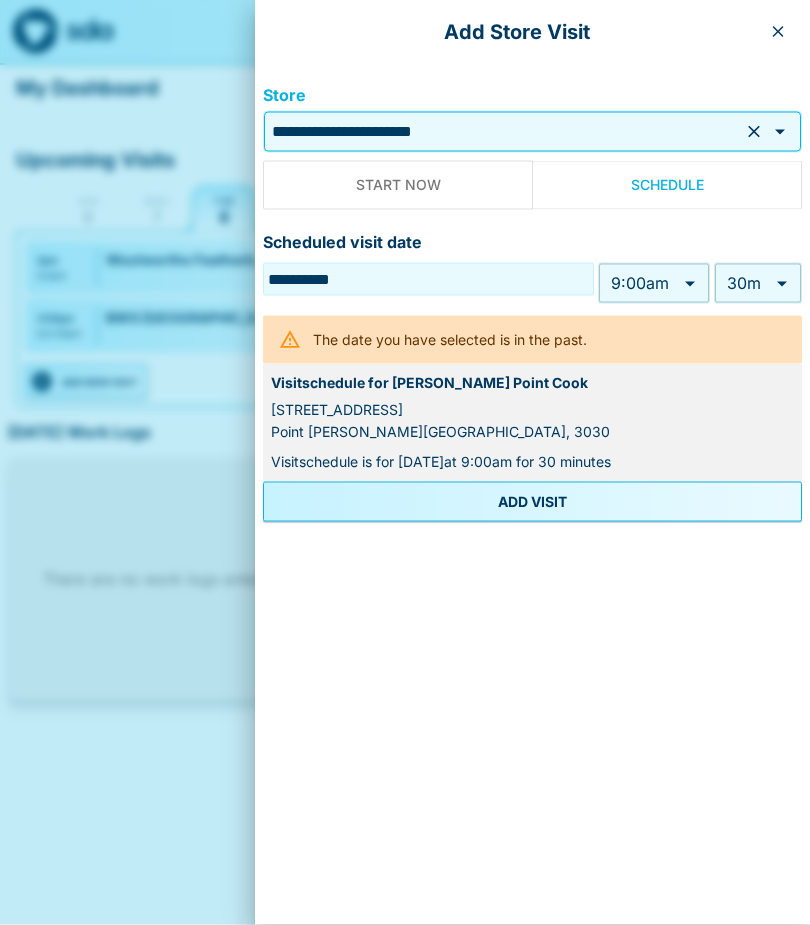click on "ADD VISIT" at bounding box center [532, 502] 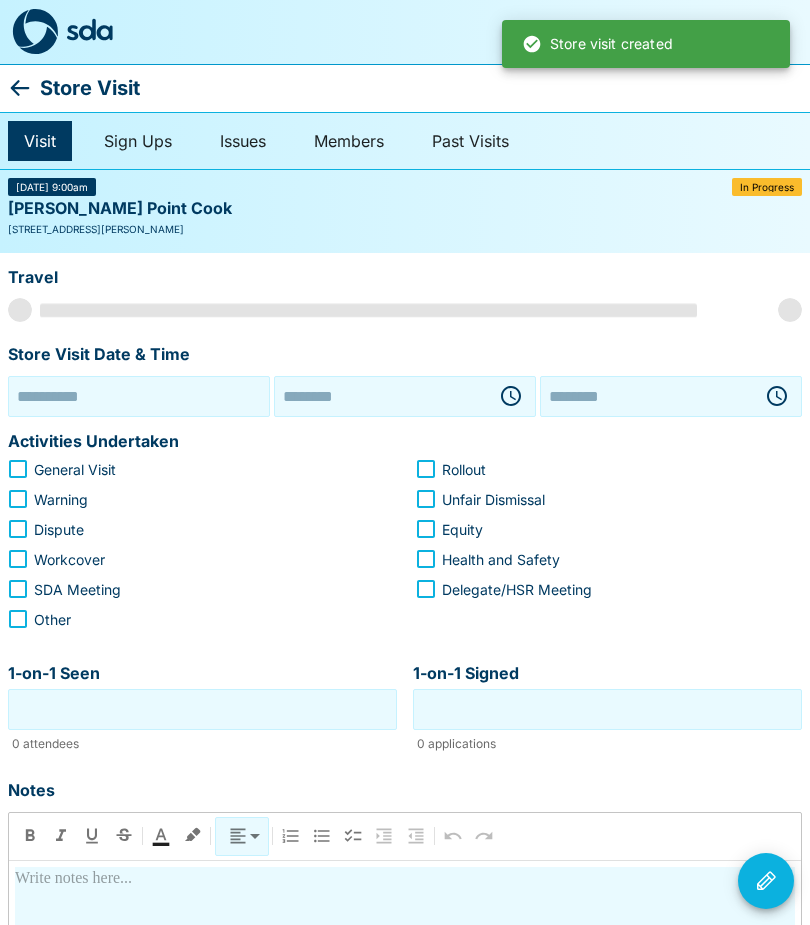 type on "**********" 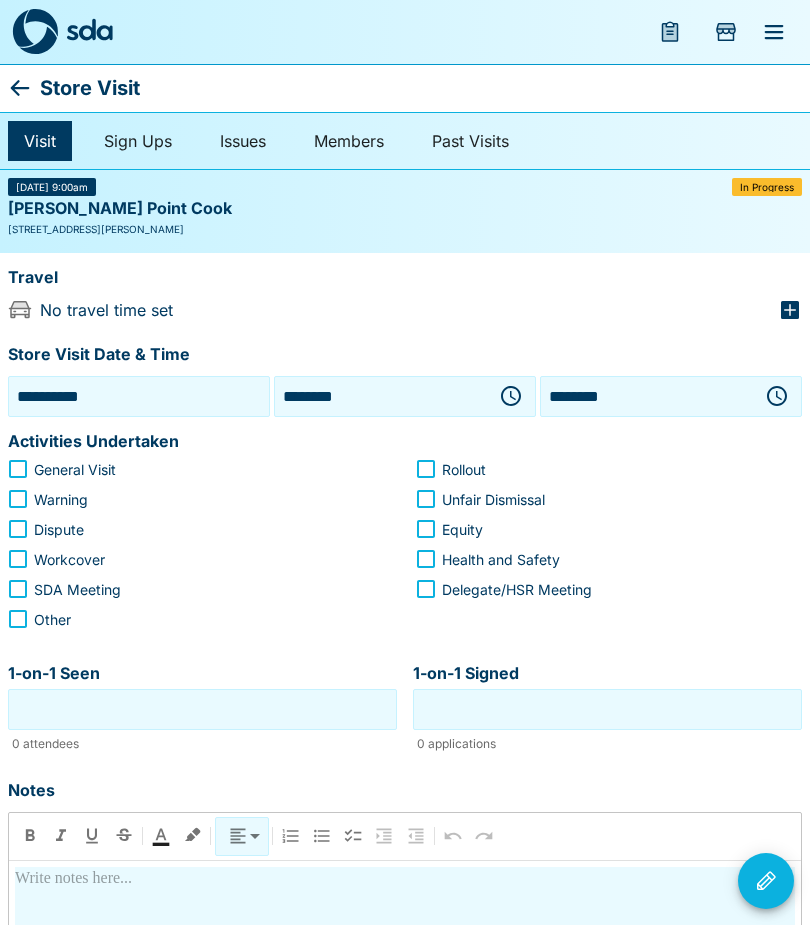 click 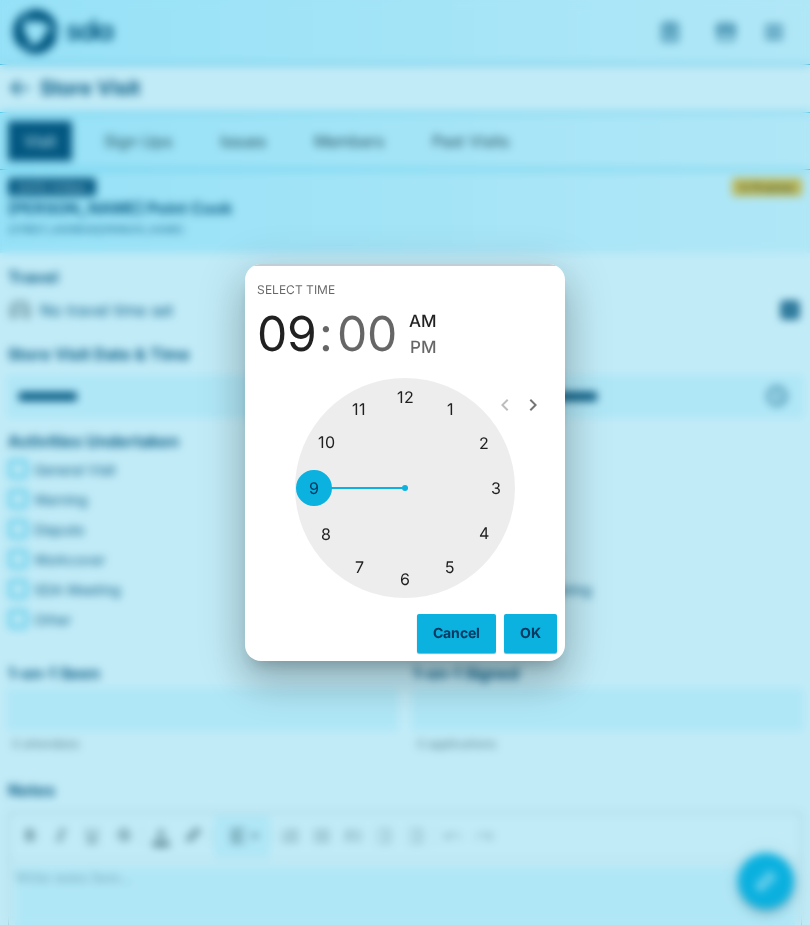 click at bounding box center [405, 488] 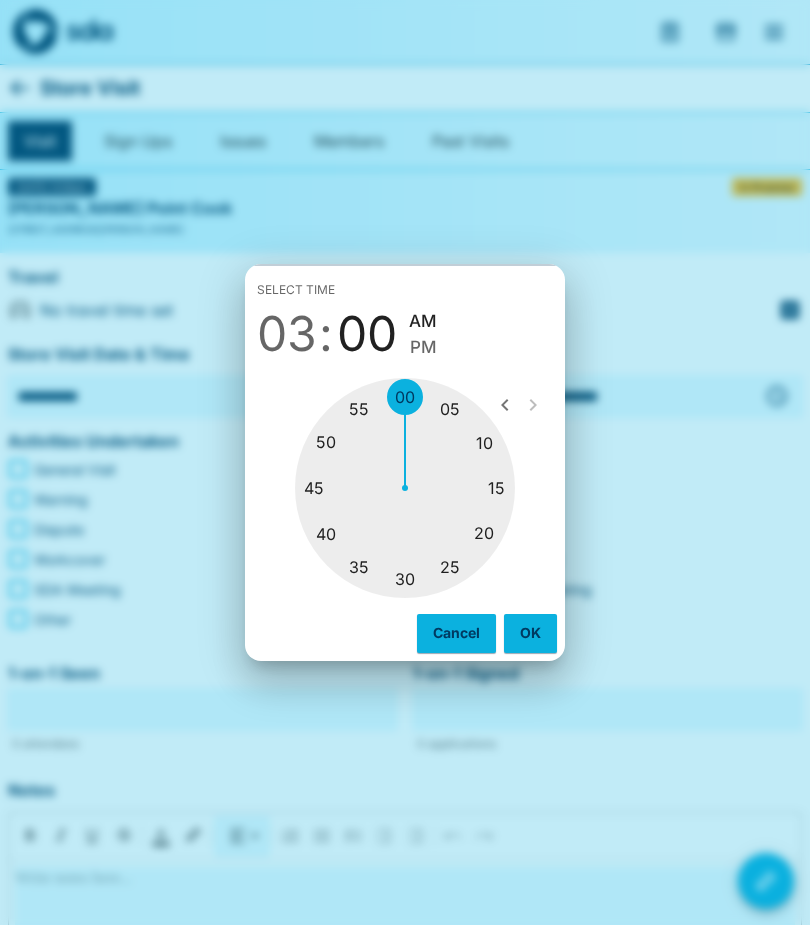 click at bounding box center [405, 488] 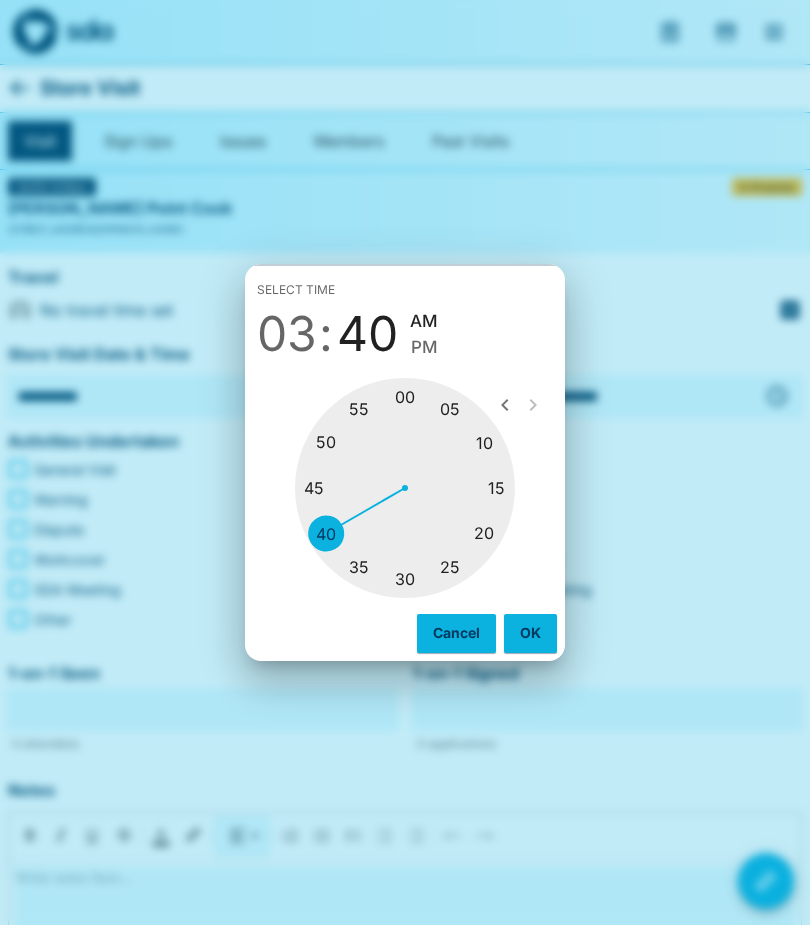 click on "PM" at bounding box center (424, 347) 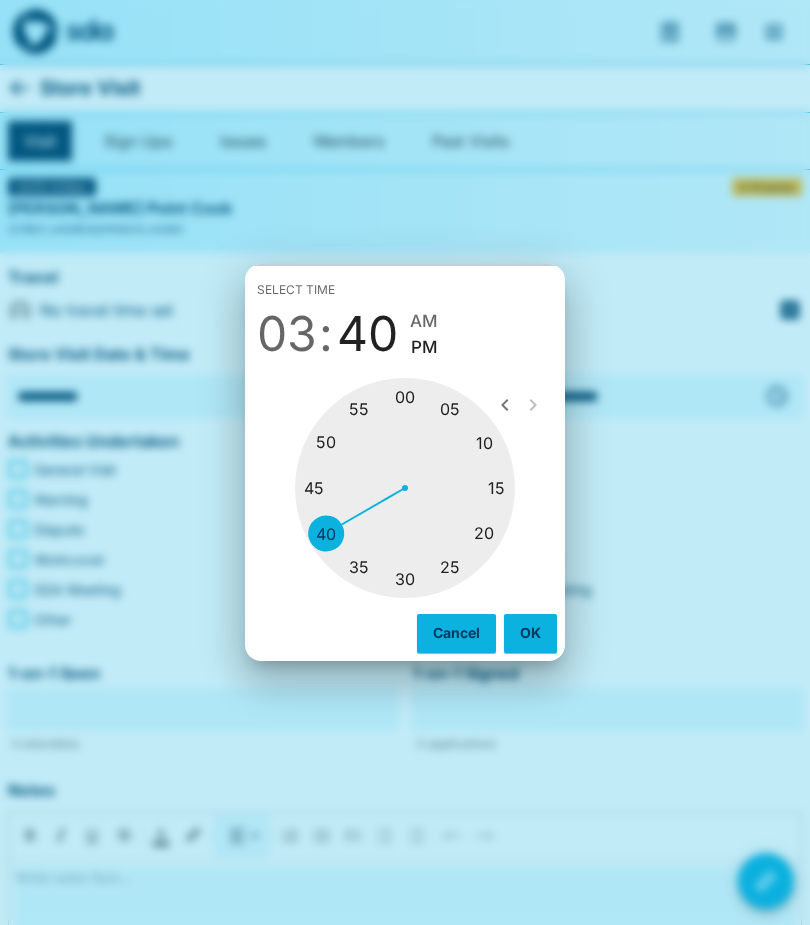 click on "OK" at bounding box center (530, 633) 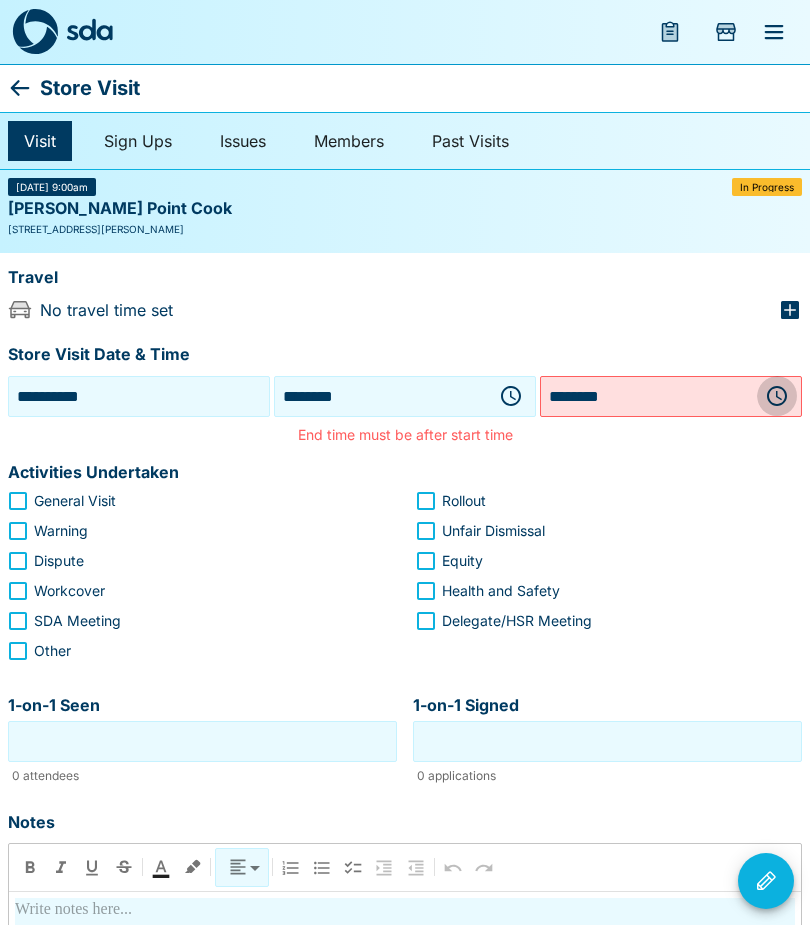click 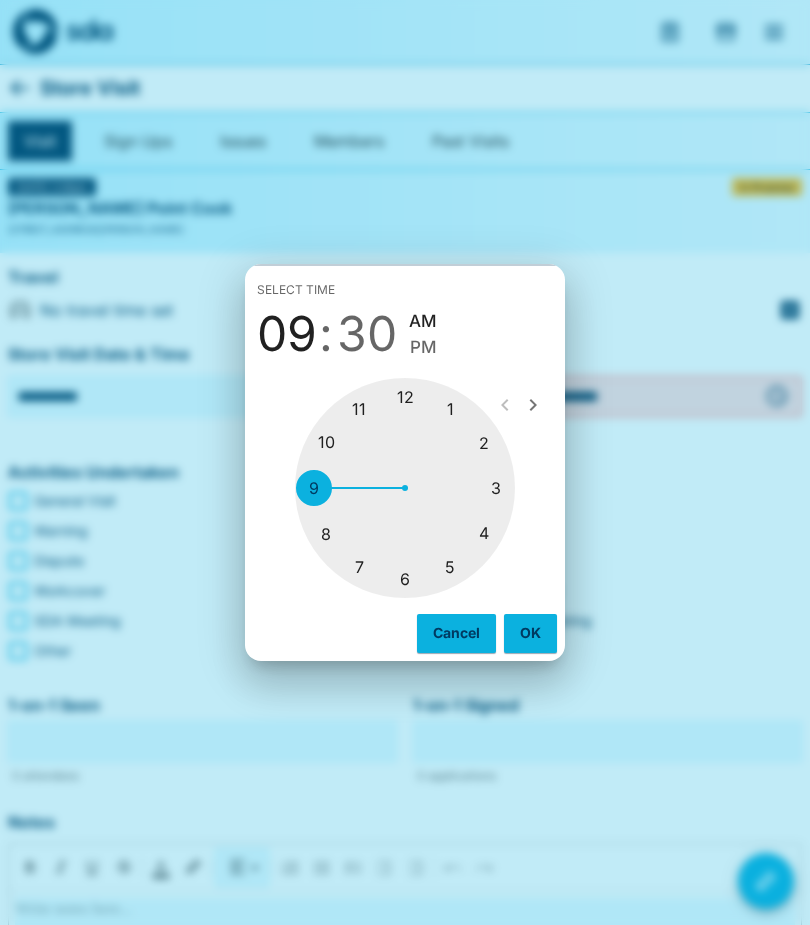click at bounding box center [405, 488] 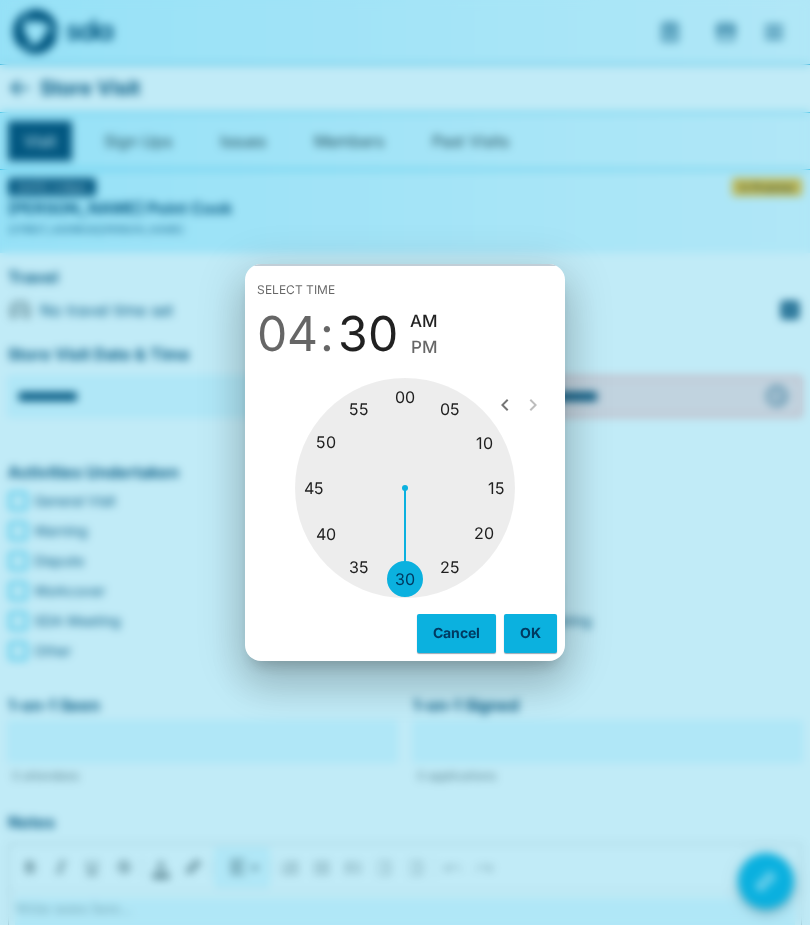 click at bounding box center [405, 488] 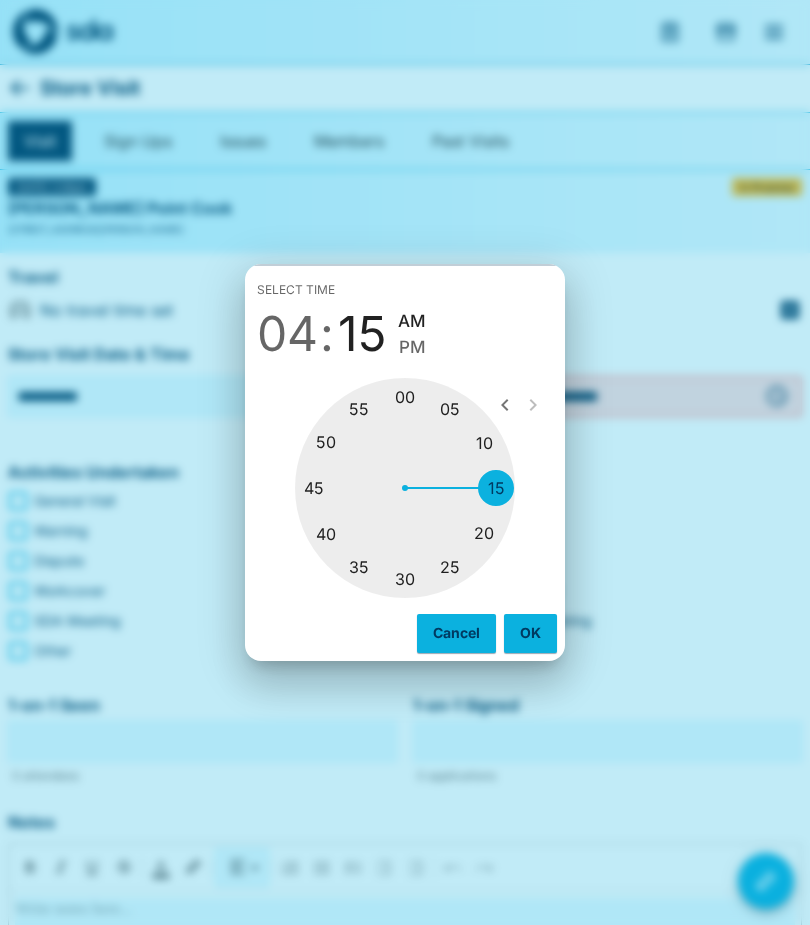 click on "PM" at bounding box center [412, 347] 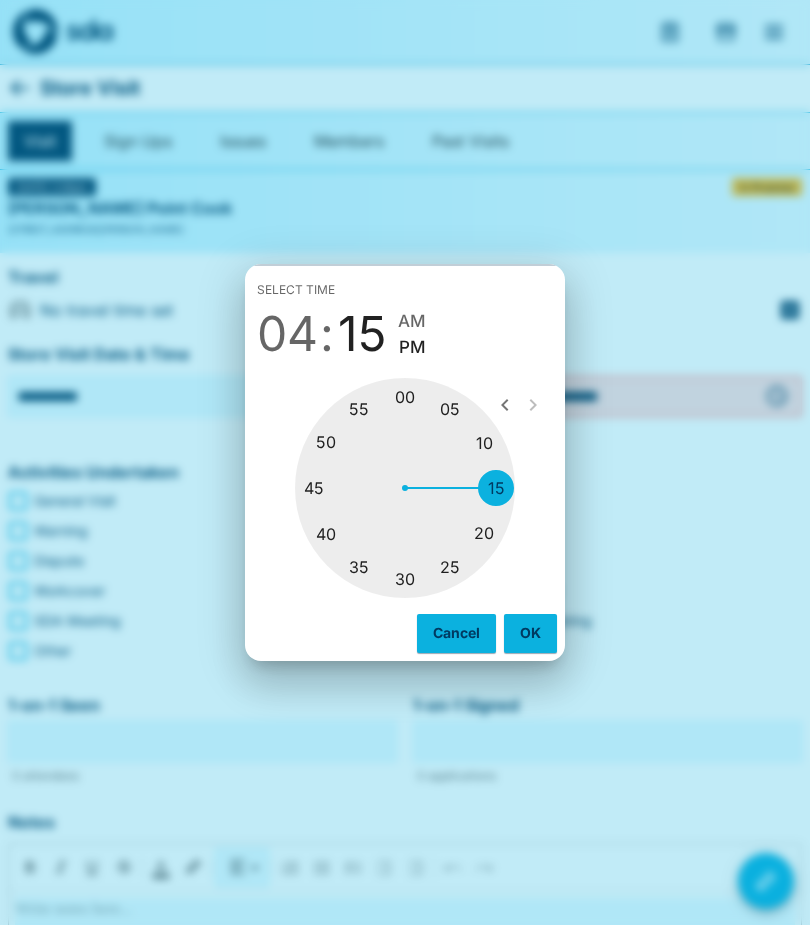 click on "OK" at bounding box center (530, 633) 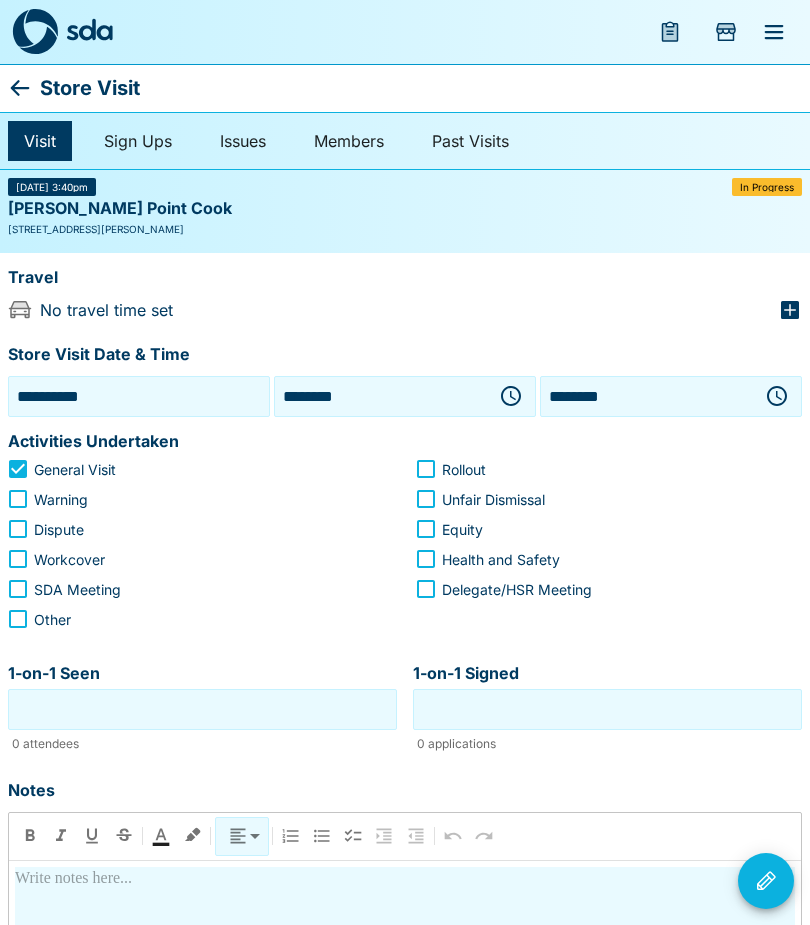 click on "1-on-1 Seen" at bounding box center [202, 709] 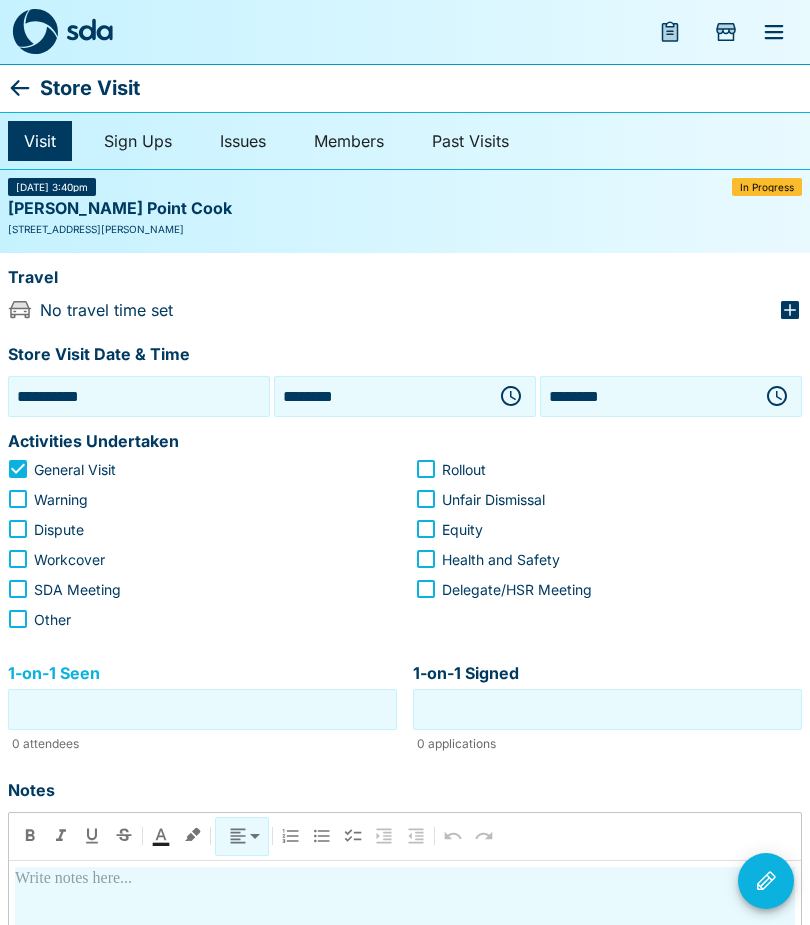 scroll, scrollTop: 85, scrollLeft: 0, axis: vertical 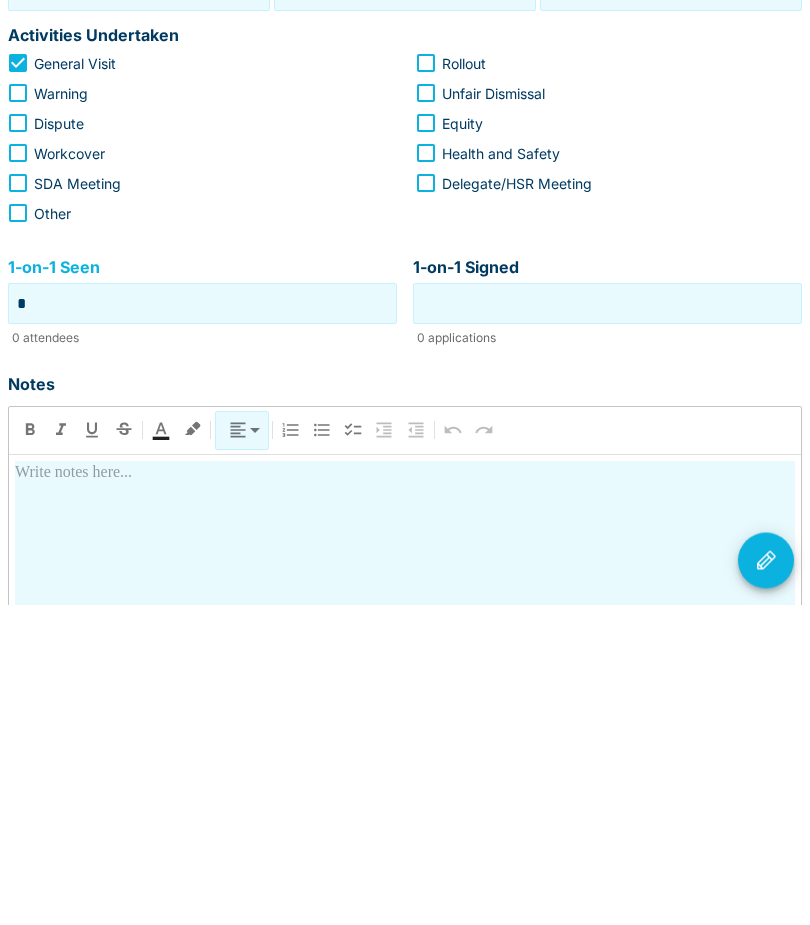 type on "*" 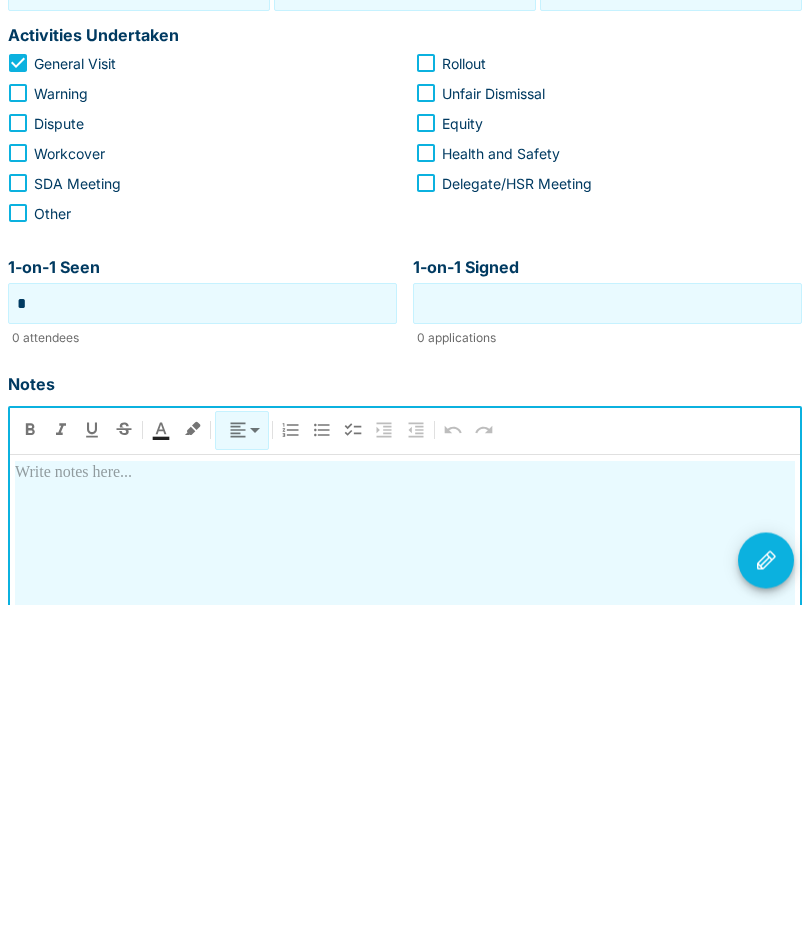 type 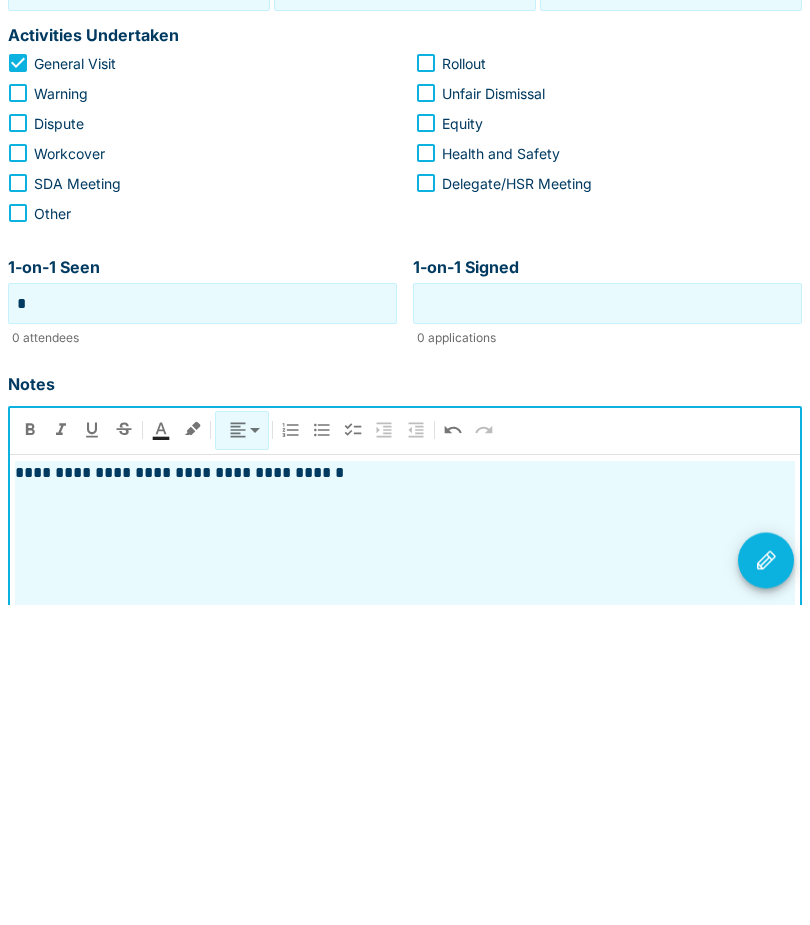 click 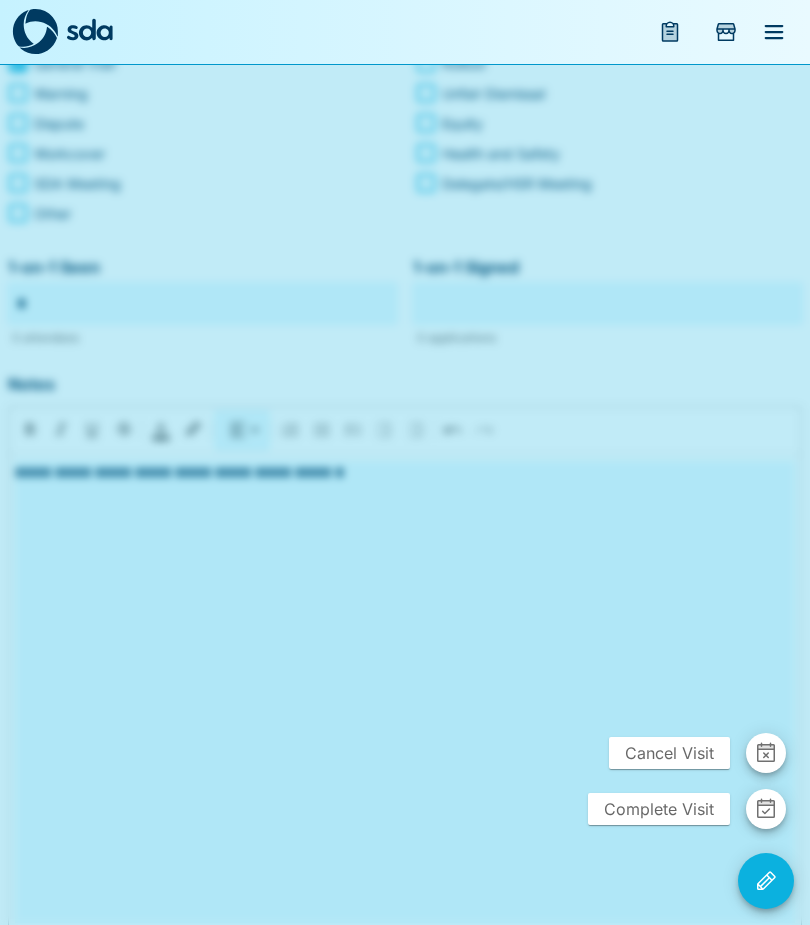 click on "Complete Visit" at bounding box center (659, 809) 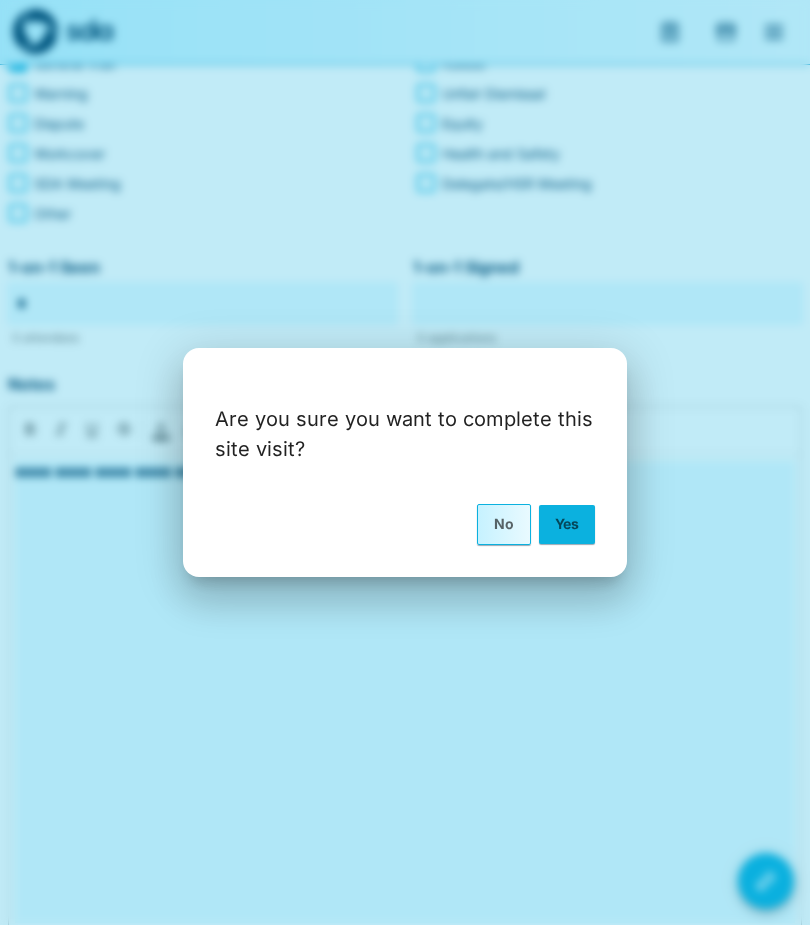 click on "Yes" at bounding box center (567, 524) 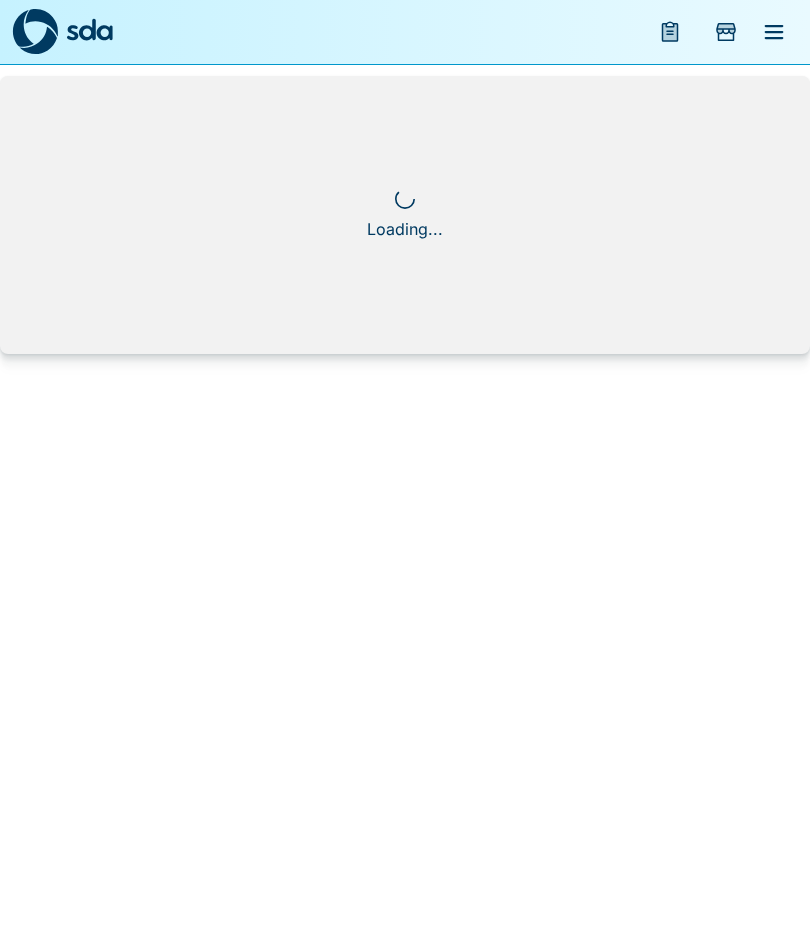 scroll, scrollTop: 0, scrollLeft: 0, axis: both 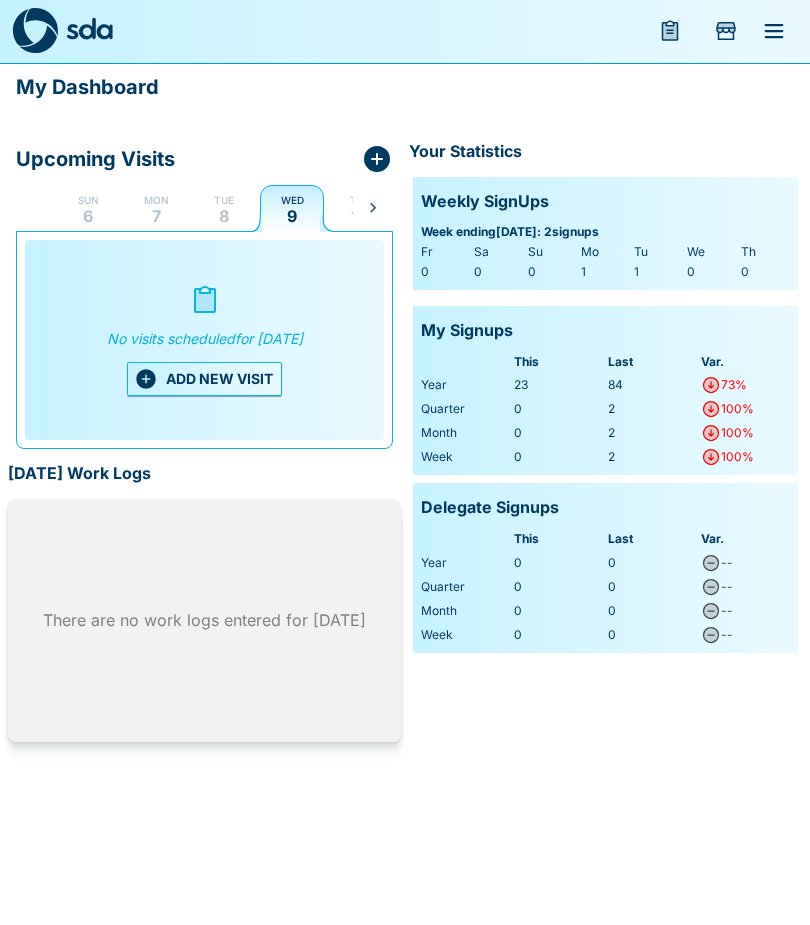 click on "ADD NEW VISIT" at bounding box center (204, 380) 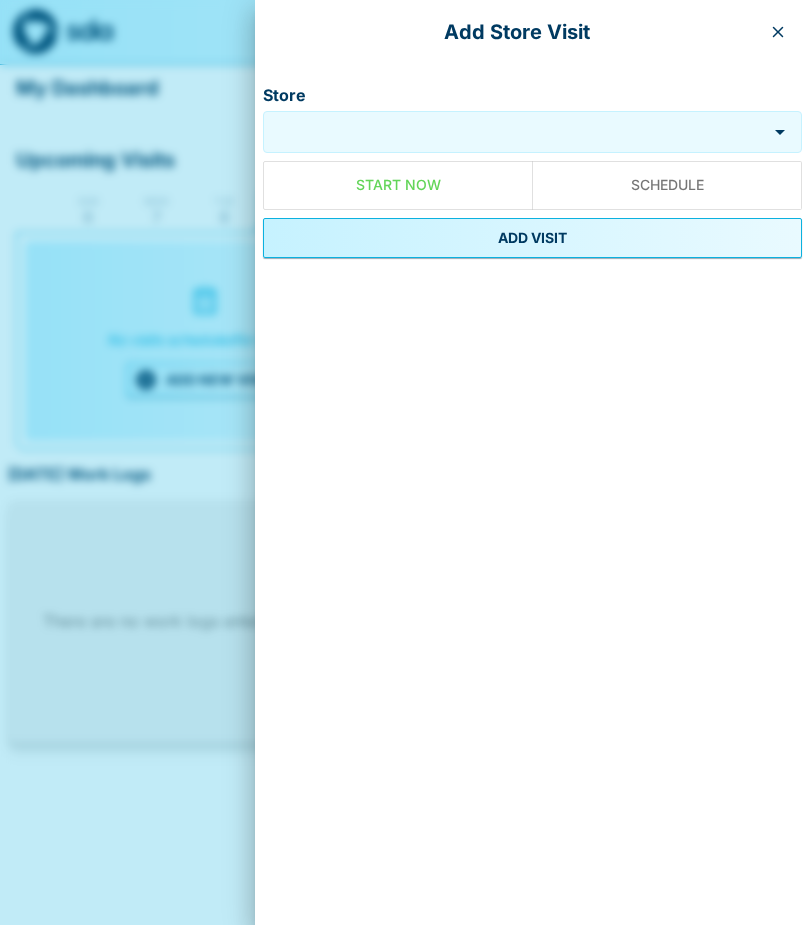 click on "Store" at bounding box center [515, 132] 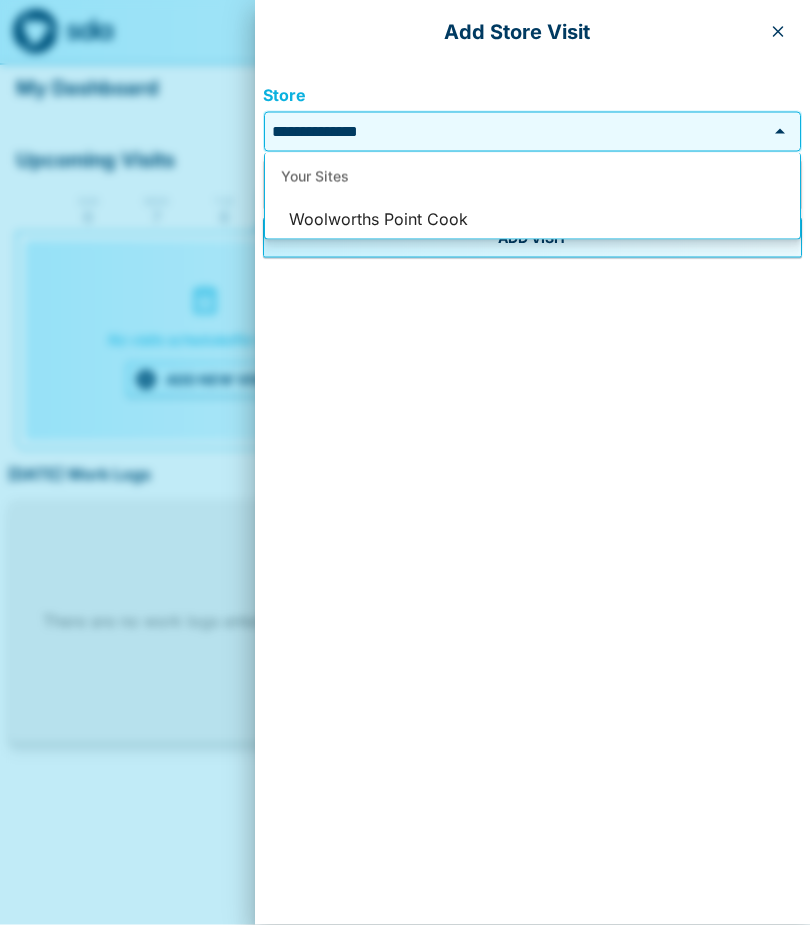 click on "Woolworths Point Cook" at bounding box center (532, 220) 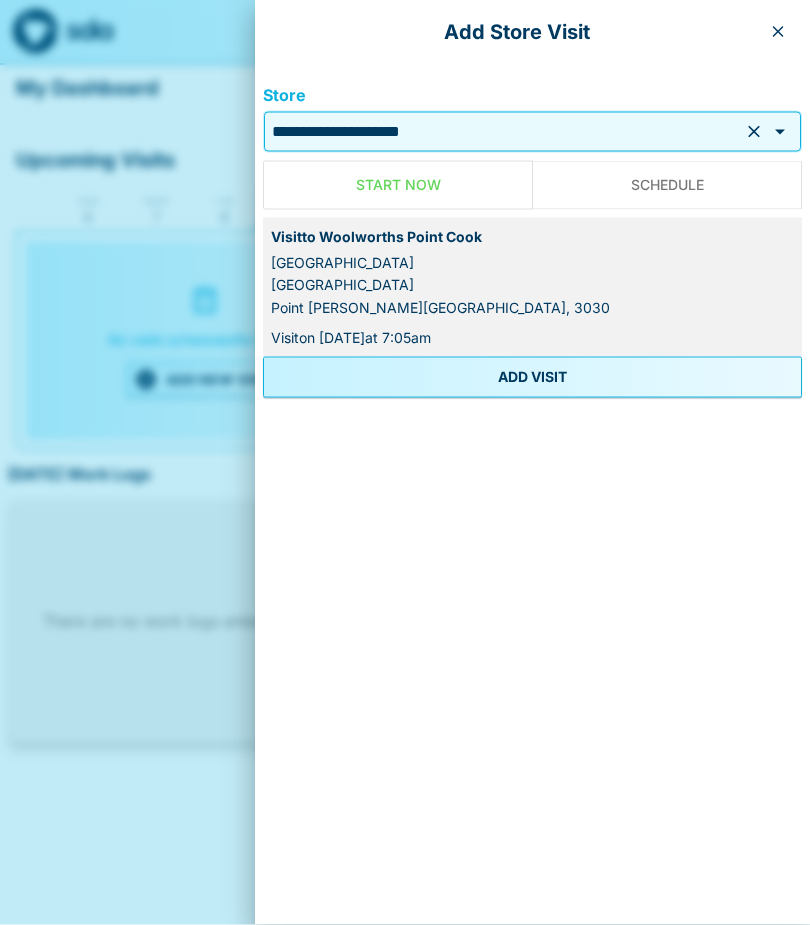 click on "ADD VISIT" at bounding box center (532, 377) 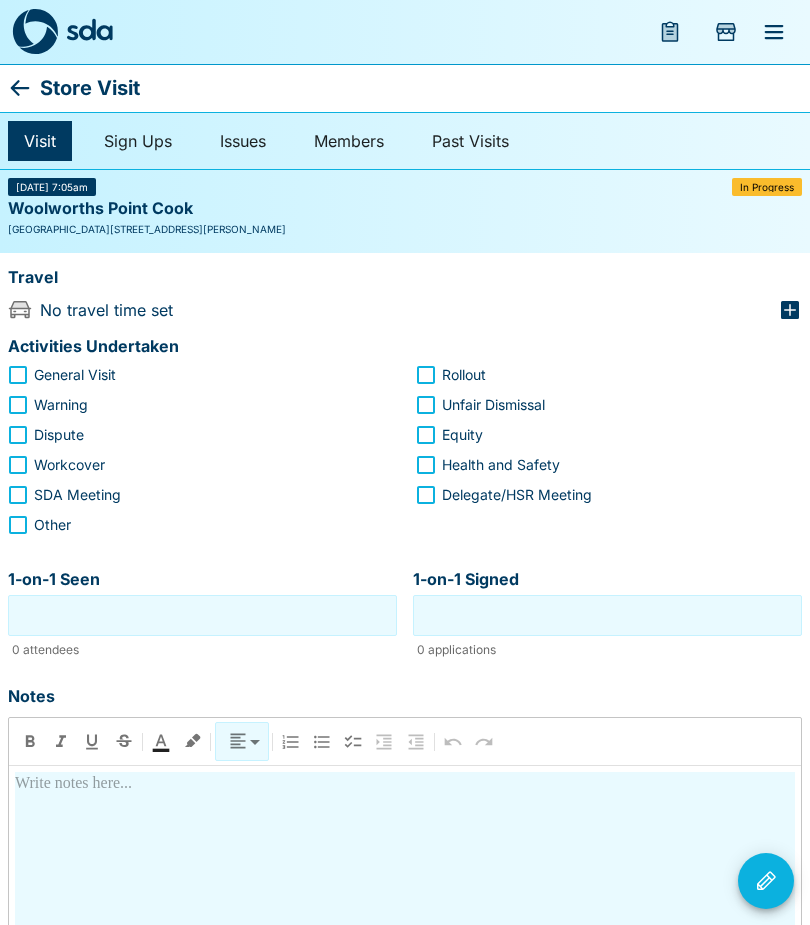 click 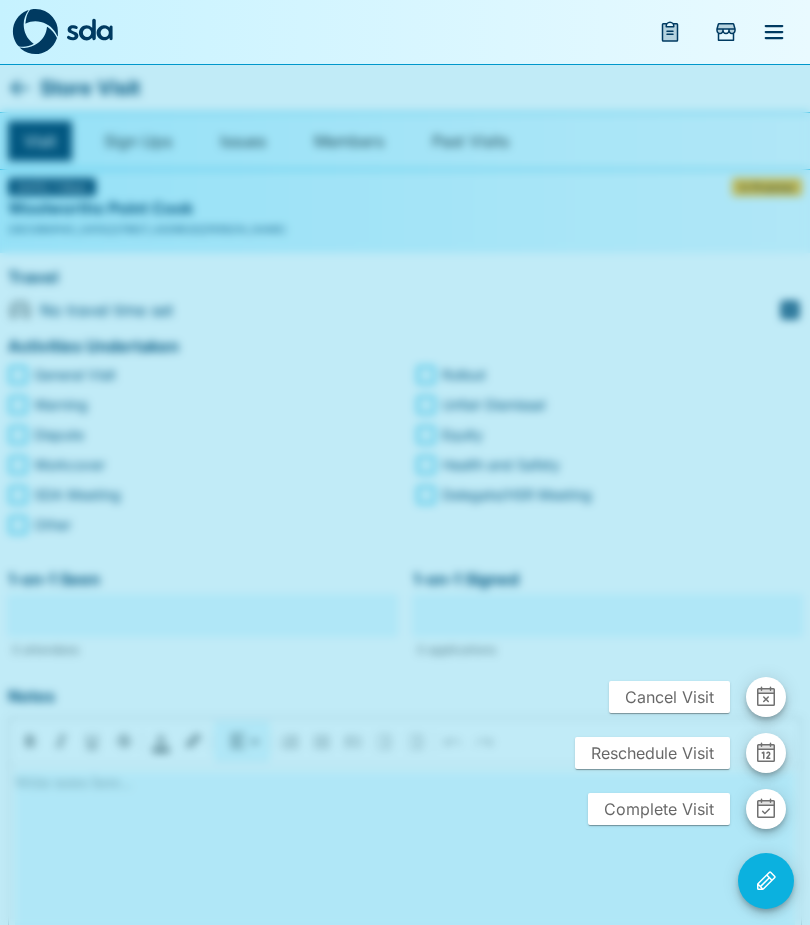 click on "Cancel Visit" at bounding box center (669, 697) 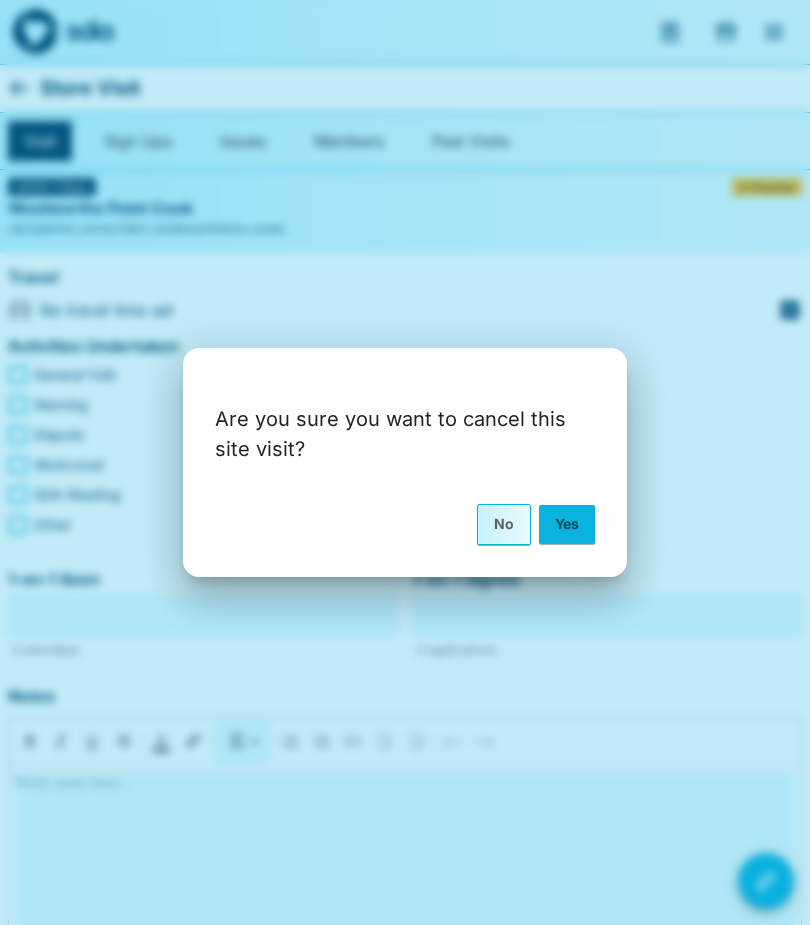 click on "Yes" at bounding box center (567, 524) 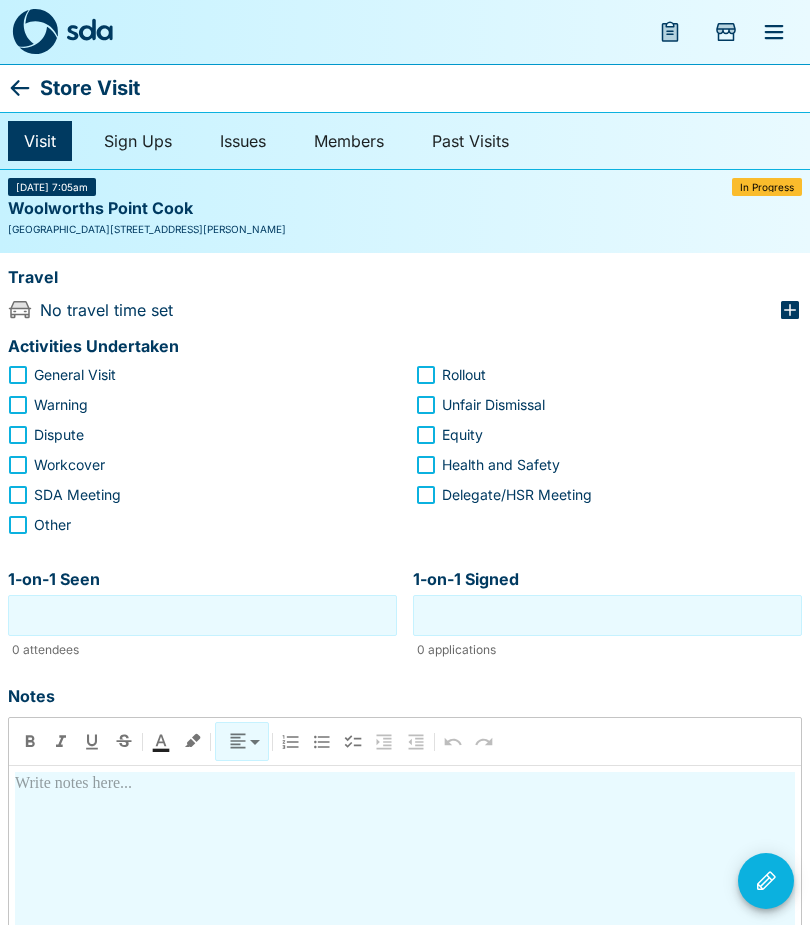 click 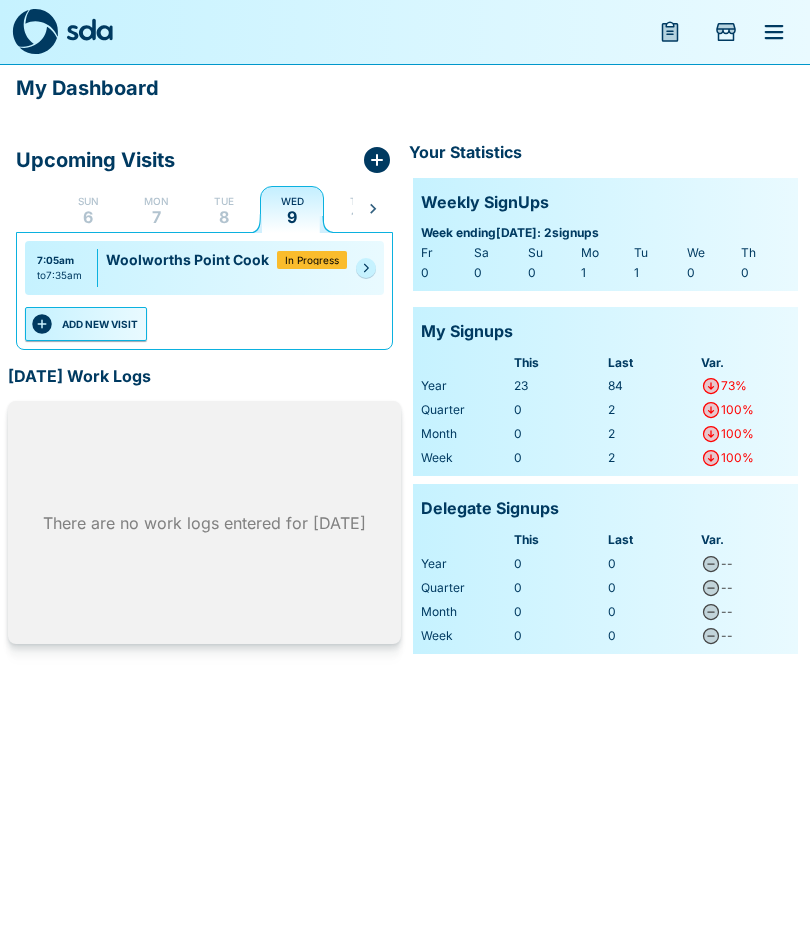 click at bounding box center [366, 268] 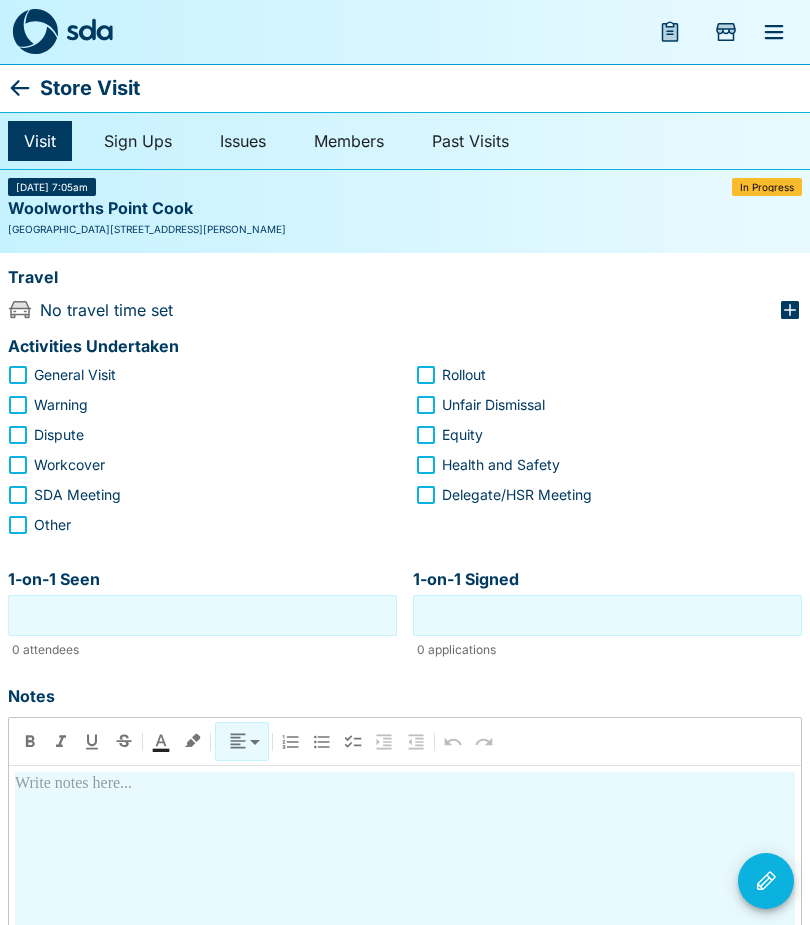 click at bounding box center [766, 881] 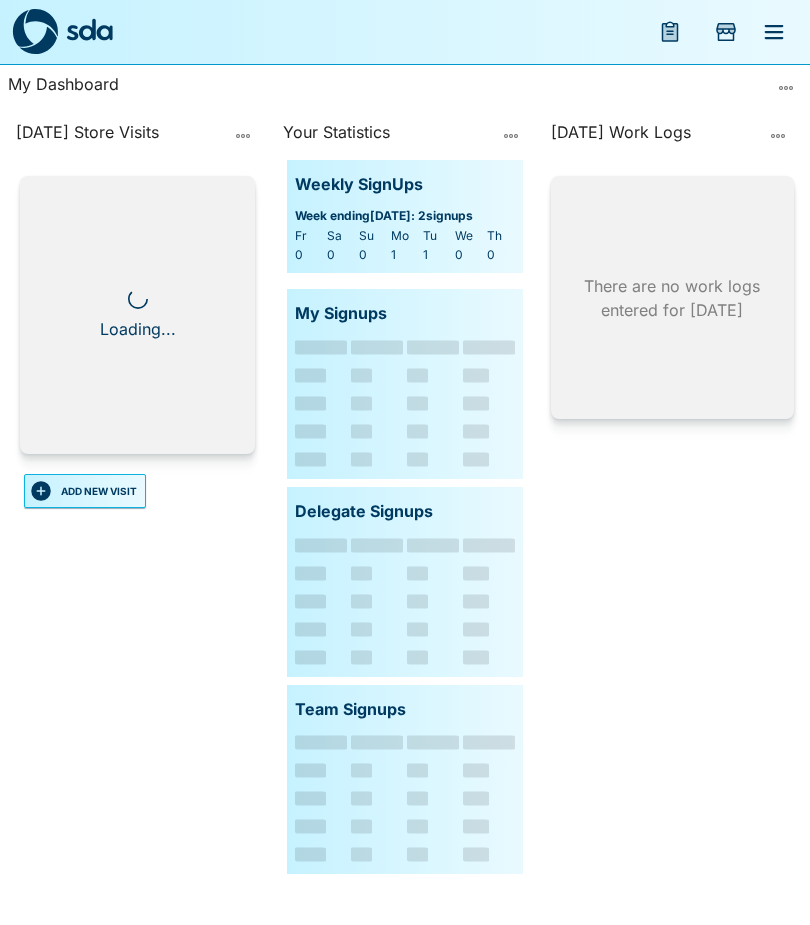 scroll, scrollTop: 0, scrollLeft: 0, axis: both 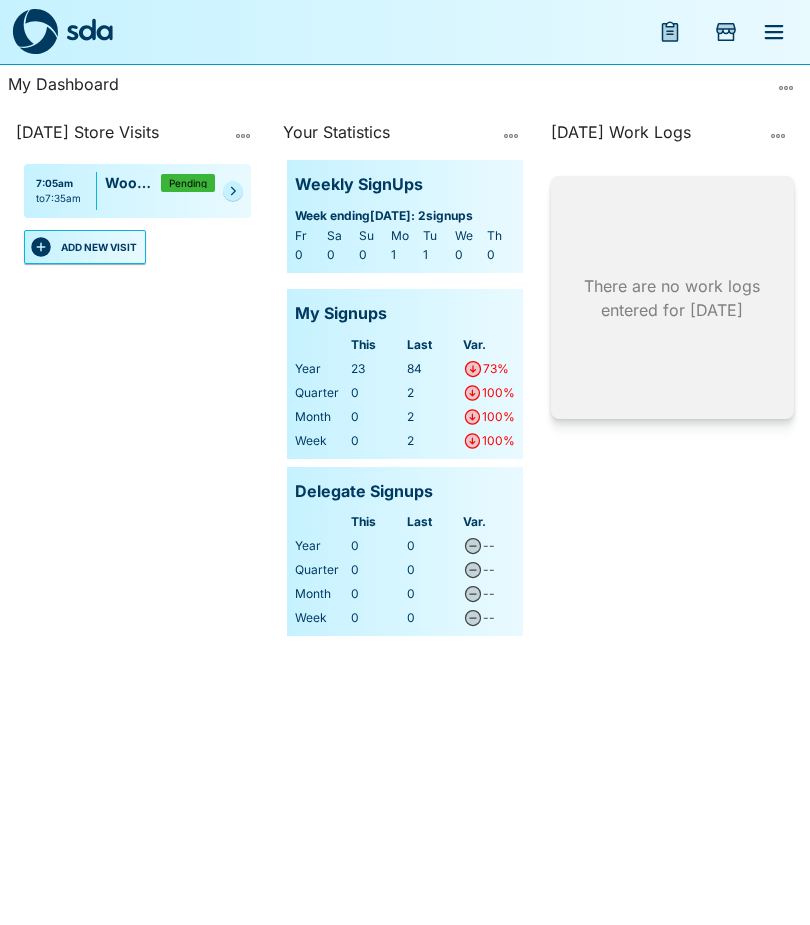 click 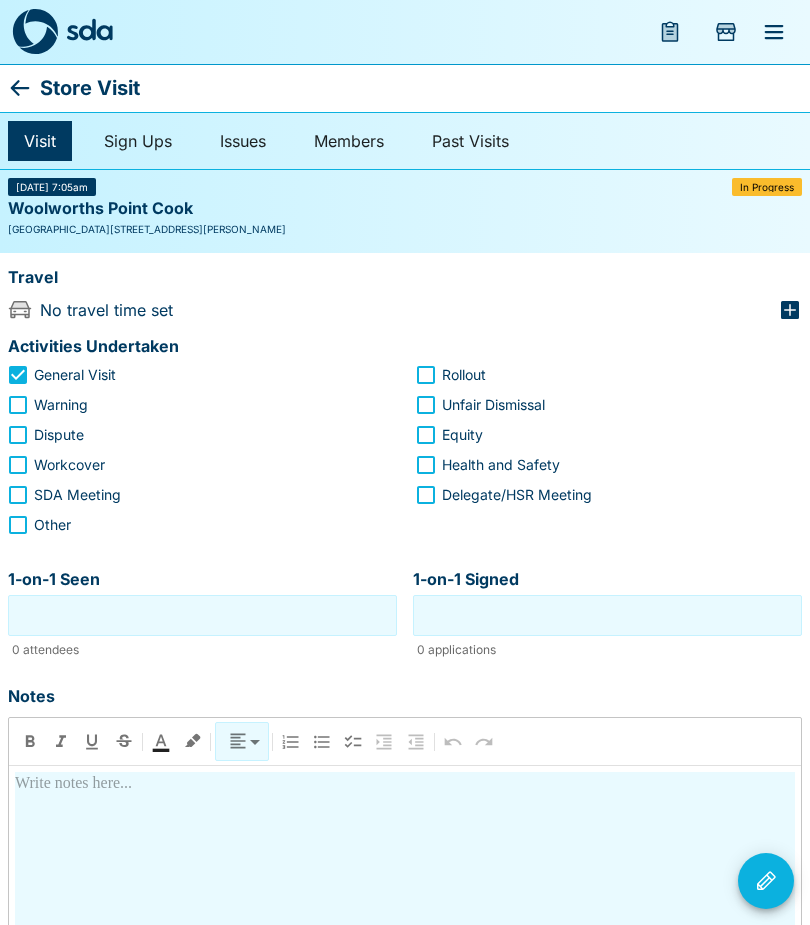 click on "1-on-1 Seen" at bounding box center (202, 615) 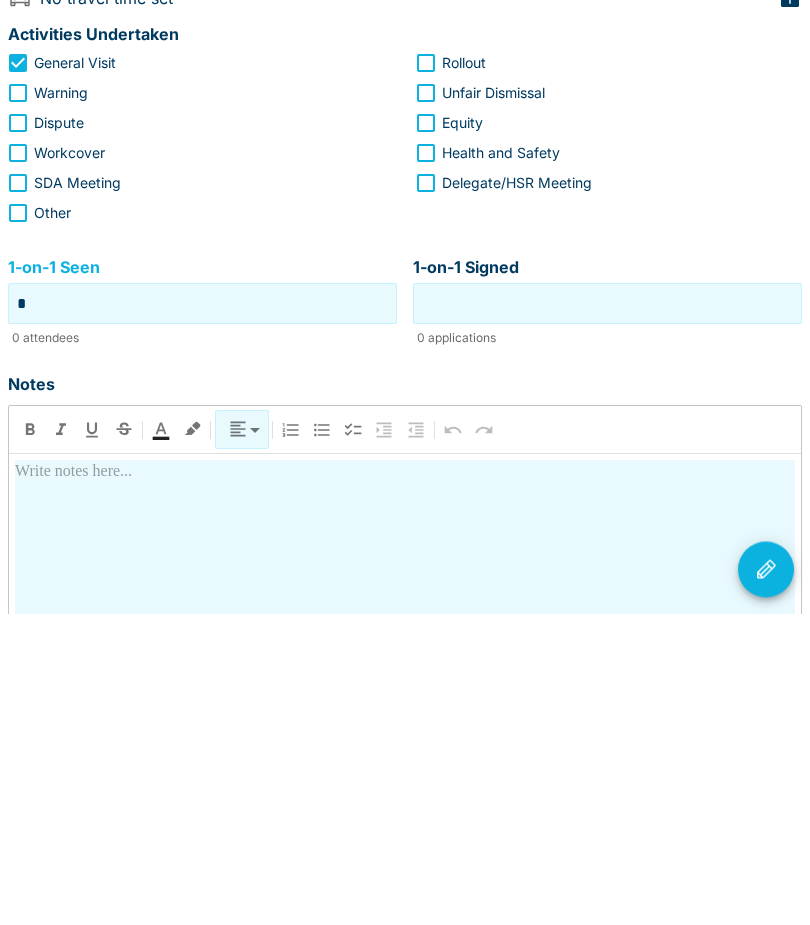 type on "*" 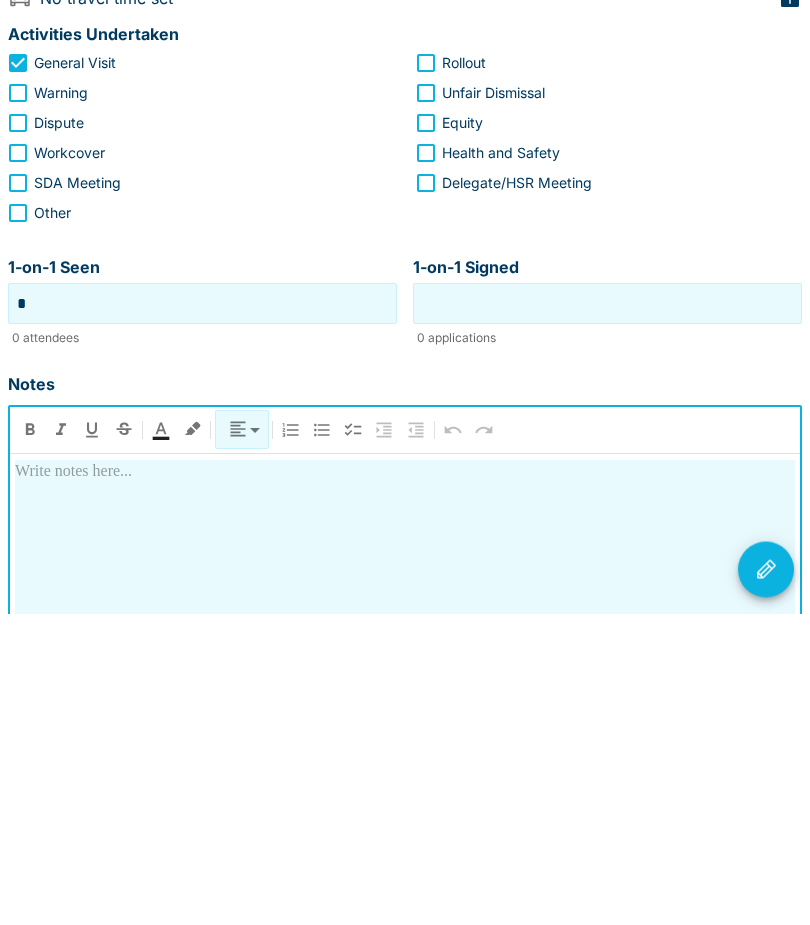 type 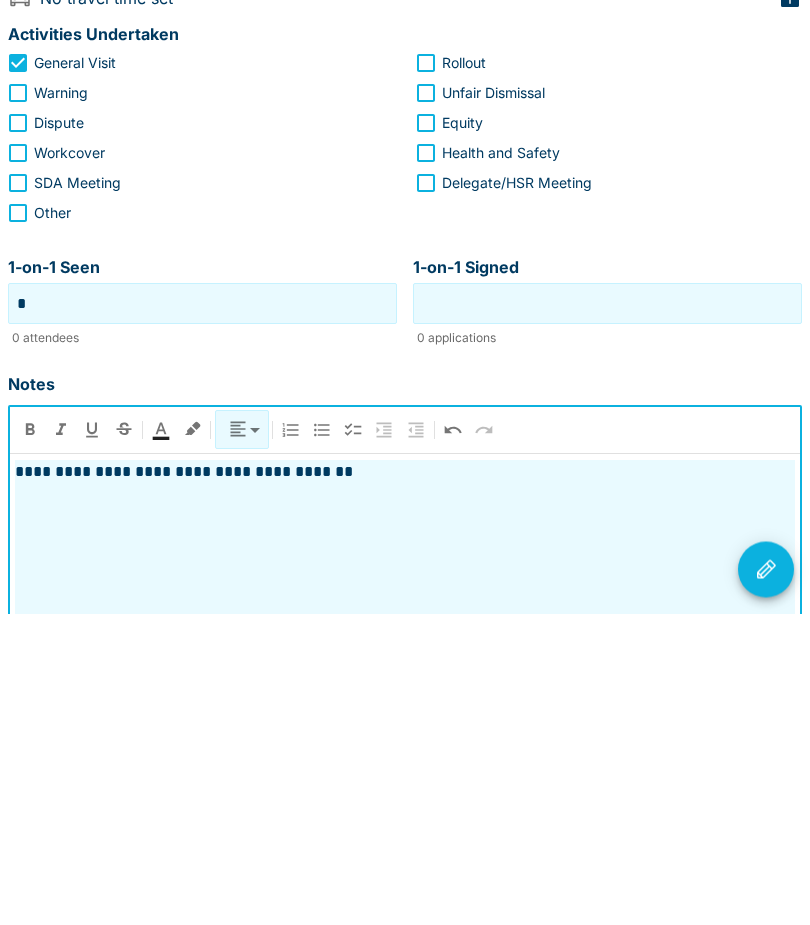 click on "**********" at bounding box center (405, 784) 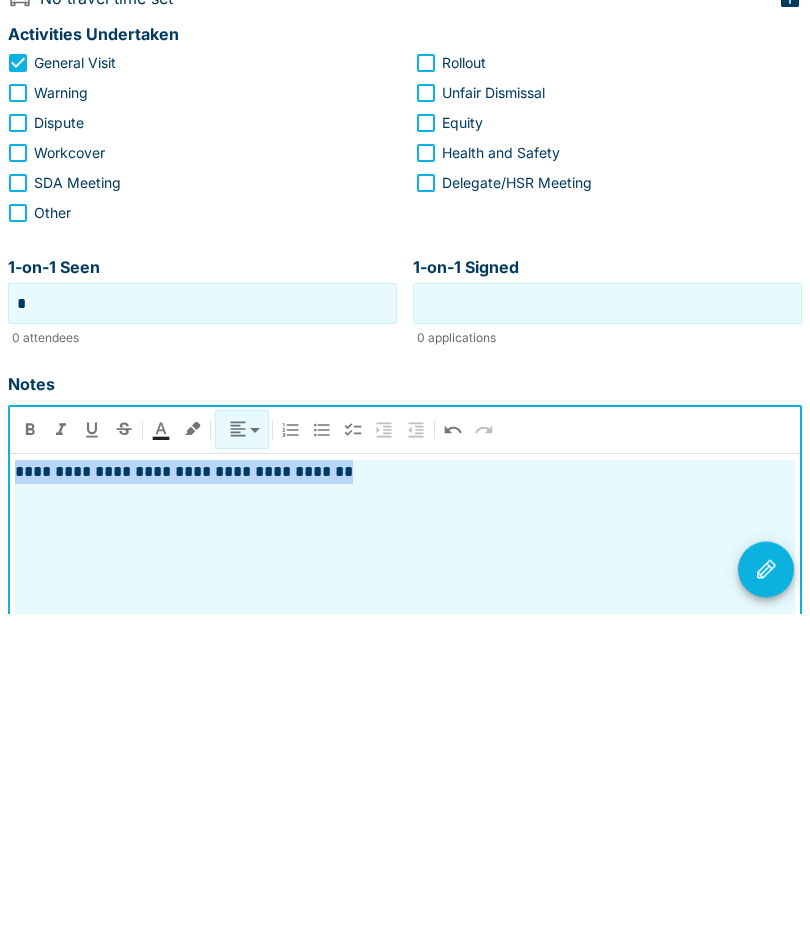 copy on "**********" 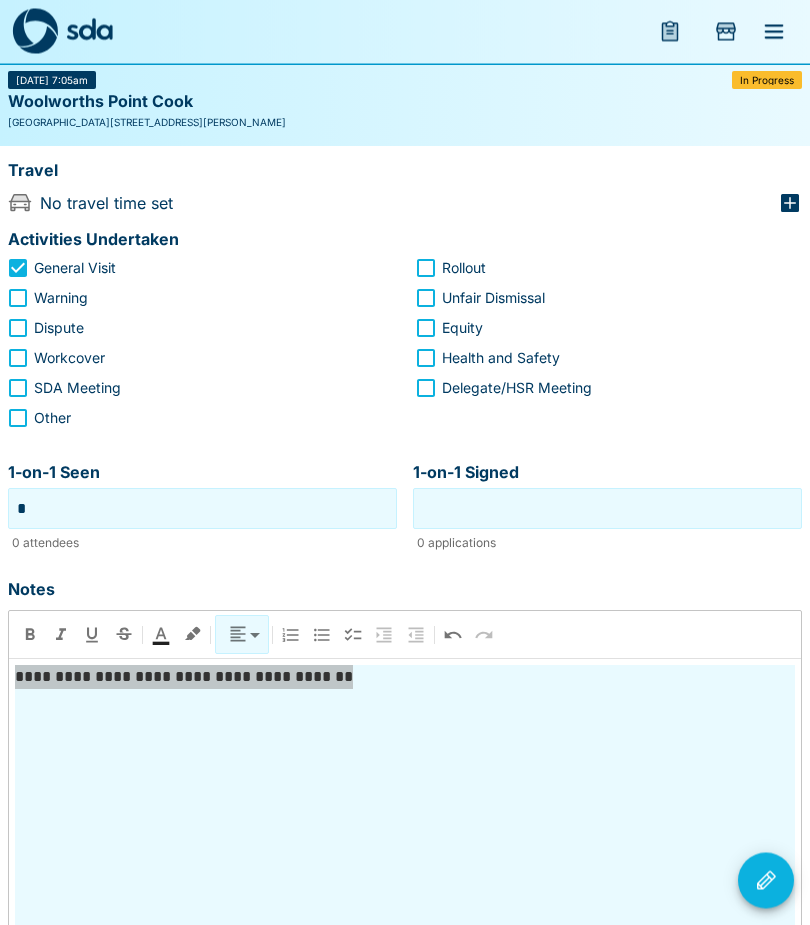 scroll, scrollTop: 0, scrollLeft: 0, axis: both 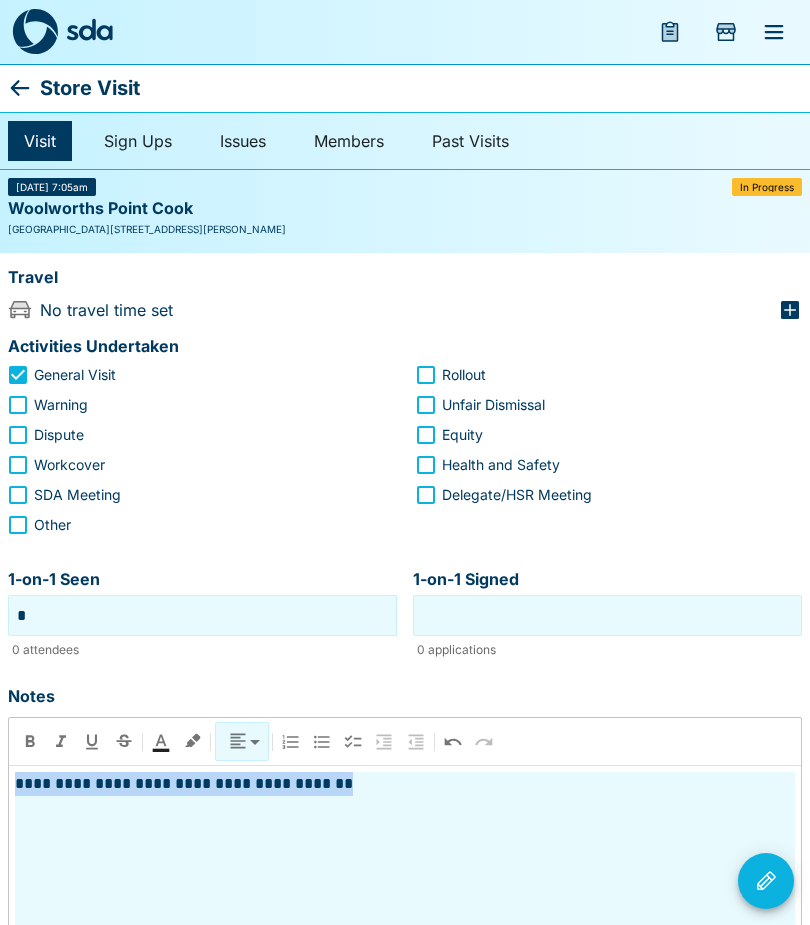 click 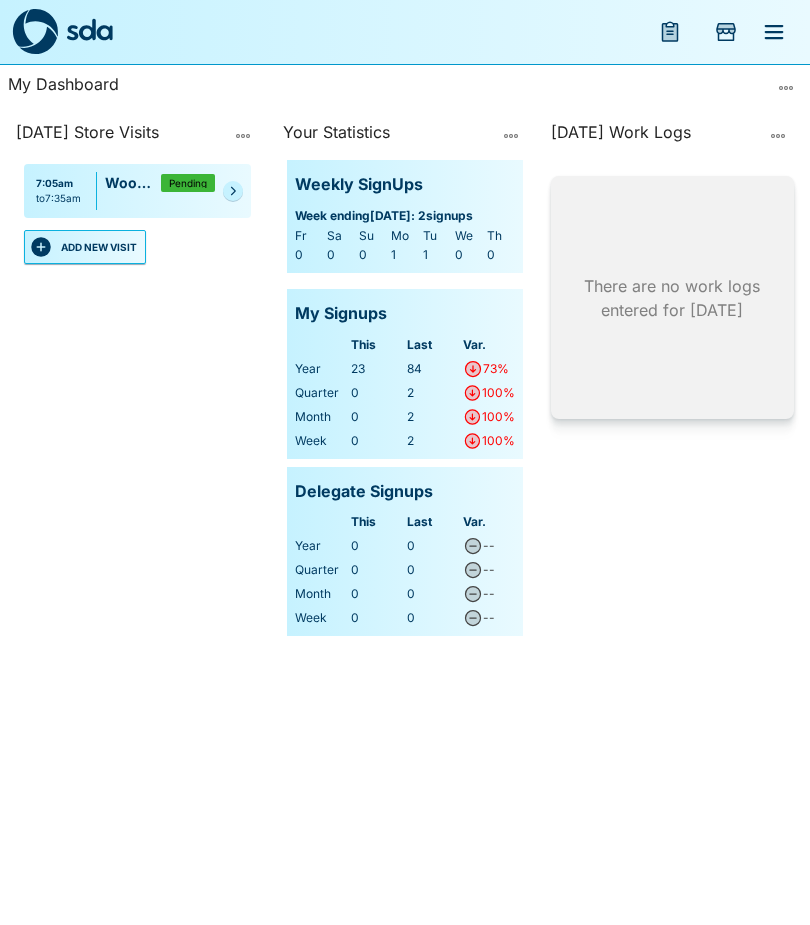 click on "7:05am to  7:35am Woolworths Point Cook Pending" at bounding box center [137, 191] 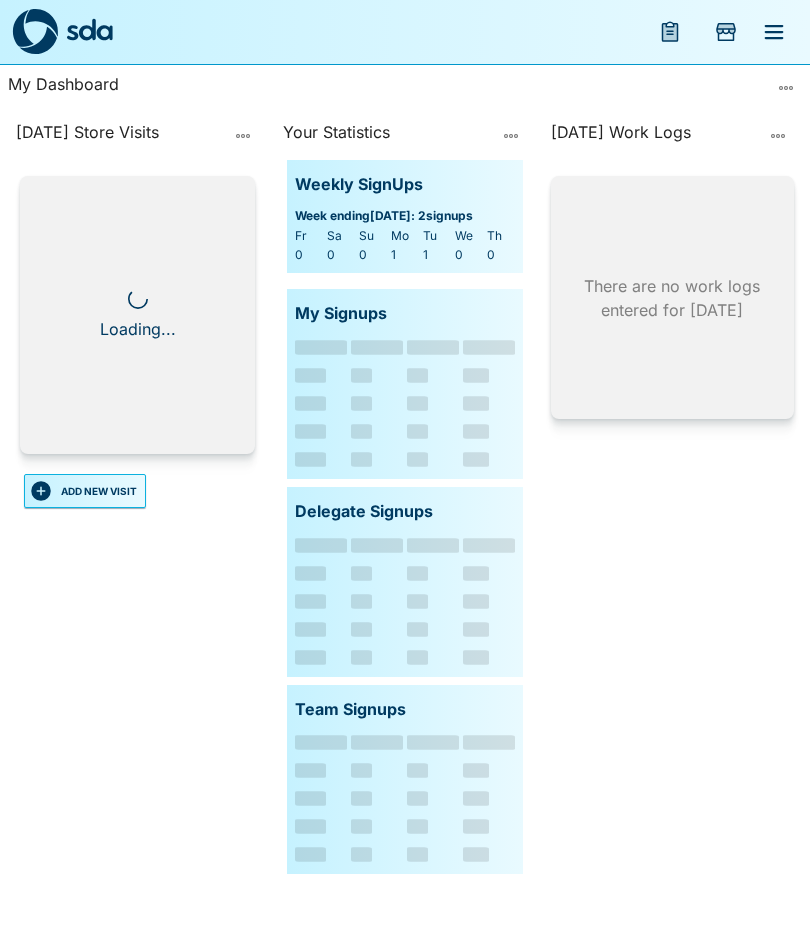 scroll, scrollTop: 0, scrollLeft: 0, axis: both 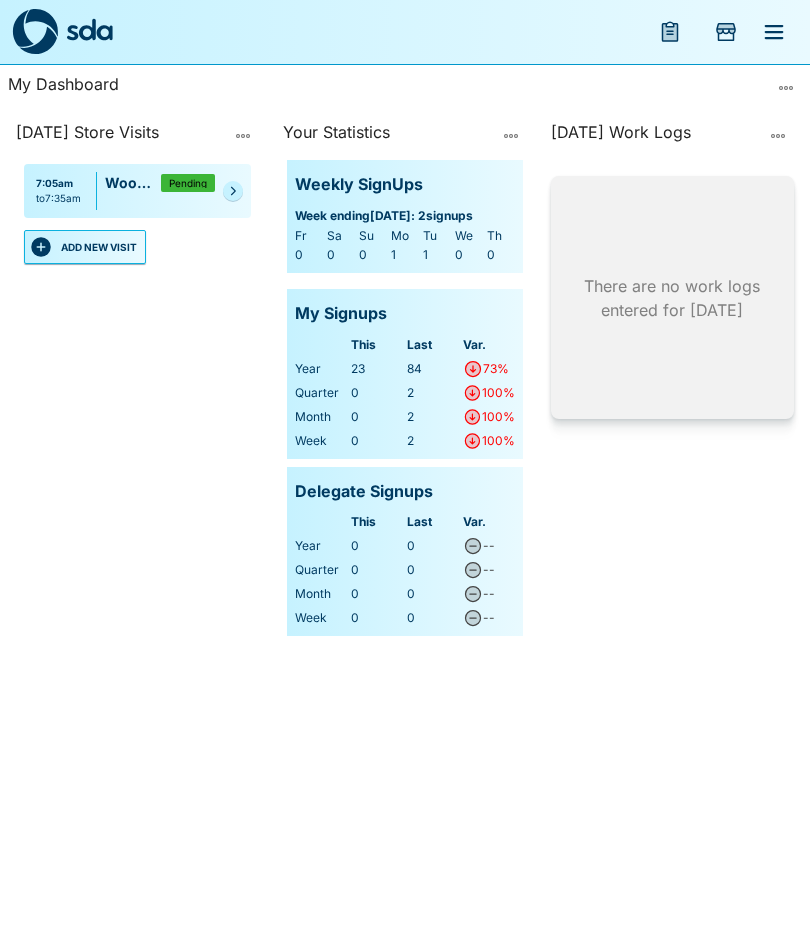 click on "7:05am to  7:35am Woolworths Point Cook Pending" at bounding box center (137, 191) 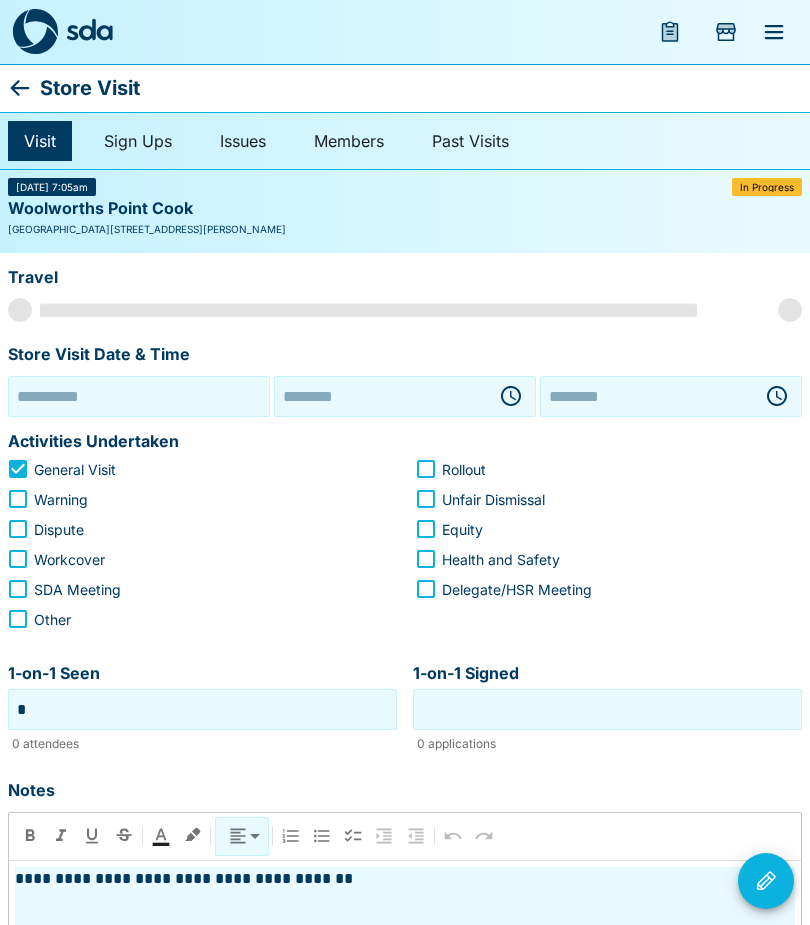 type on "**********" 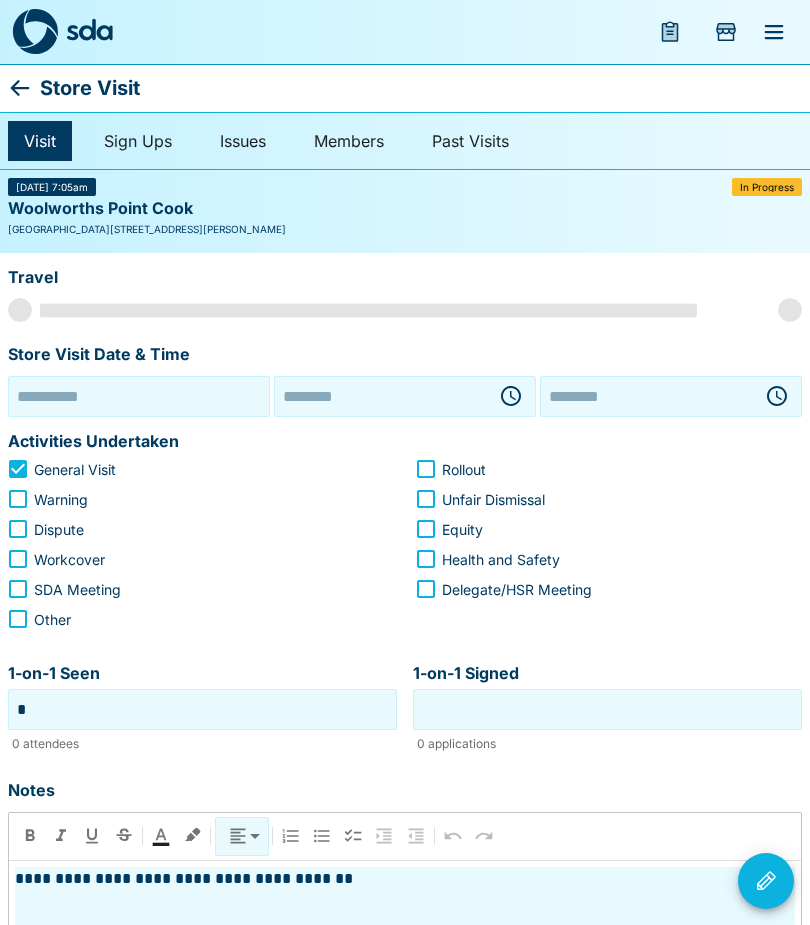 type on "********" 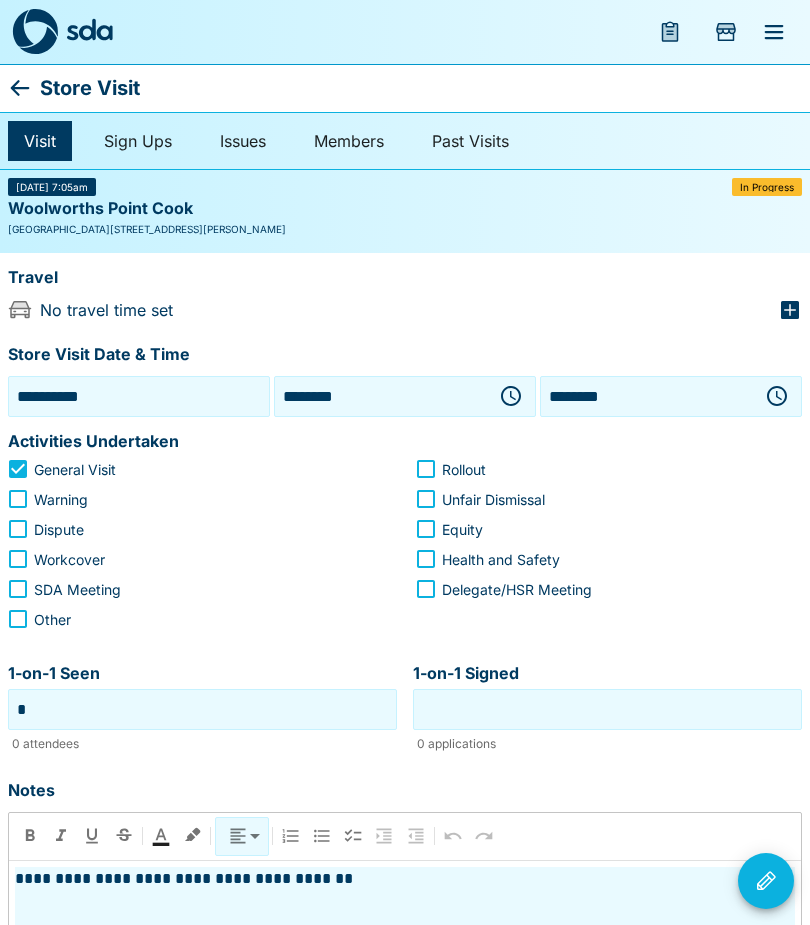 click on "**********" at bounding box center [139, 396] 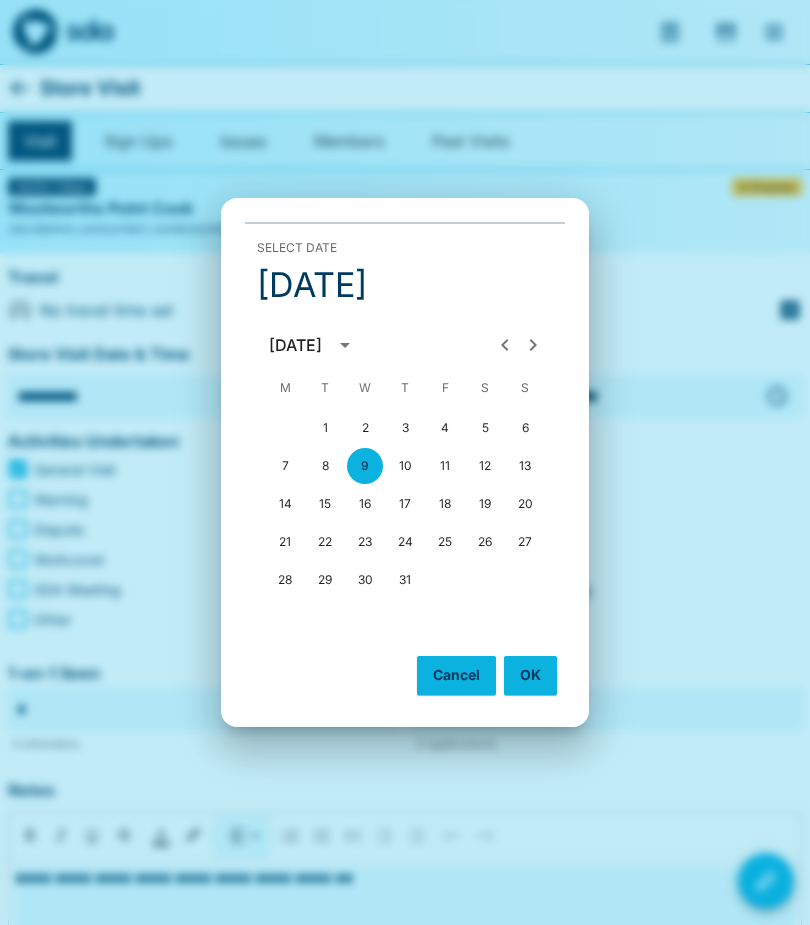 click on "8" at bounding box center (325, 466) 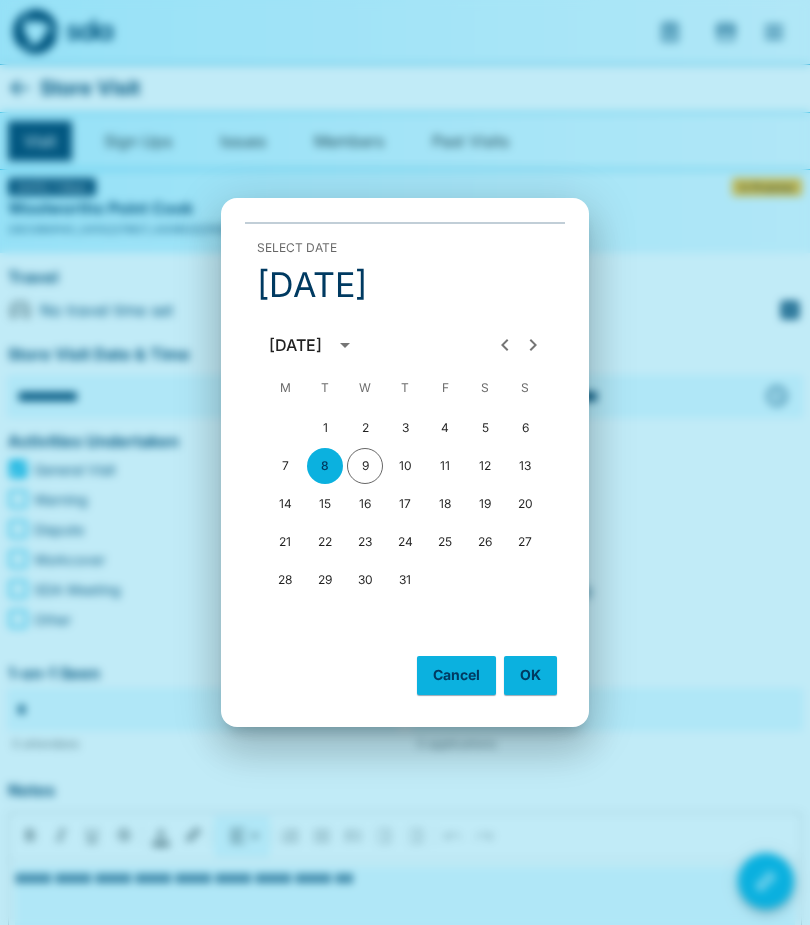 click on "OK" at bounding box center [530, 675] 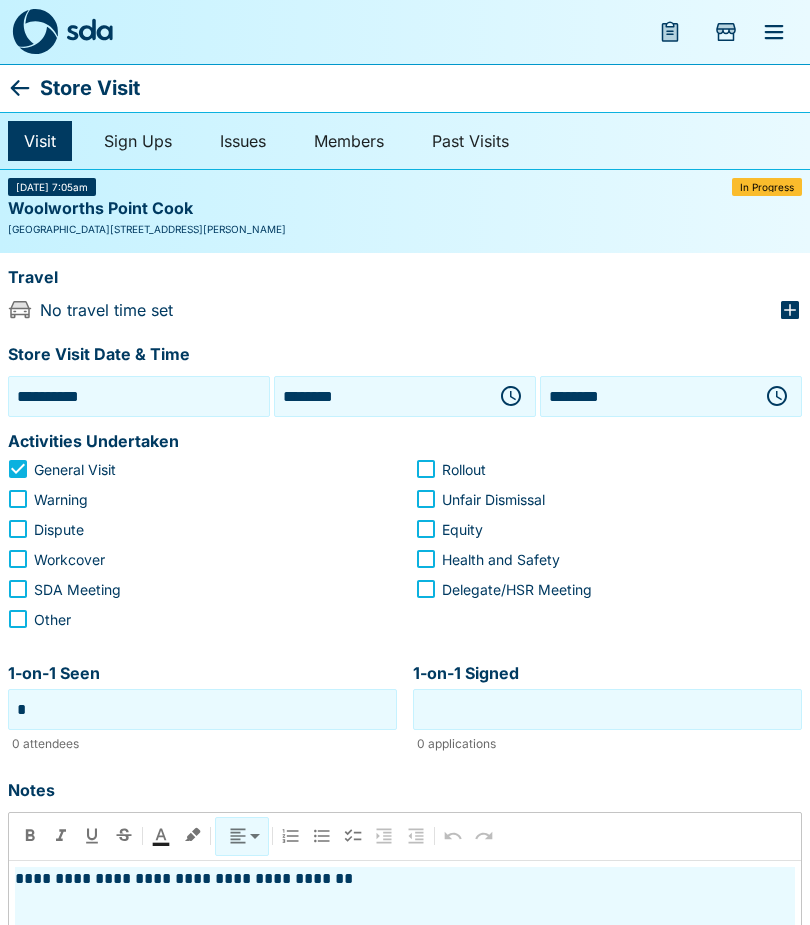 click 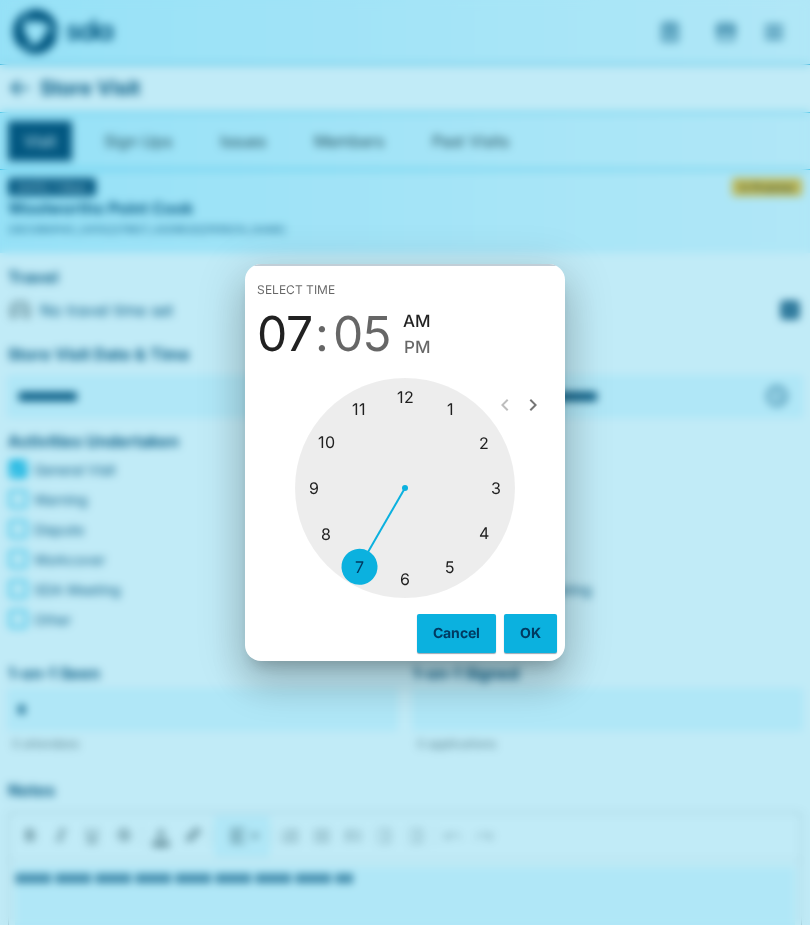 click at bounding box center (405, 488) 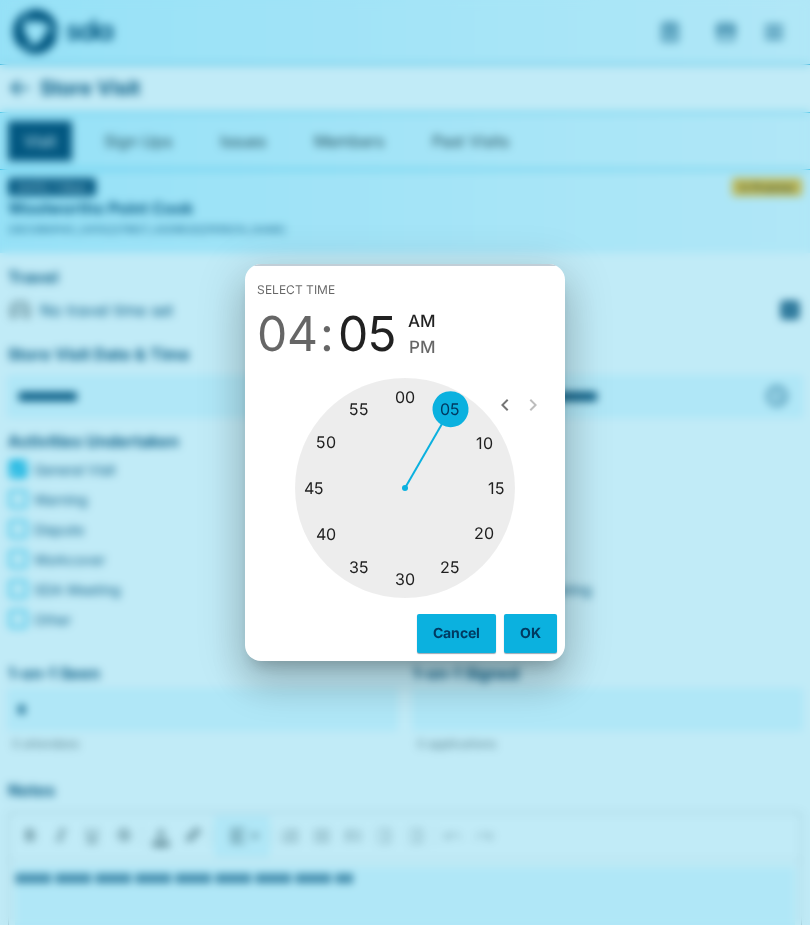 click at bounding box center (405, 488) 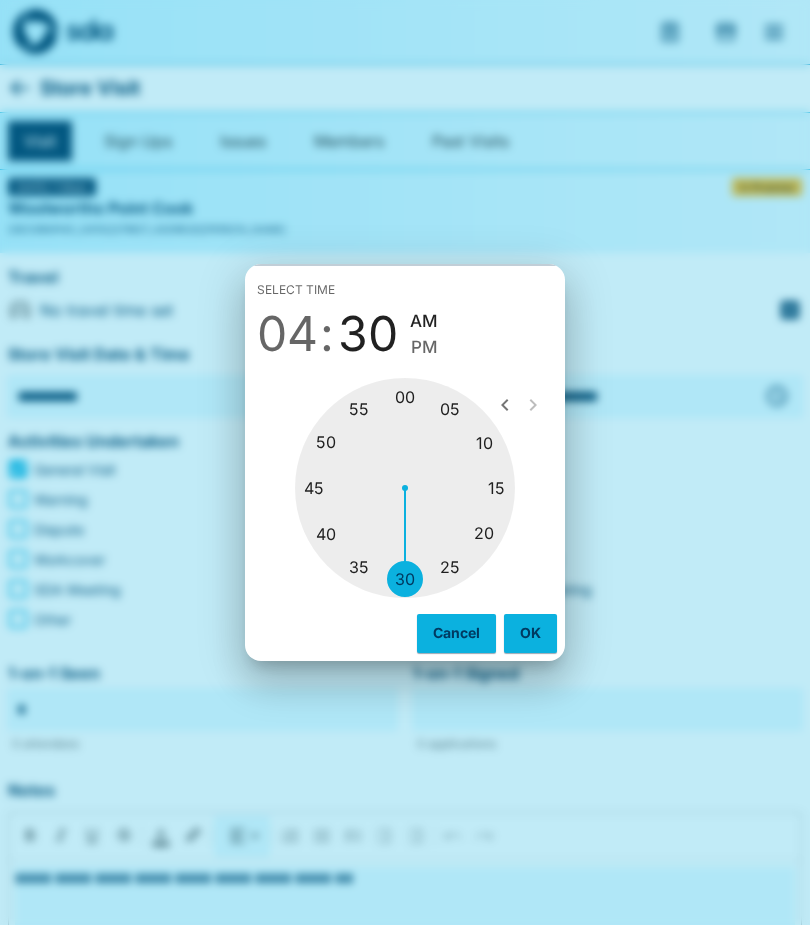 click on "PM" at bounding box center (424, 347) 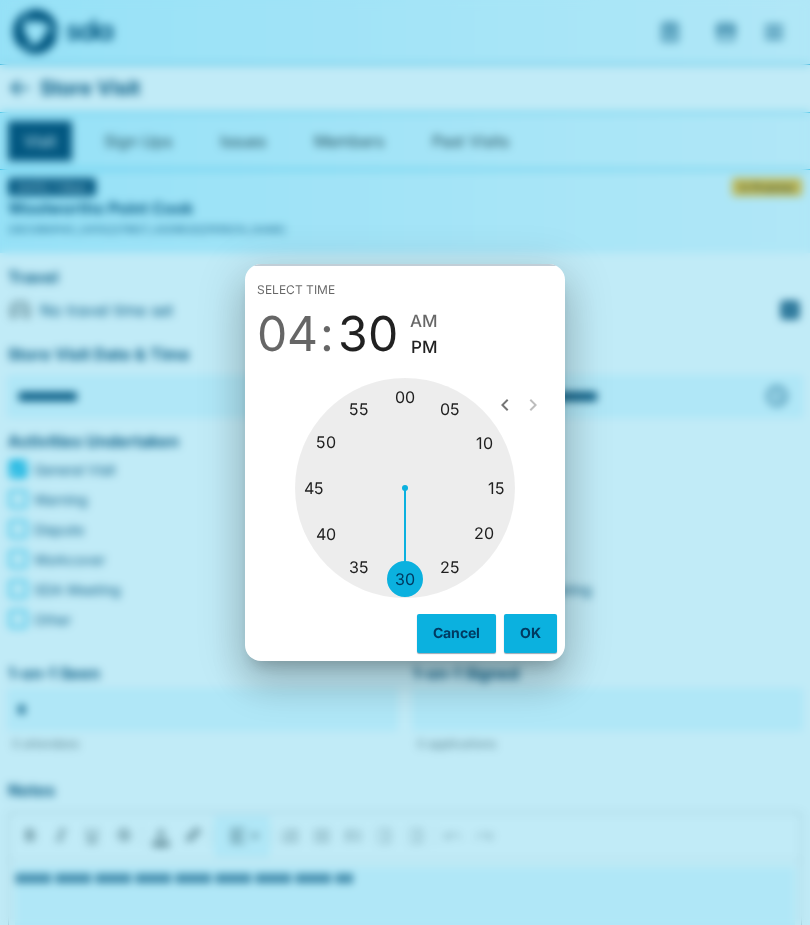 type on "********" 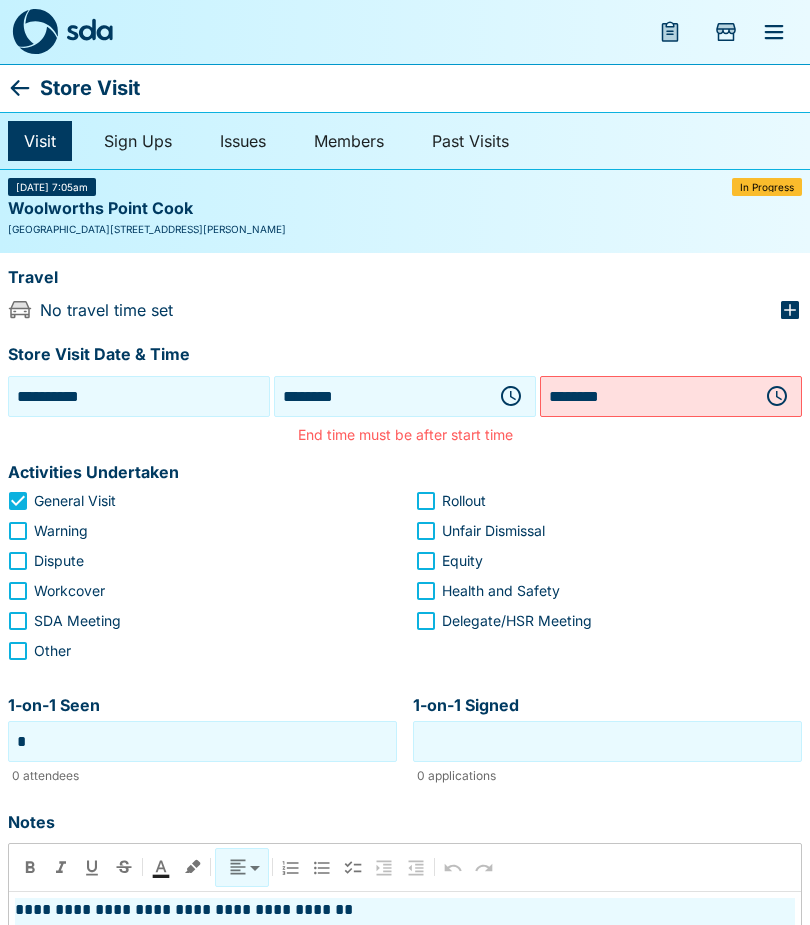 click 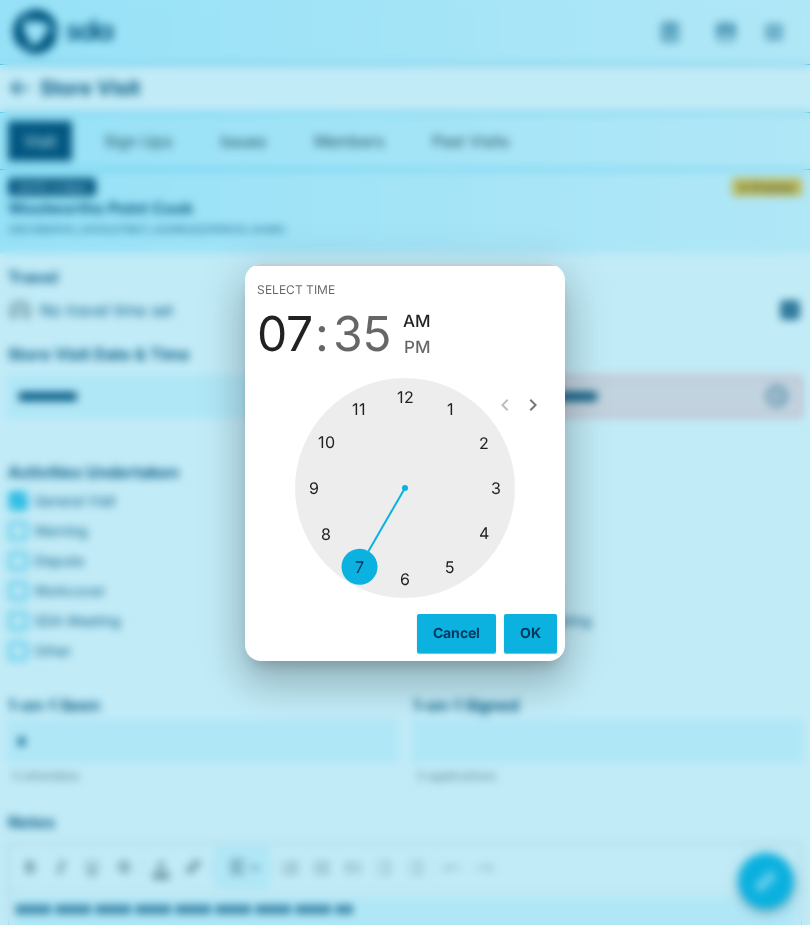click at bounding box center [405, 488] 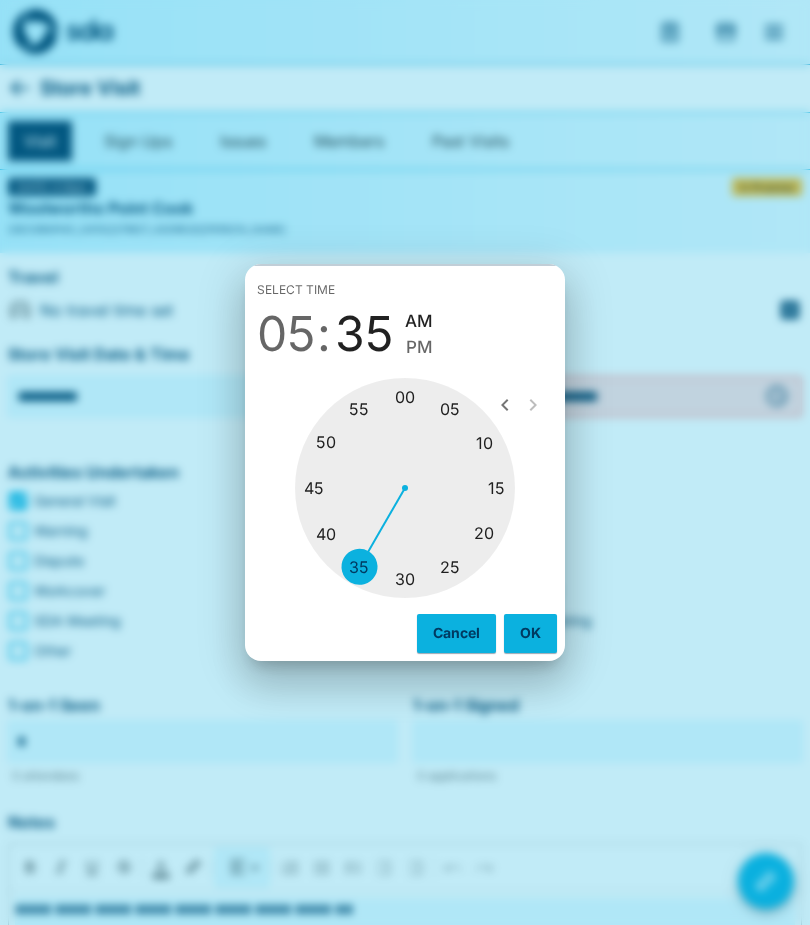 click at bounding box center [405, 488] 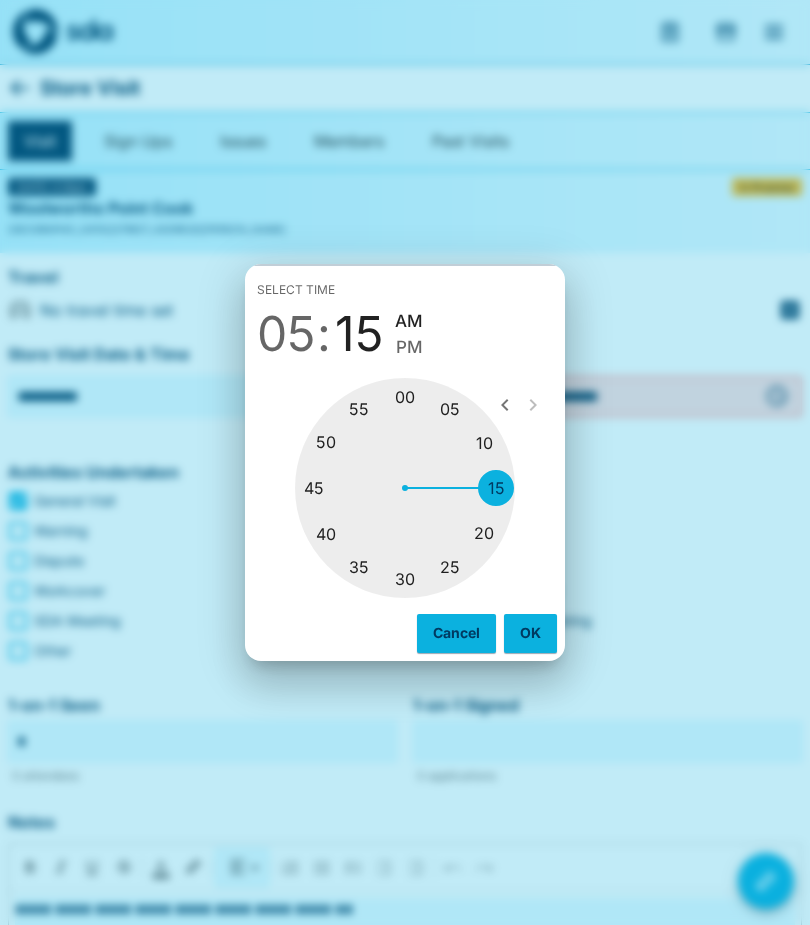 click on "PM" at bounding box center [409, 347] 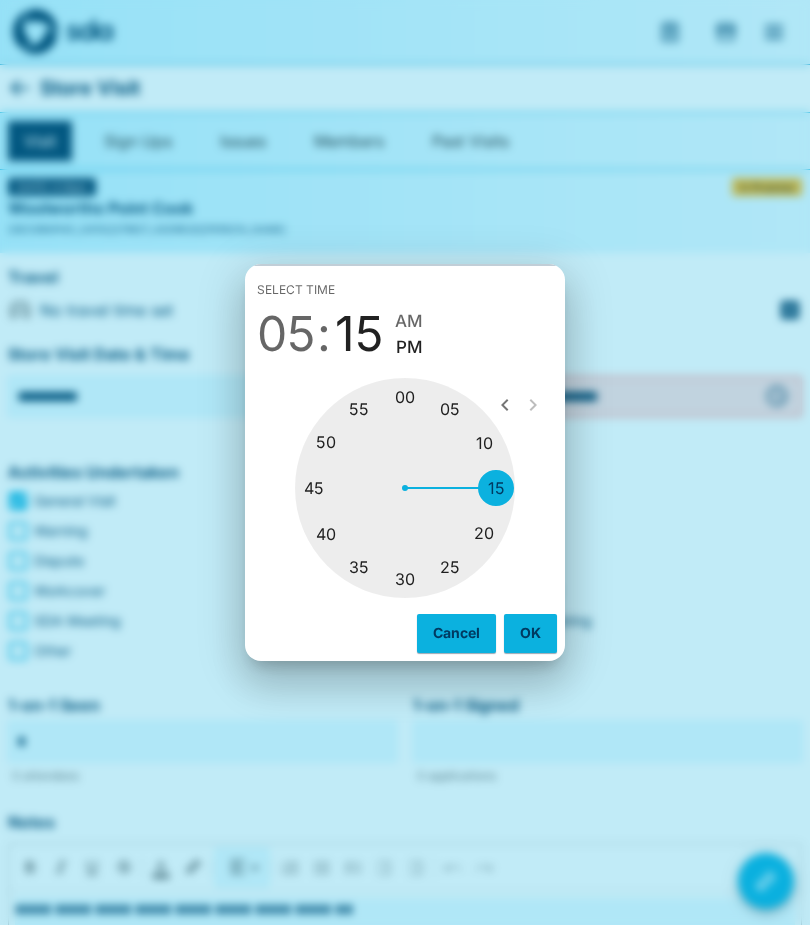 type on "********" 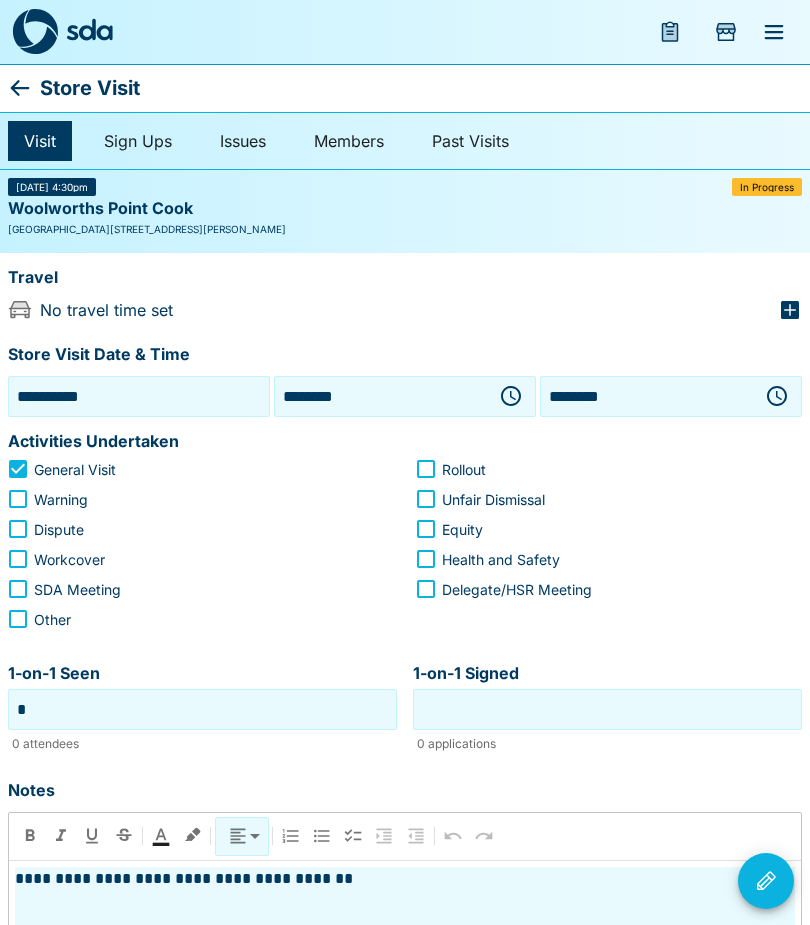 click at bounding box center (766, 881) 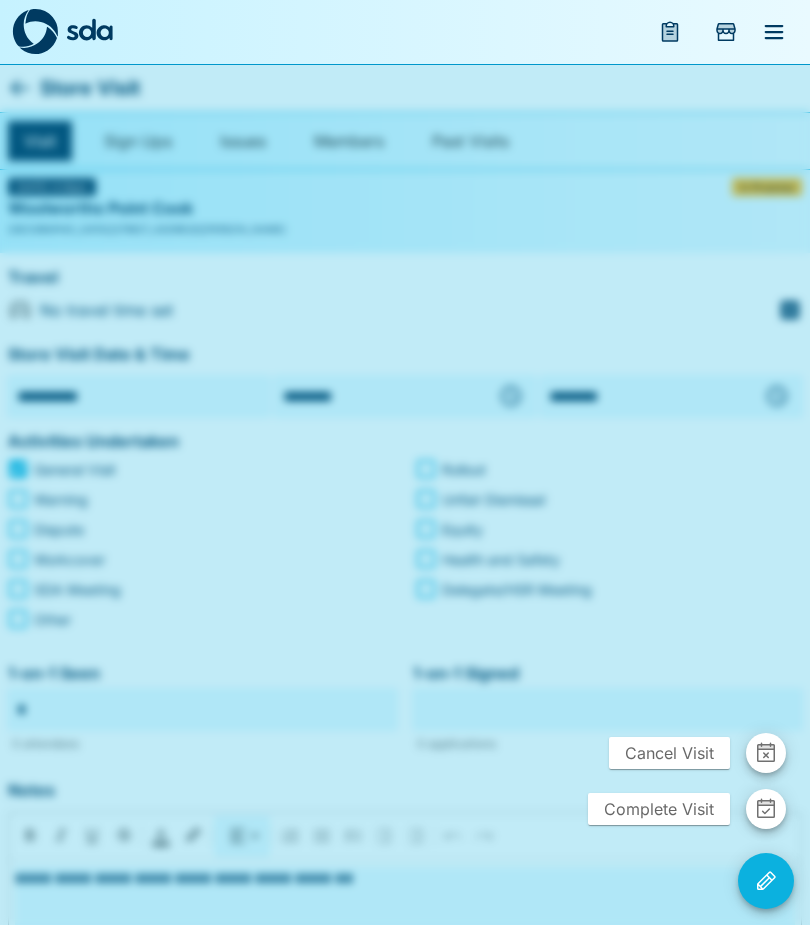 click on "Complete Visit" at bounding box center (659, 809) 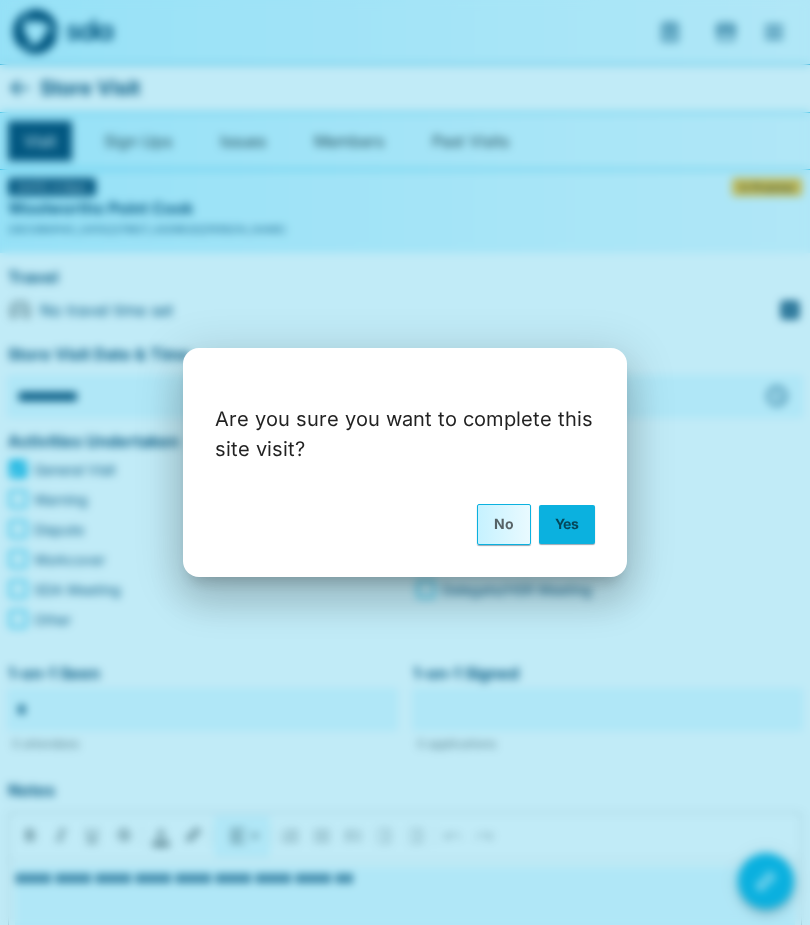 click on "Yes" at bounding box center (567, 524) 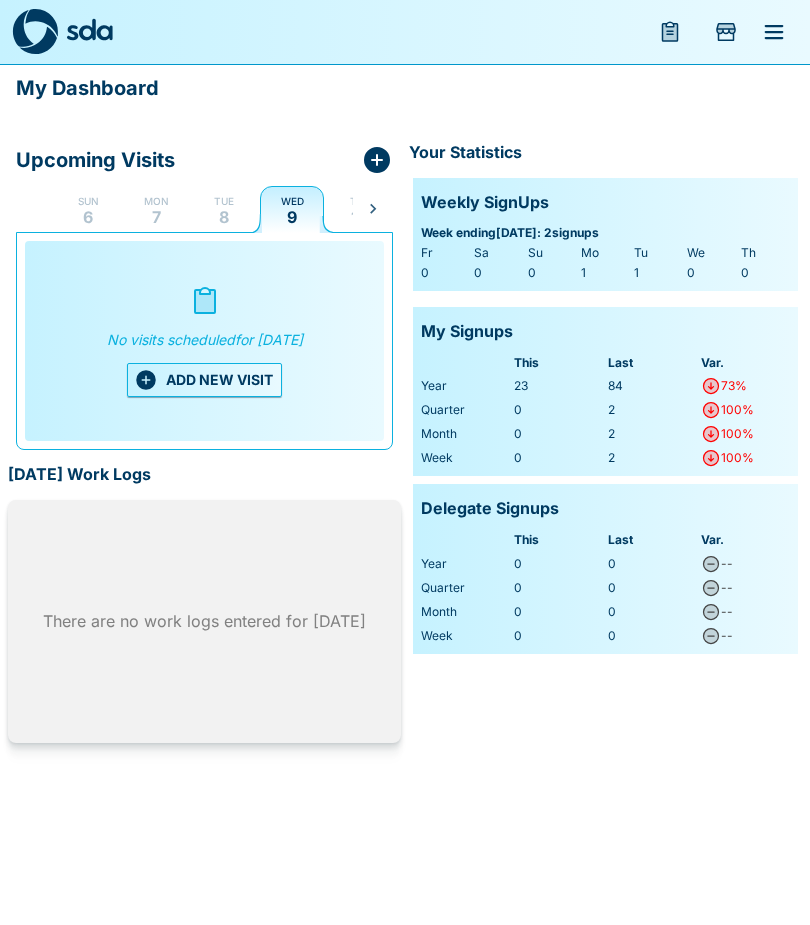 click on "ADD NEW VISIT" at bounding box center [204, 380] 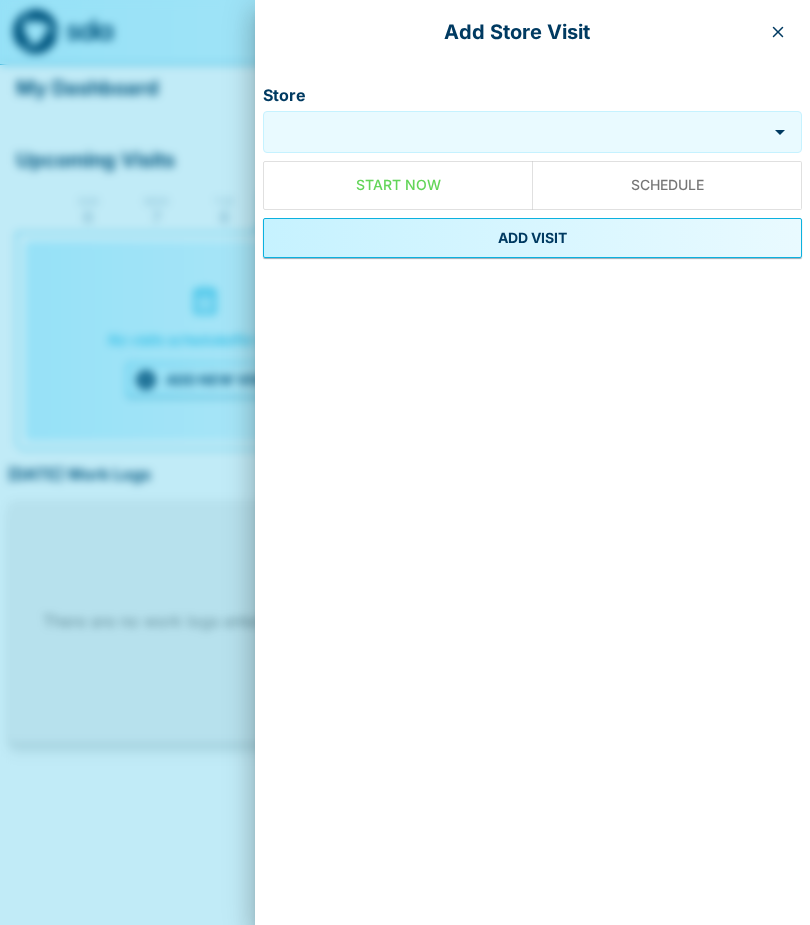 click on "Store" at bounding box center [515, 132] 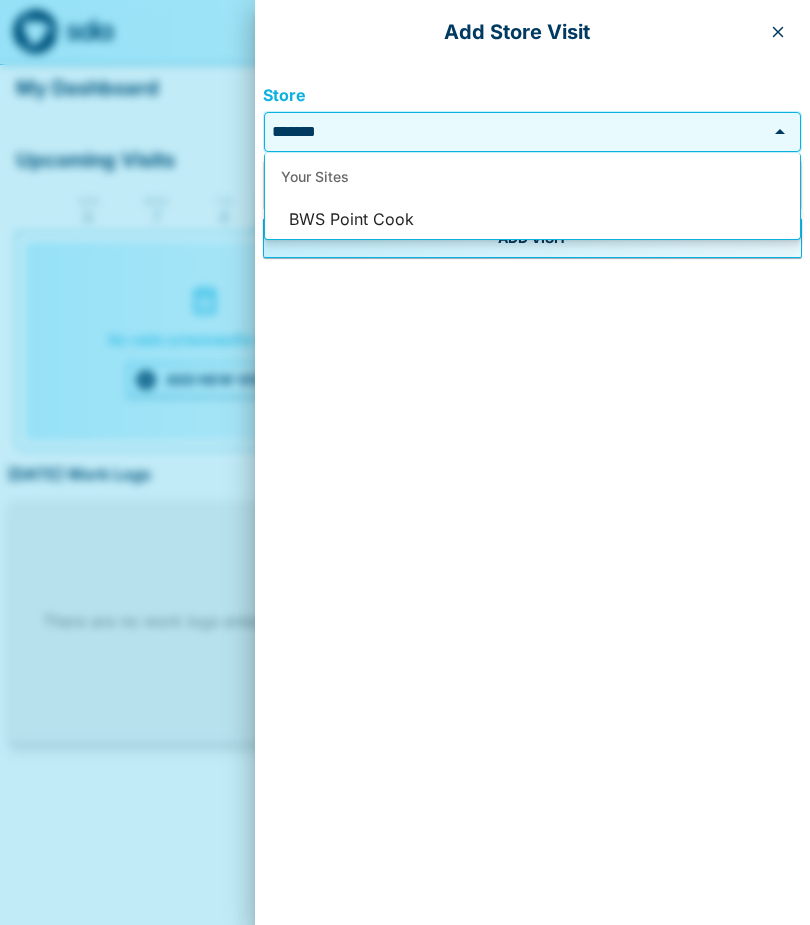 click on "BWS Point Cook" at bounding box center (532, 220) 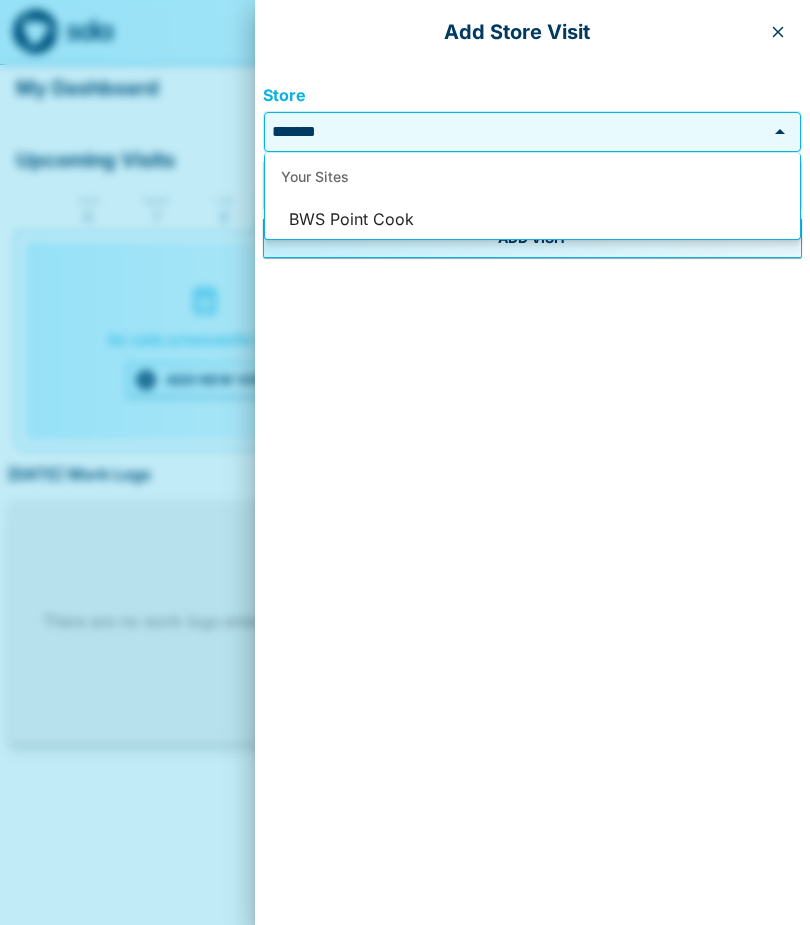type on "**********" 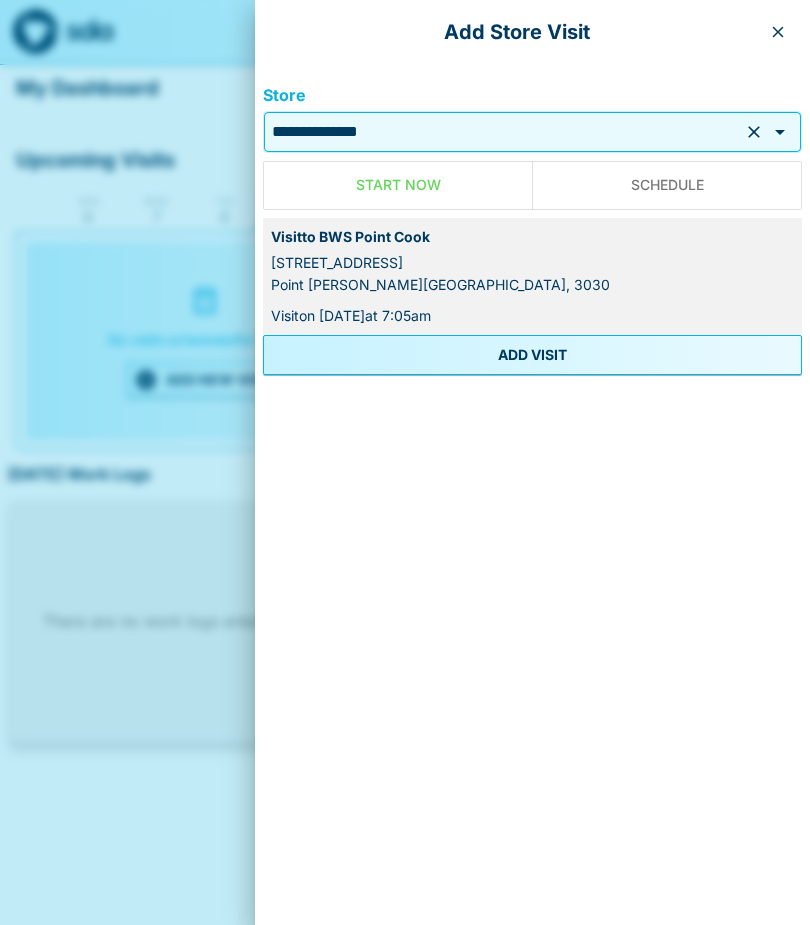 click on "ADD VISIT" at bounding box center (532, 355) 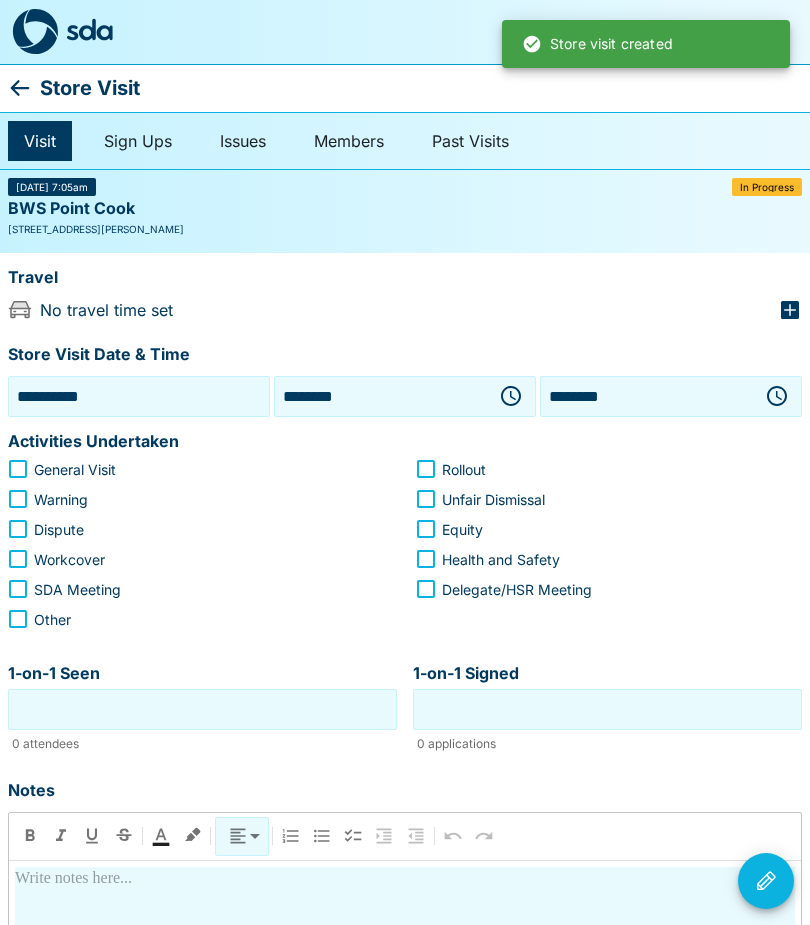 click on "**********" at bounding box center [139, 396] 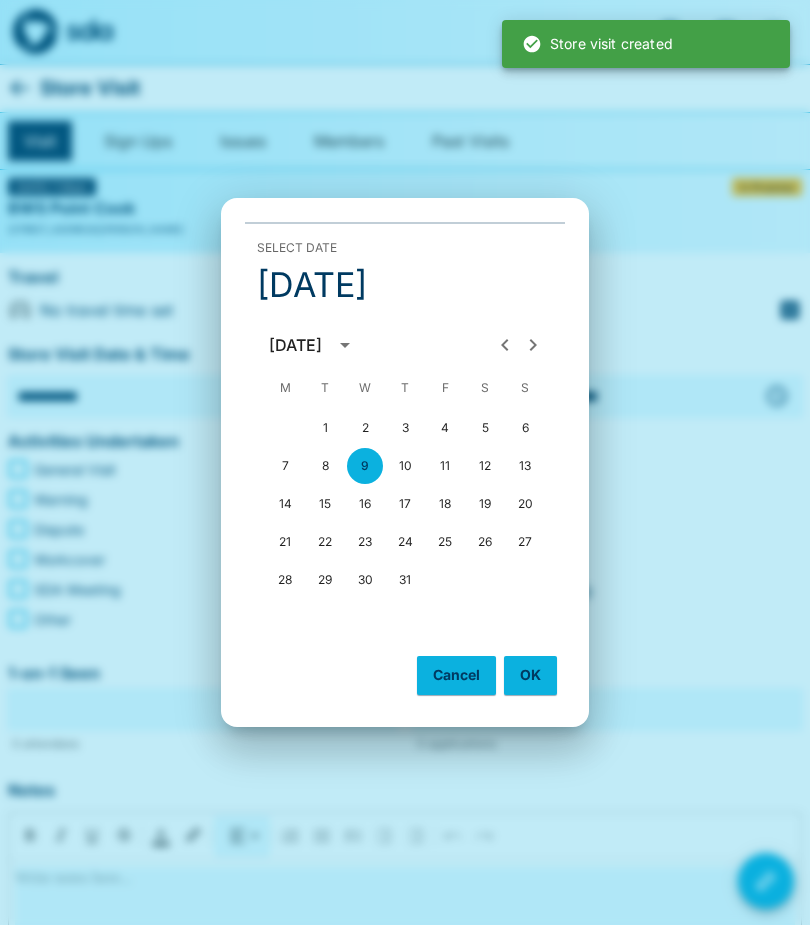 click on "8" at bounding box center [325, 466] 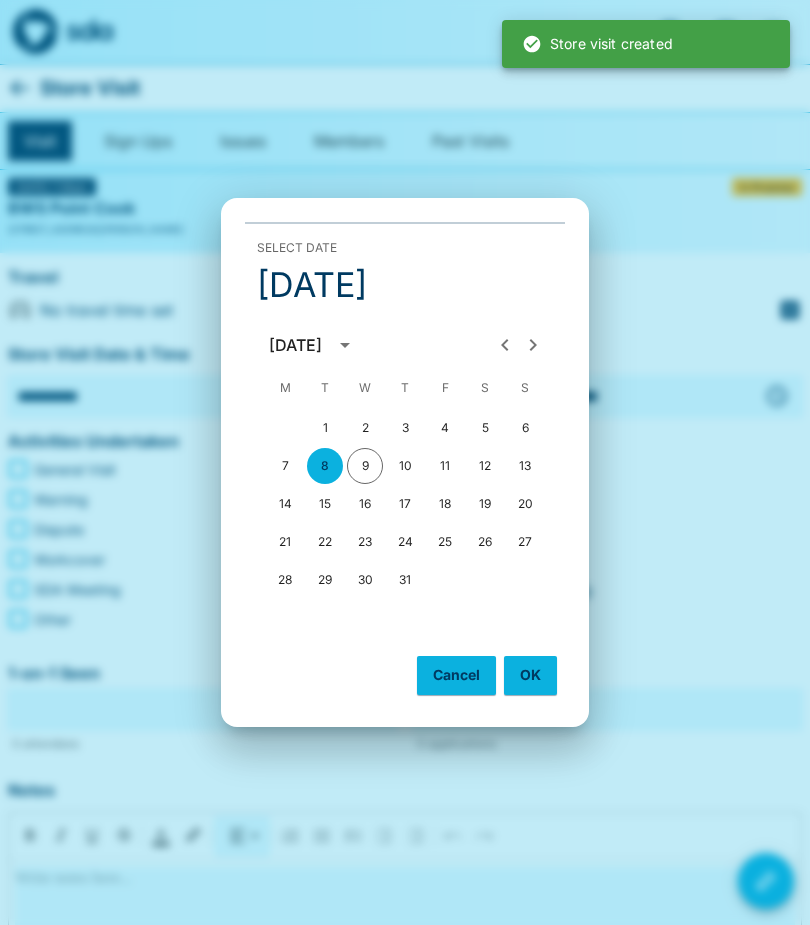 click on "OK" at bounding box center [530, 675] 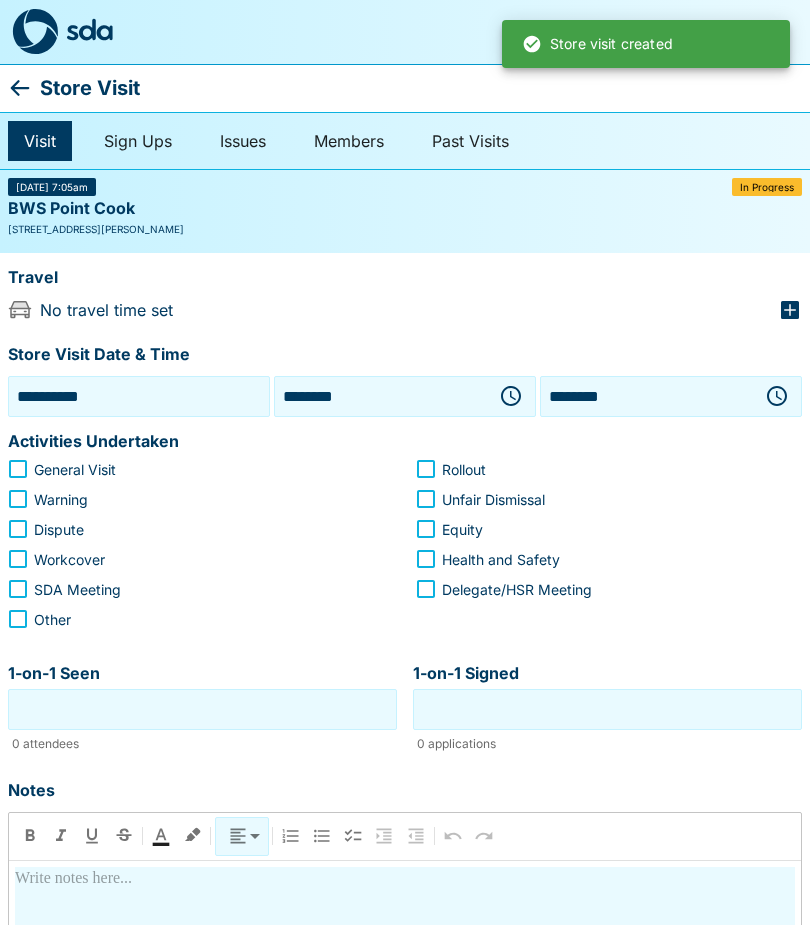 click 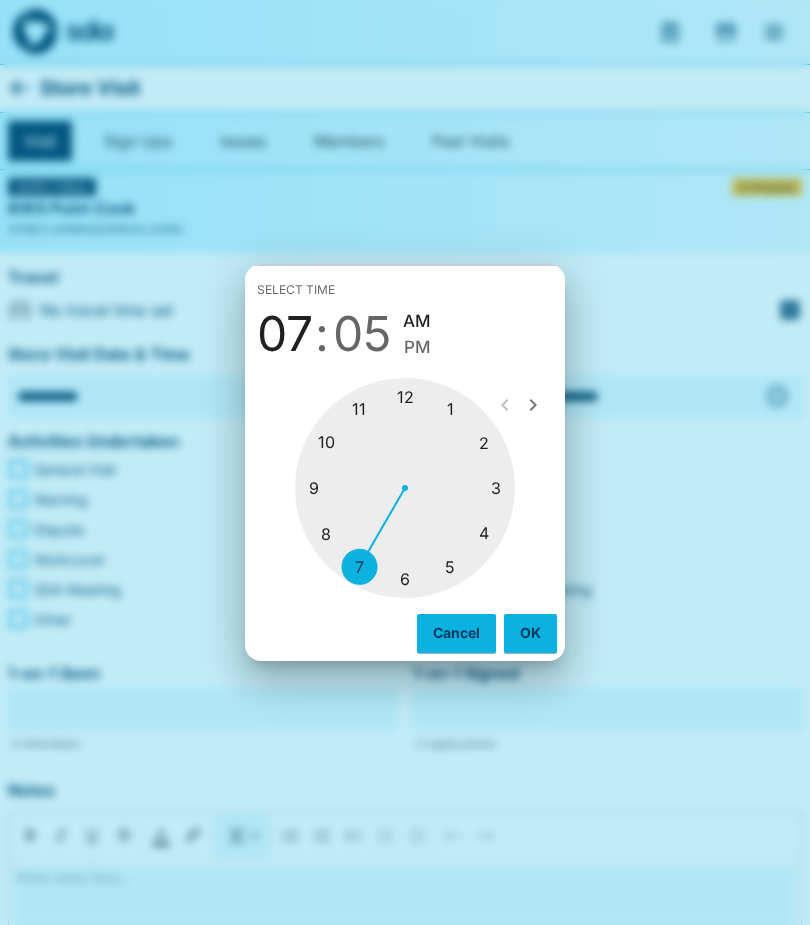 click at bounding box center (405, 488) 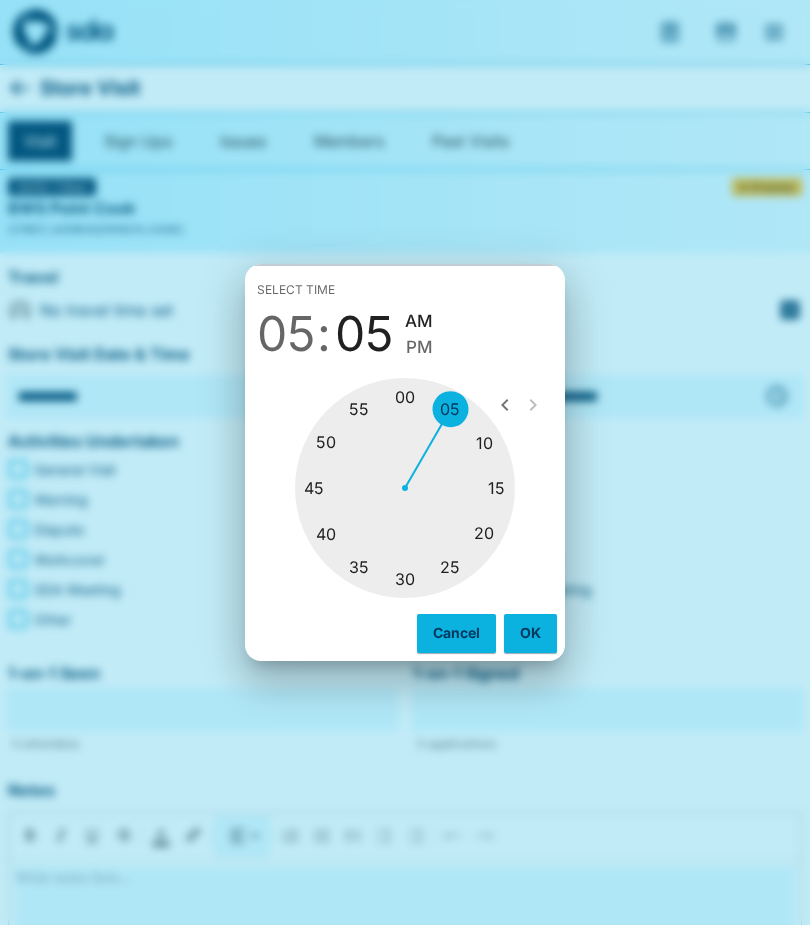 click at bounding box center (405, 488) 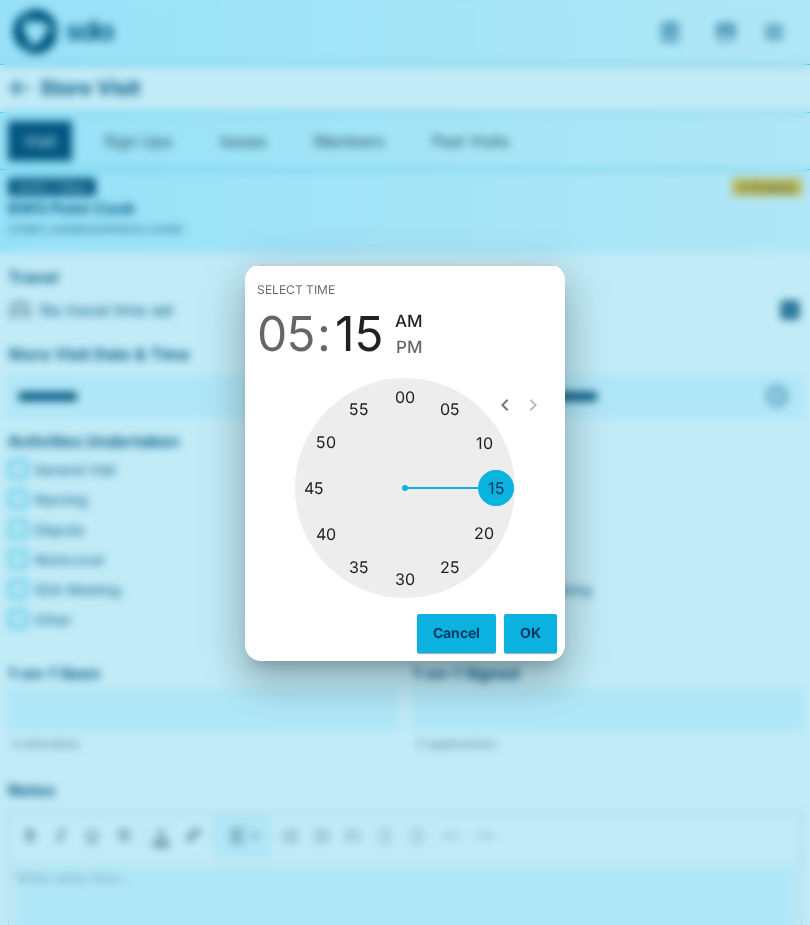 click on "PM" at bounding box center (409, 347) 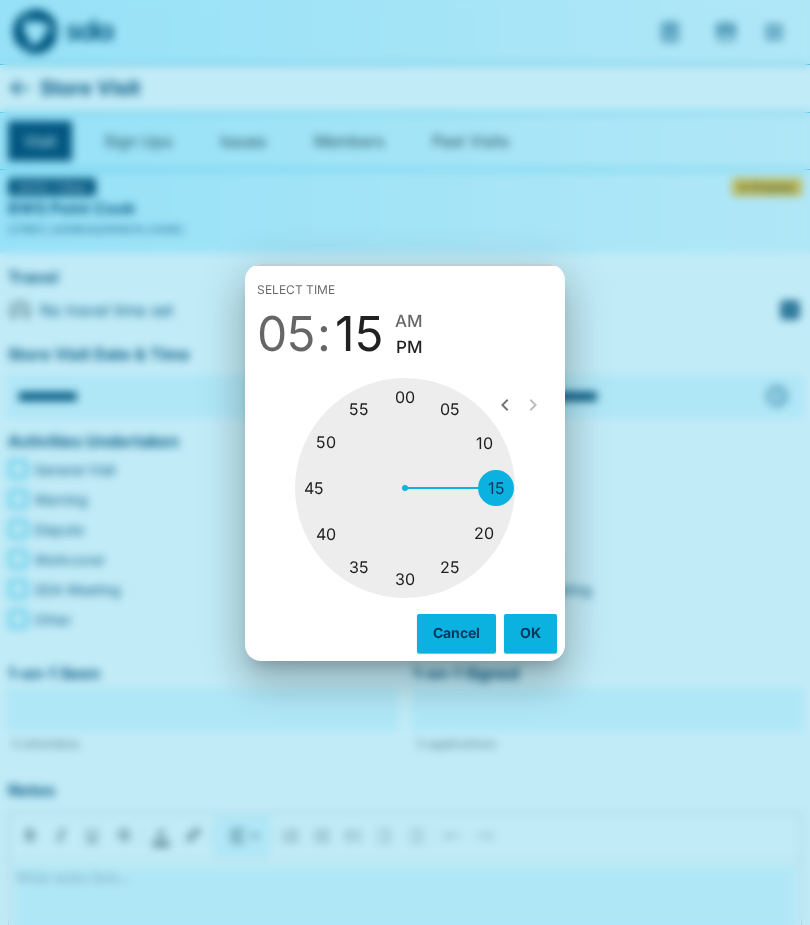 click on "Cancel OK" at bounding box center (405, 633) 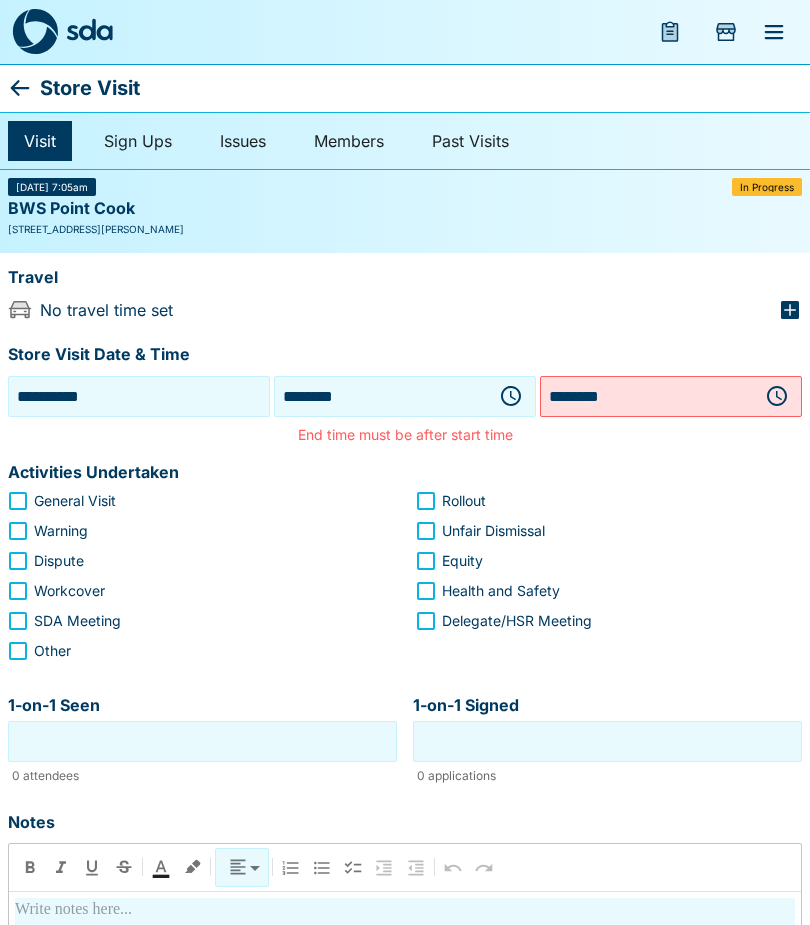 click 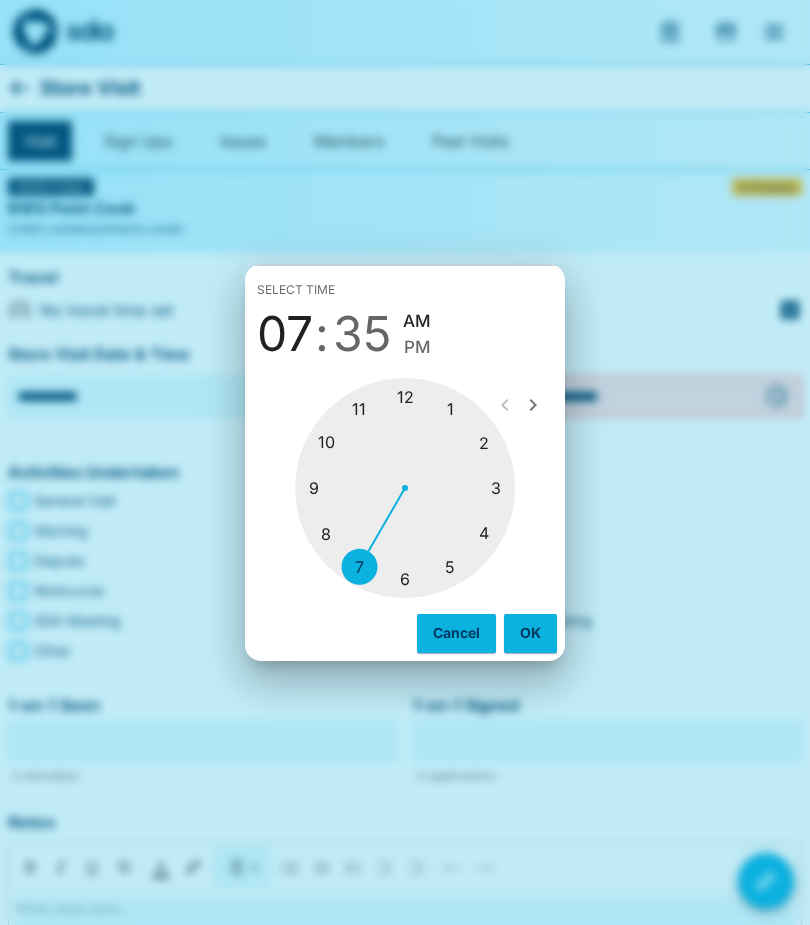 click at bounding box center (405, 488) 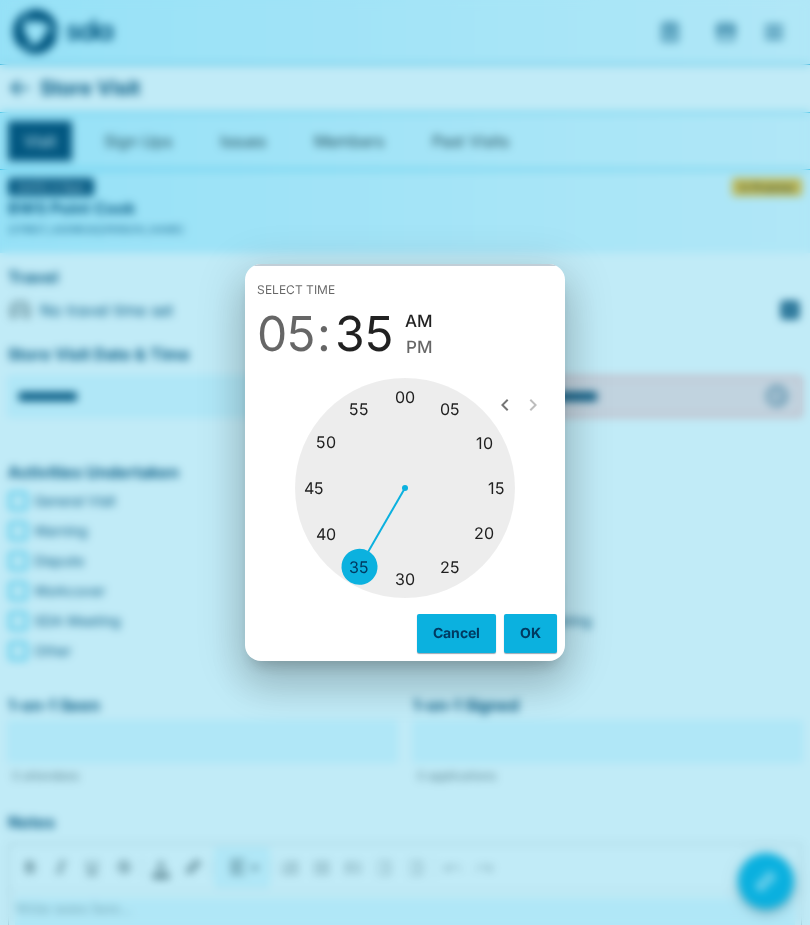 click at bounding box center (405, 488) 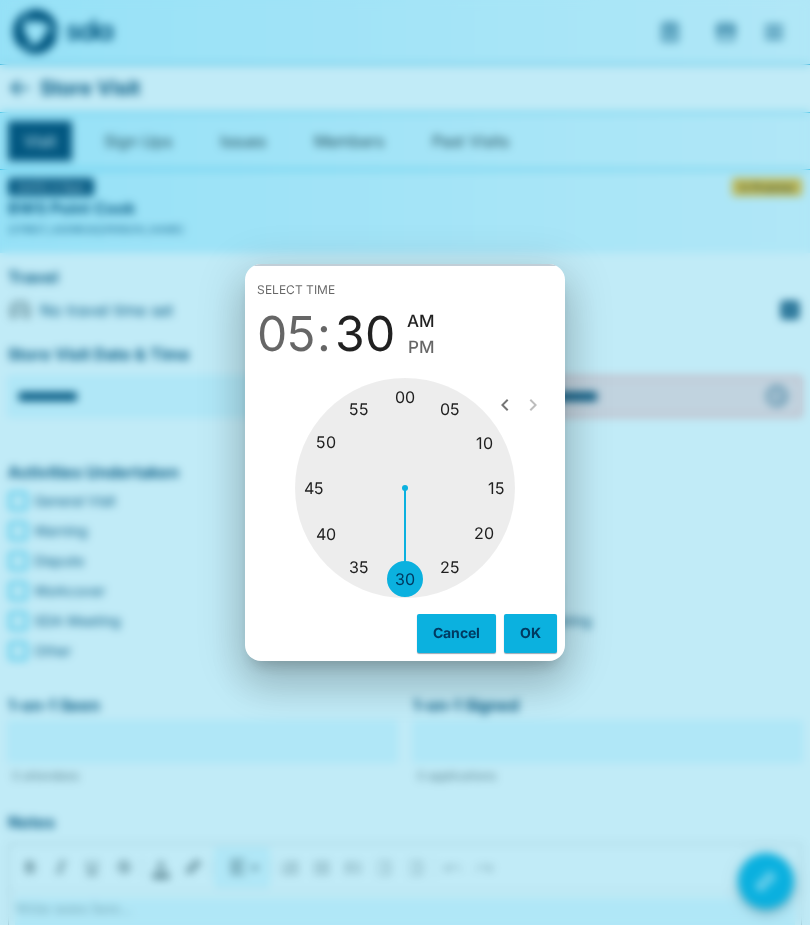 click on "PM" at bounding box center [421, 347] 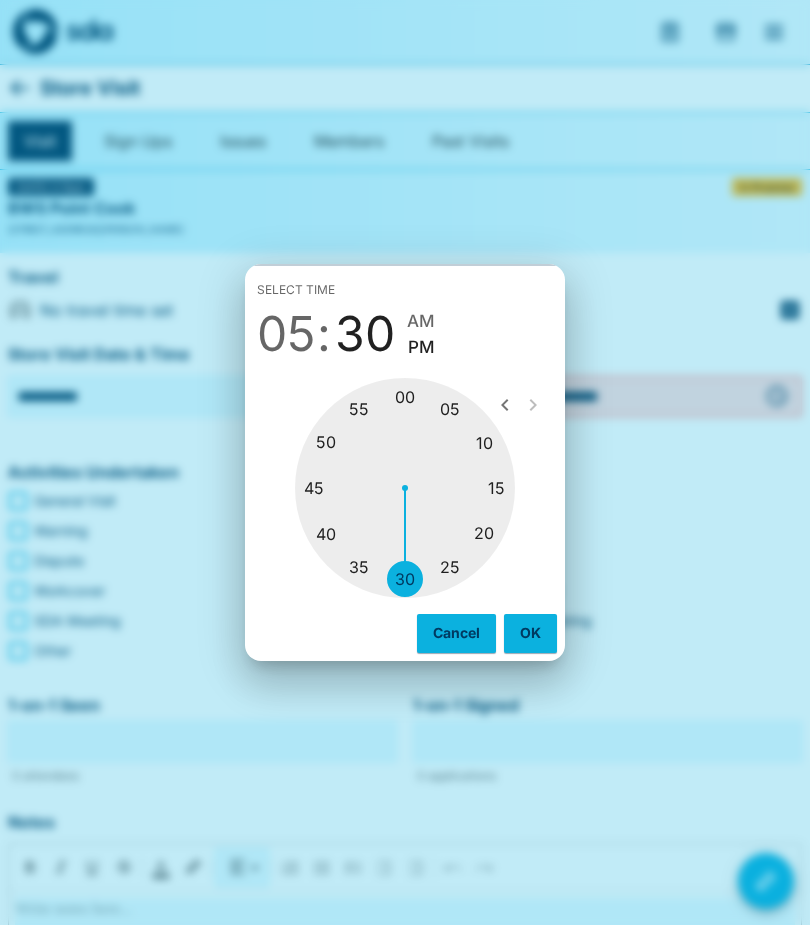 click on "OK" at bounding box center (530, 633) 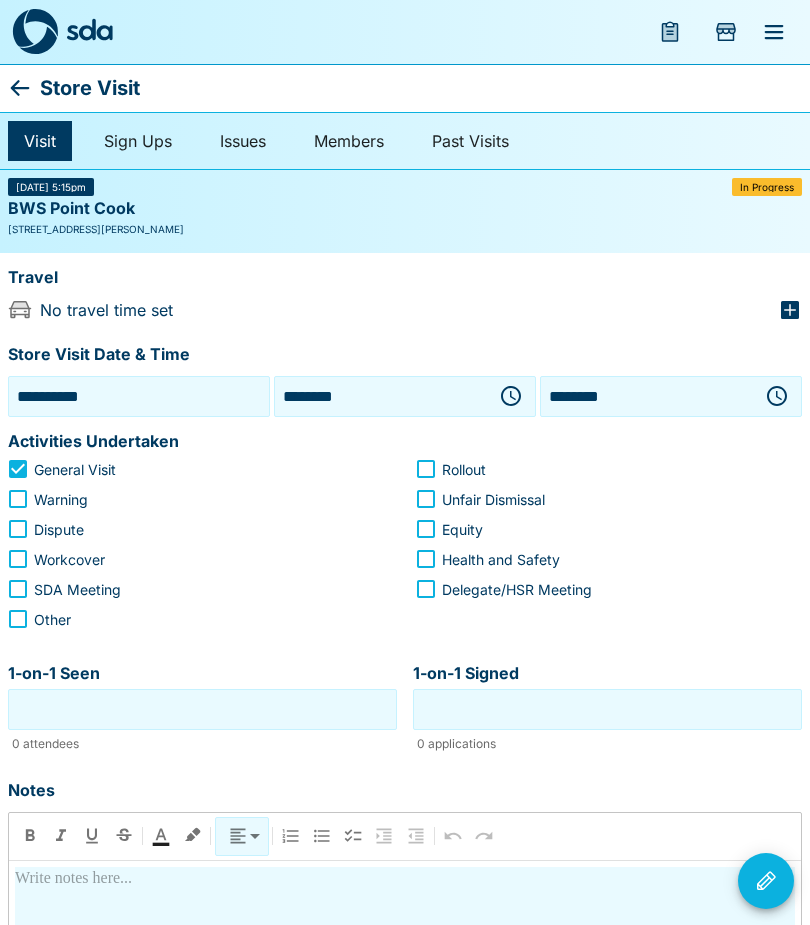 click on "1-on-1 Seen" at bounding box center [202, 709] 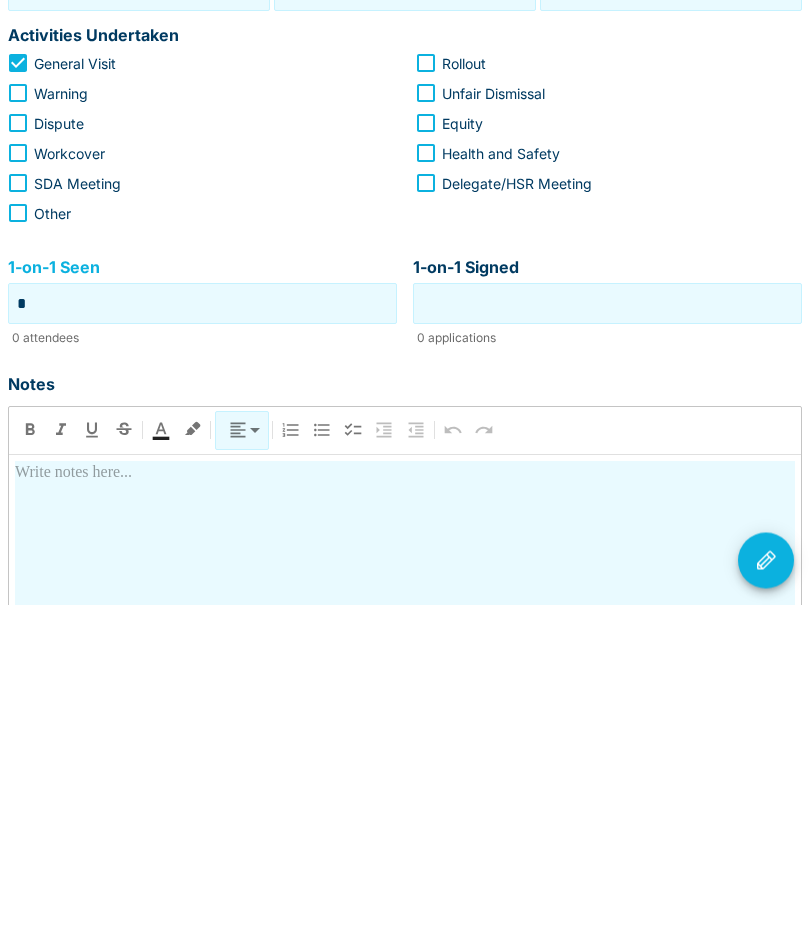 type on "*" 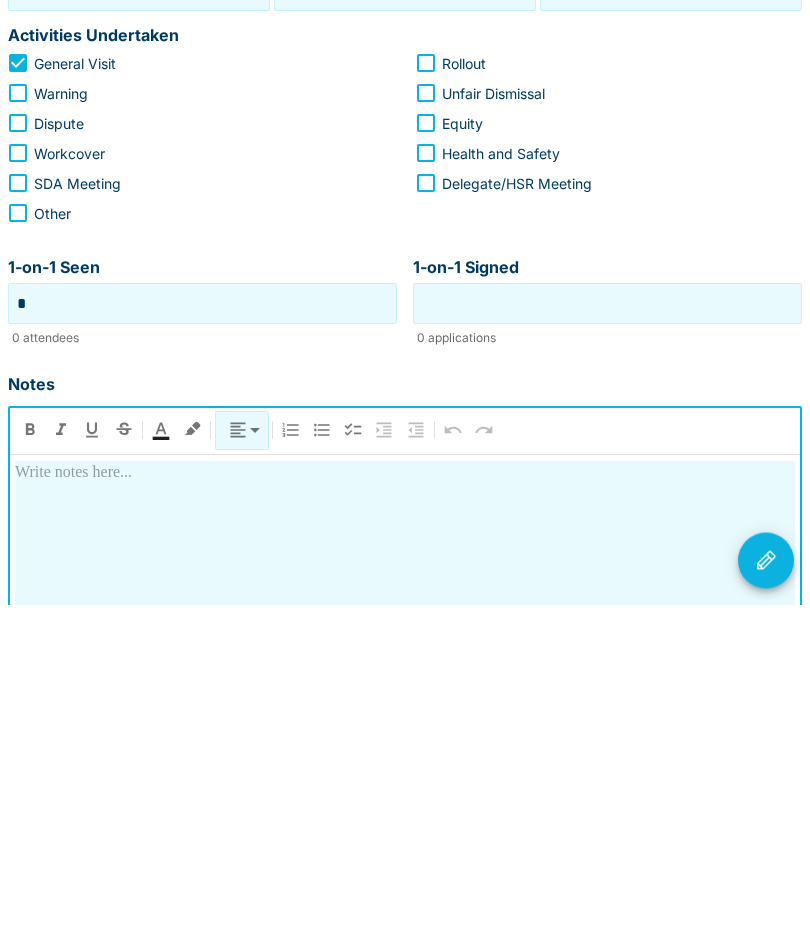 type 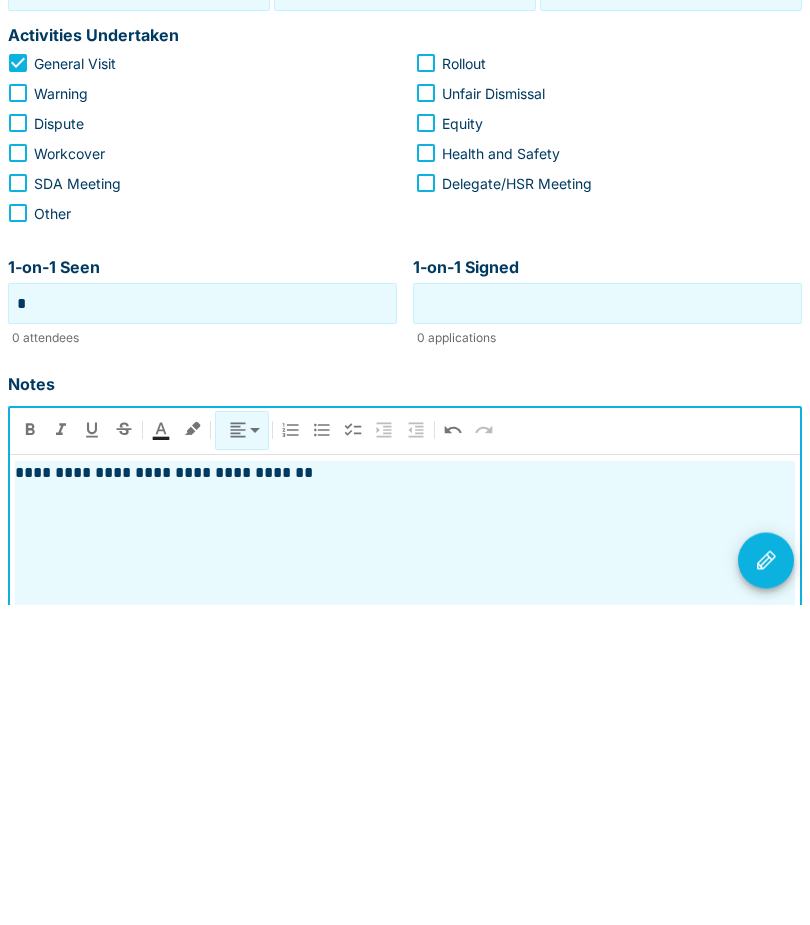 click 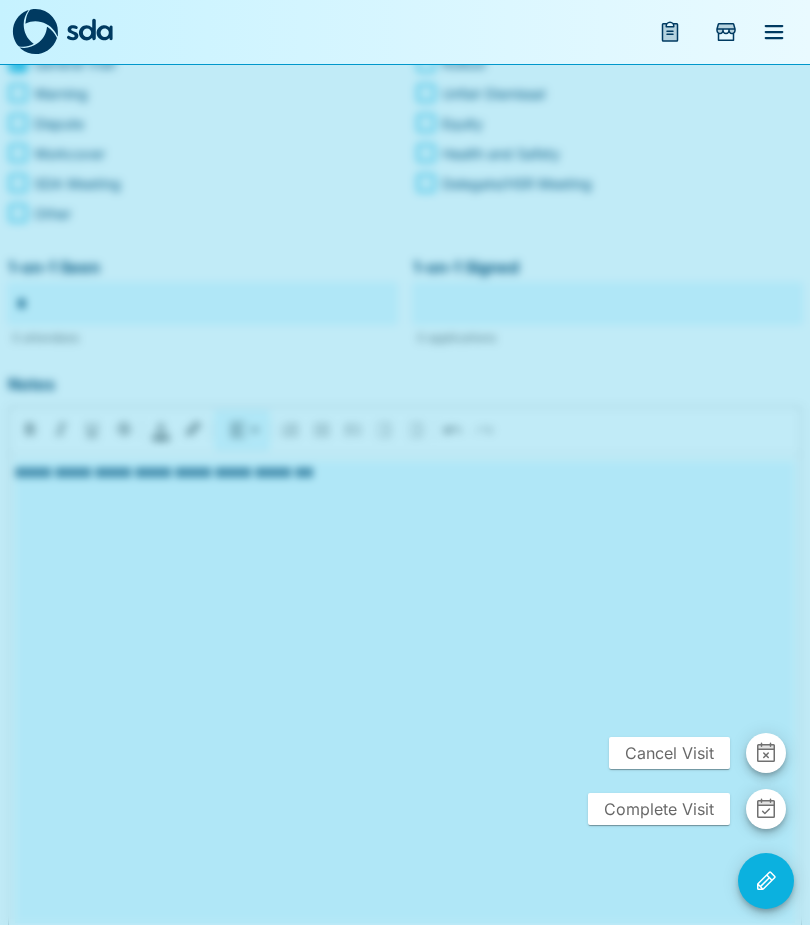 click on "Complete Visit" at bounding box center (659, 809) 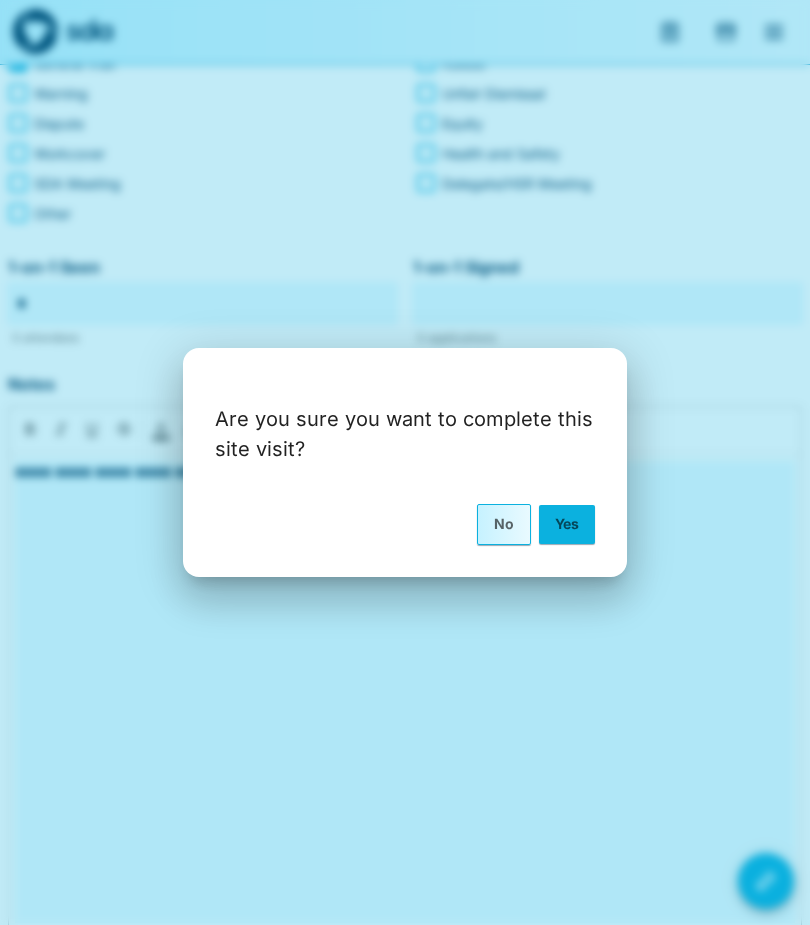 click on "Yes" at bounding box center [567, 524] 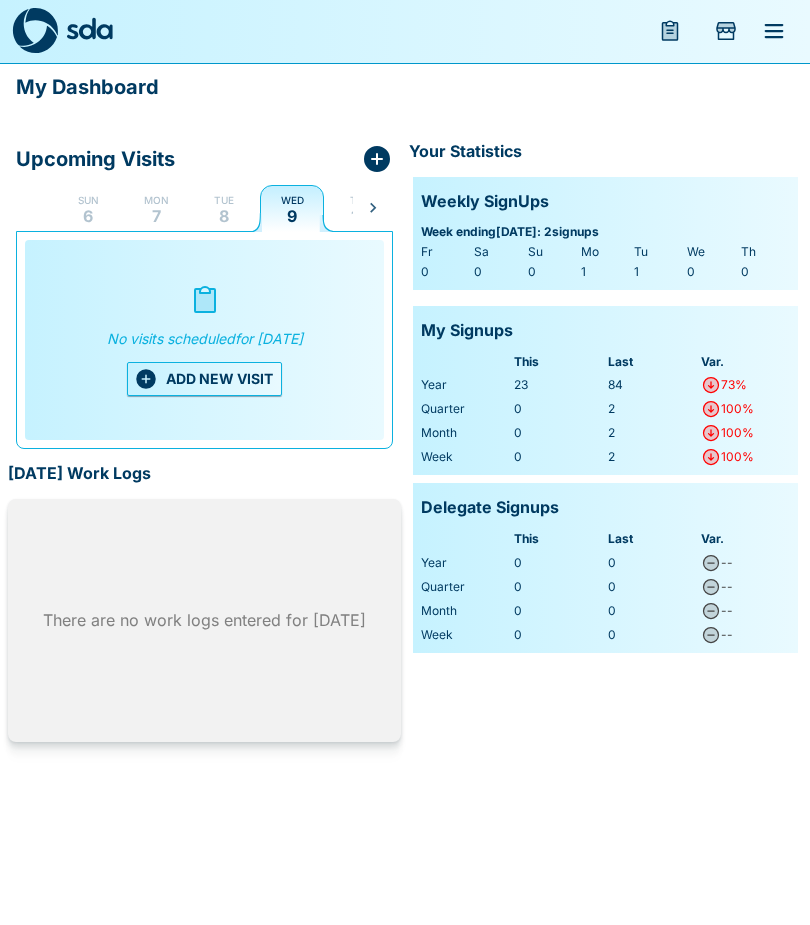 click on "ADD NEW VISIT" at bounding box center [204, 380] 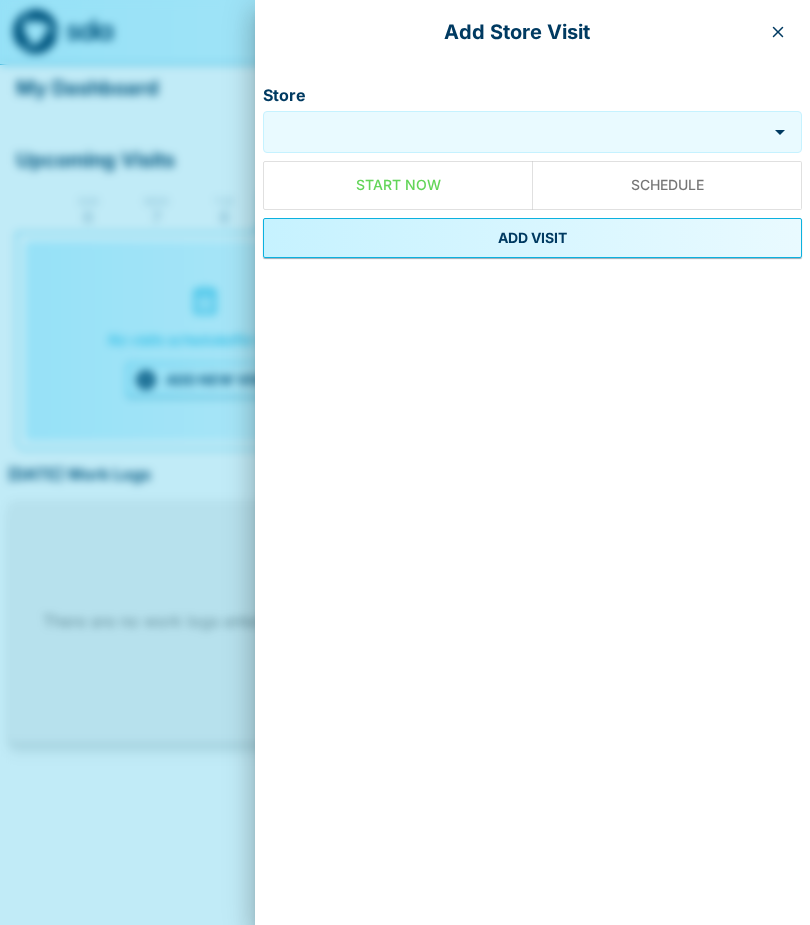 click on "Store" at bounding box center (515, 132) 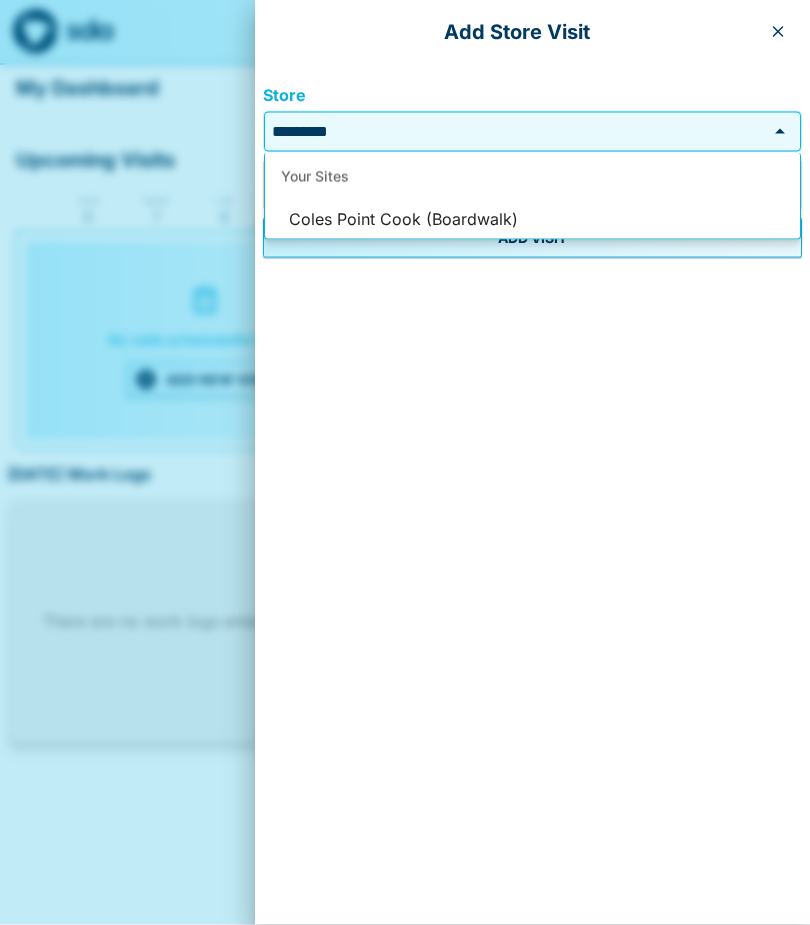 click on "Coles Point Cook (Boardwalk)" at bounding box center (532, 220) 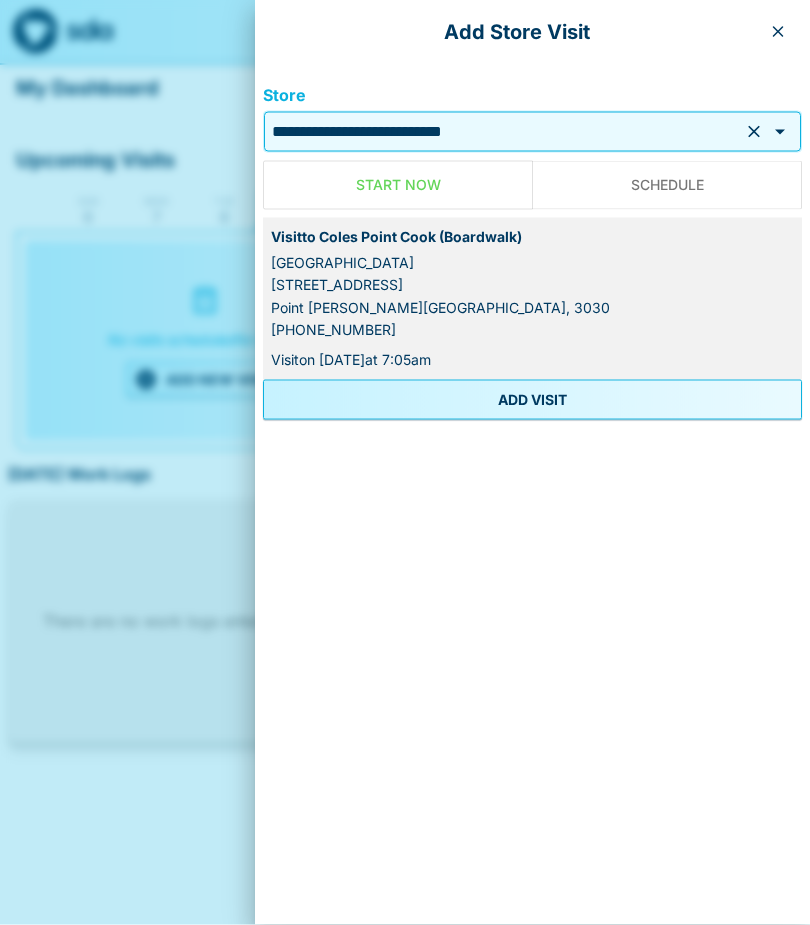 click on "ADD VISIT" at bounding box center [532, 400] 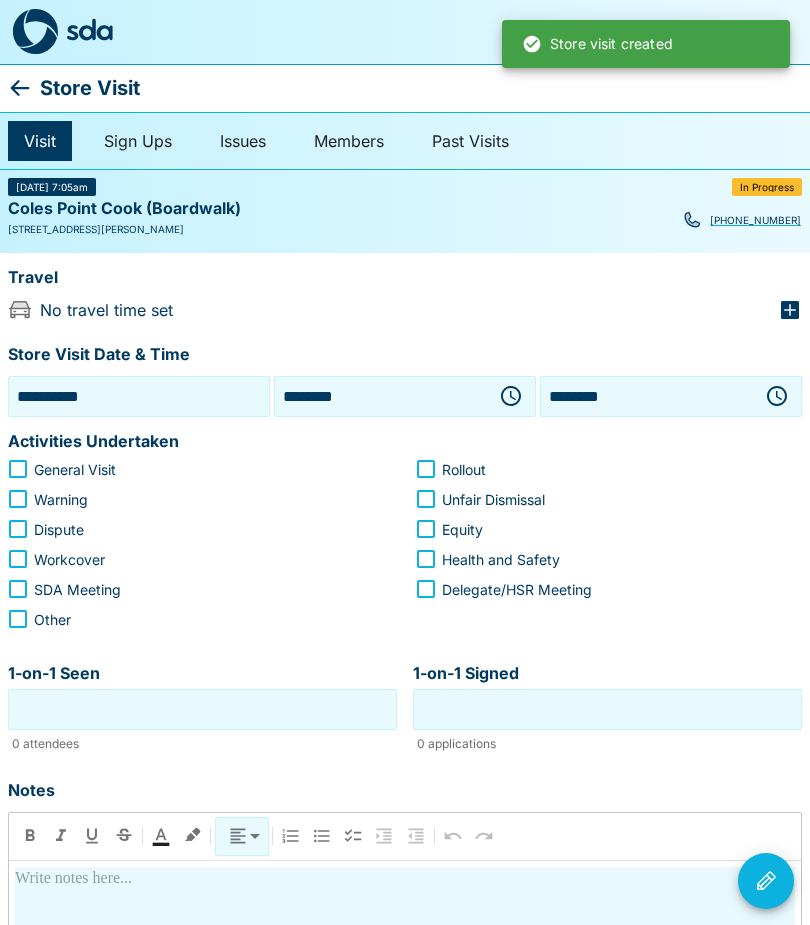 click on "**********" at bounding box center (139, 396) 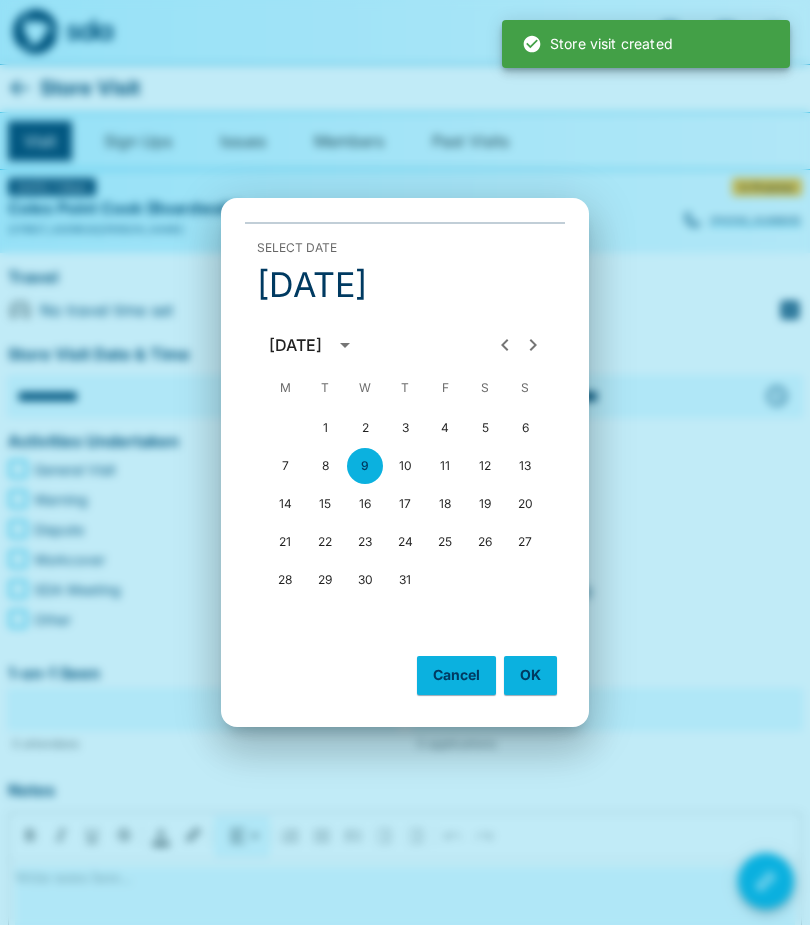 click on "8" at bounding box center [325, 466] 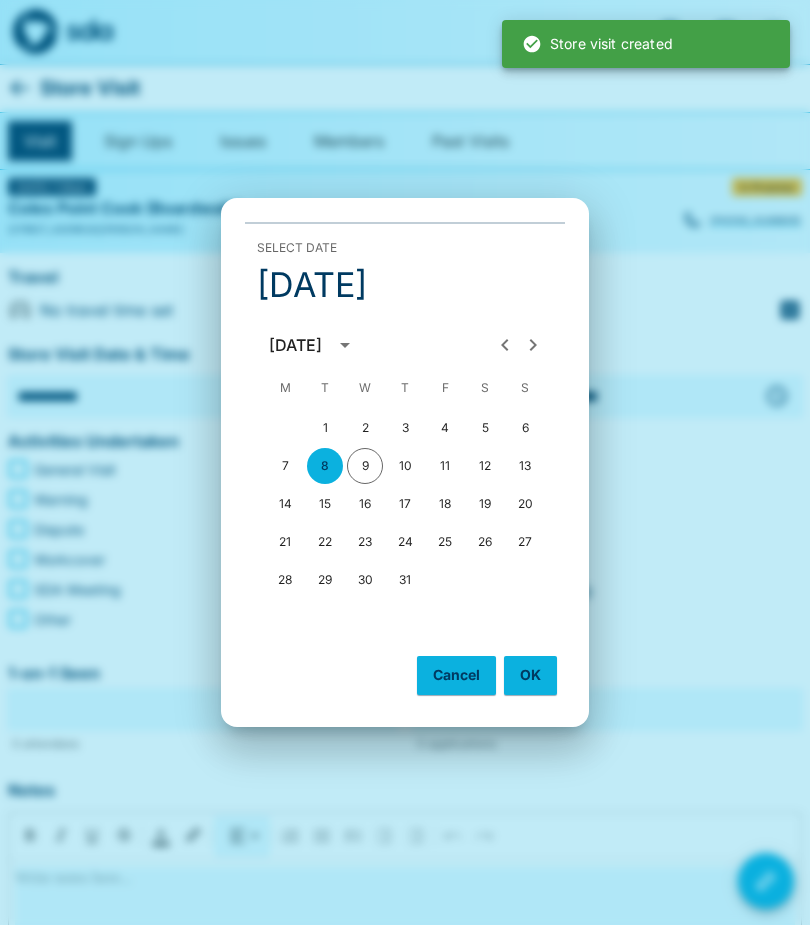 type on "**********" 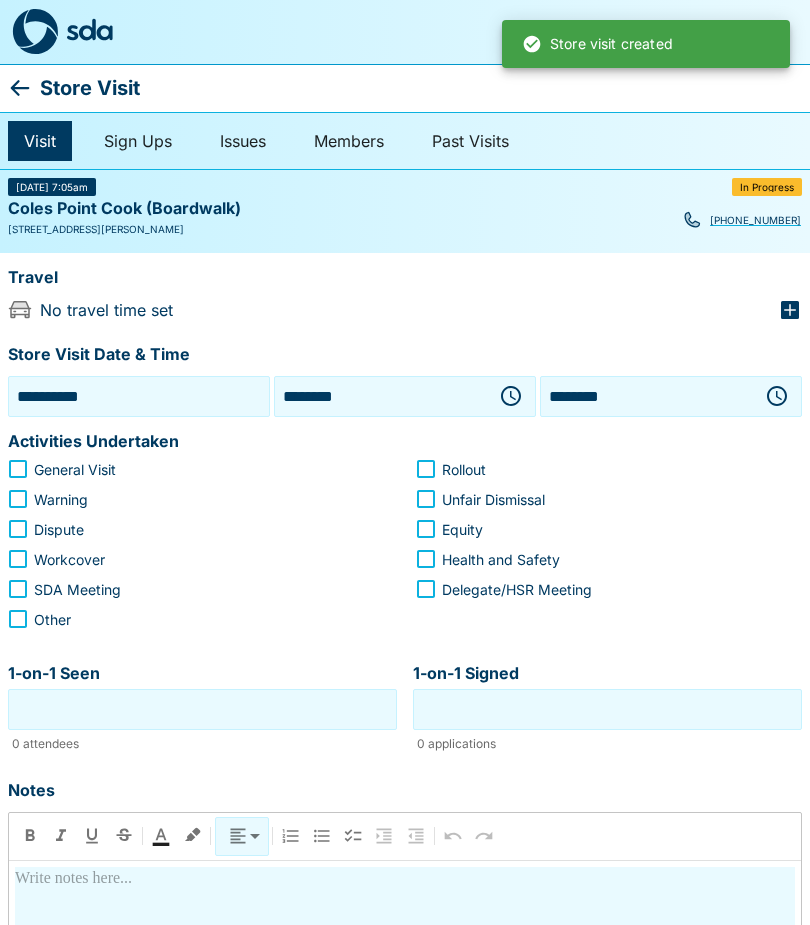 click 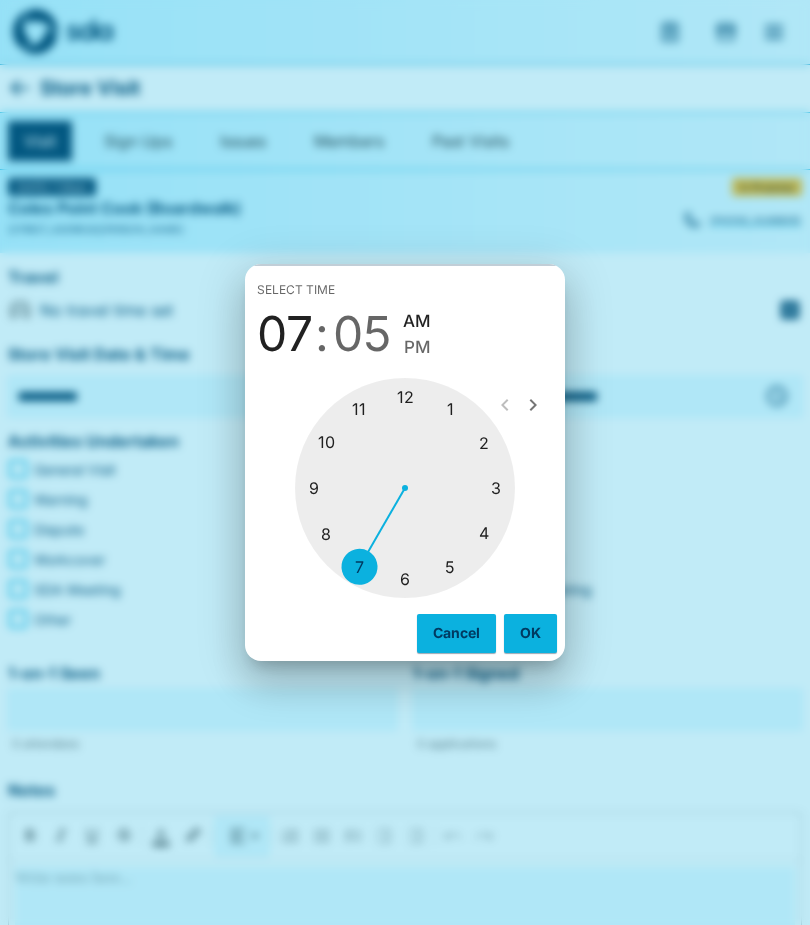click at bounding box center (405, 488) 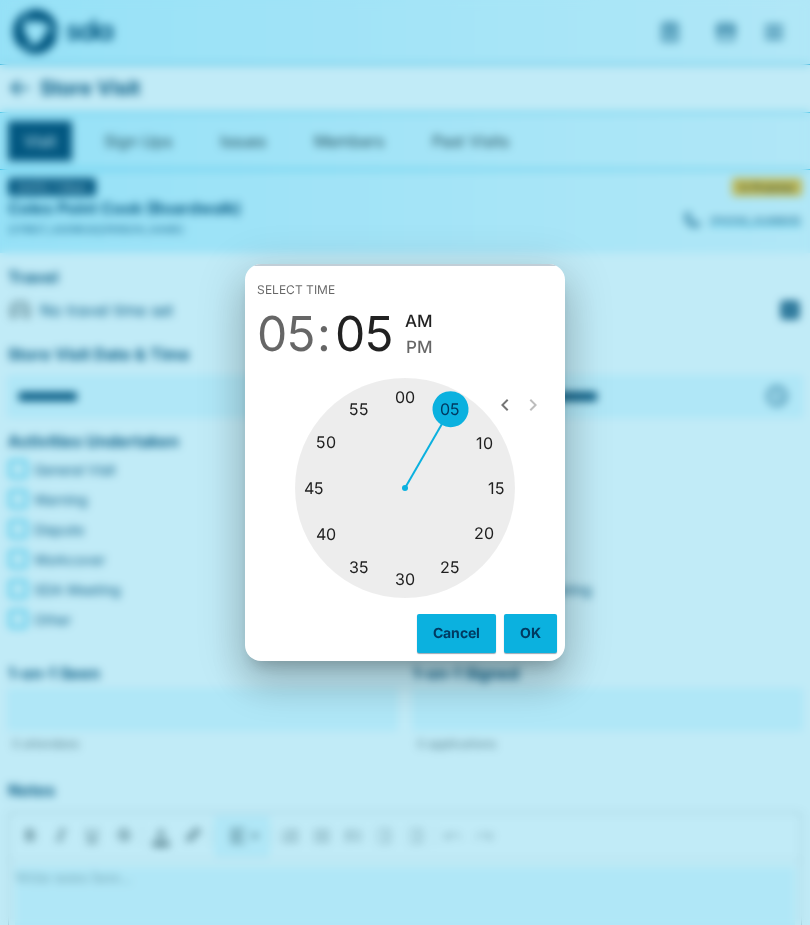 click at bounding box center [405, 488] 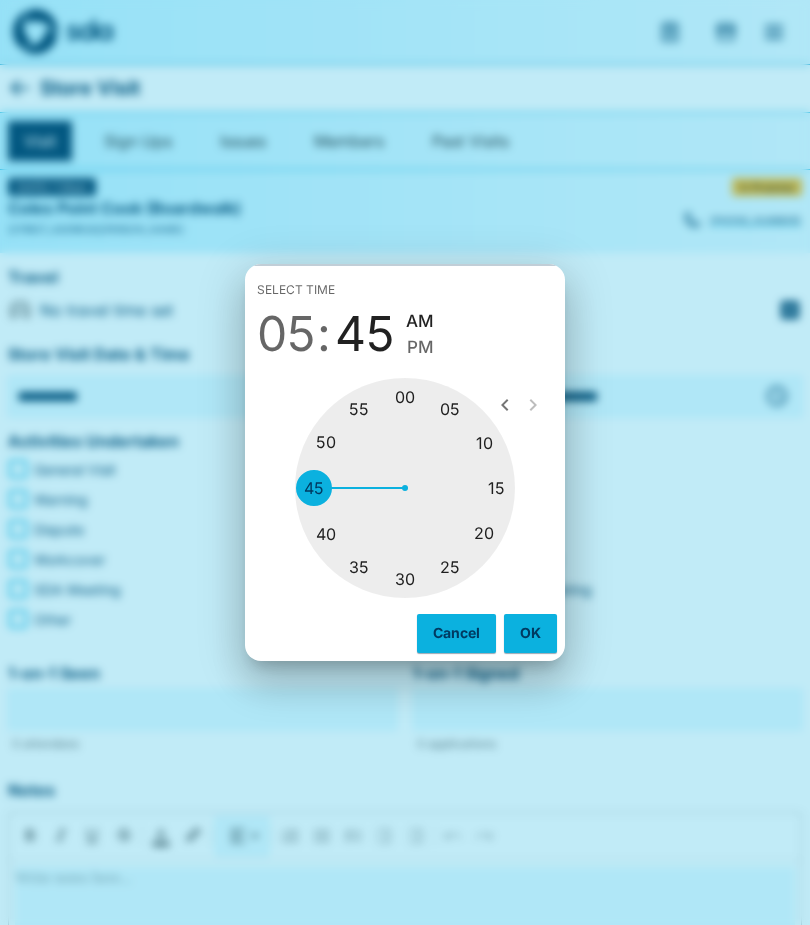 click on "PM" at bounding box center (420, 347) 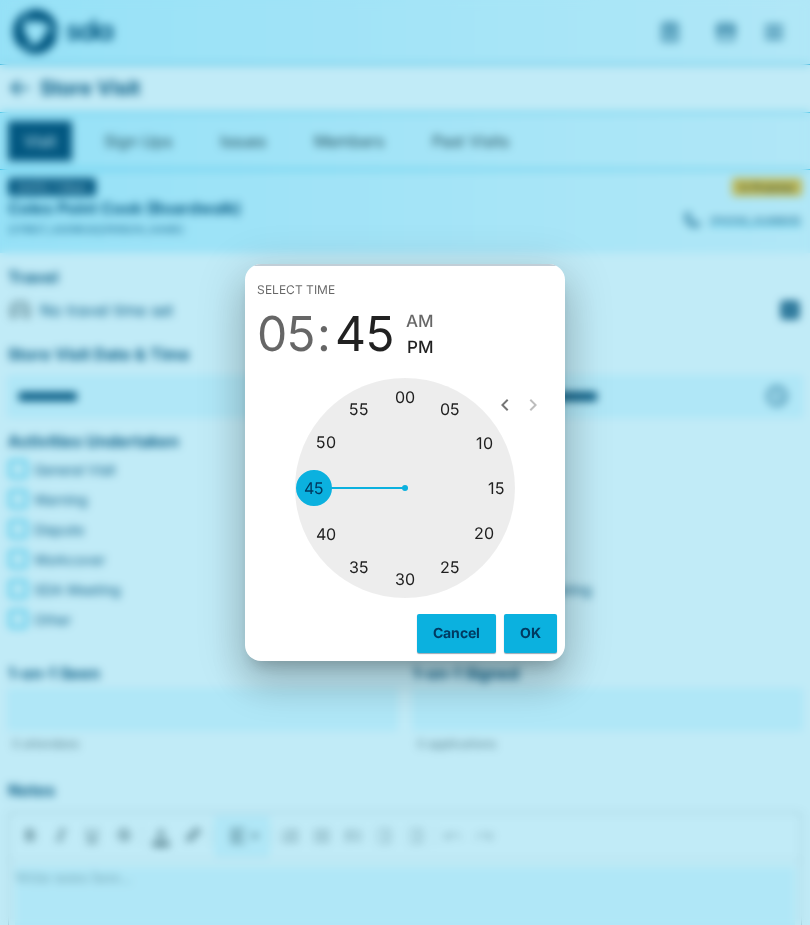 type on "********" 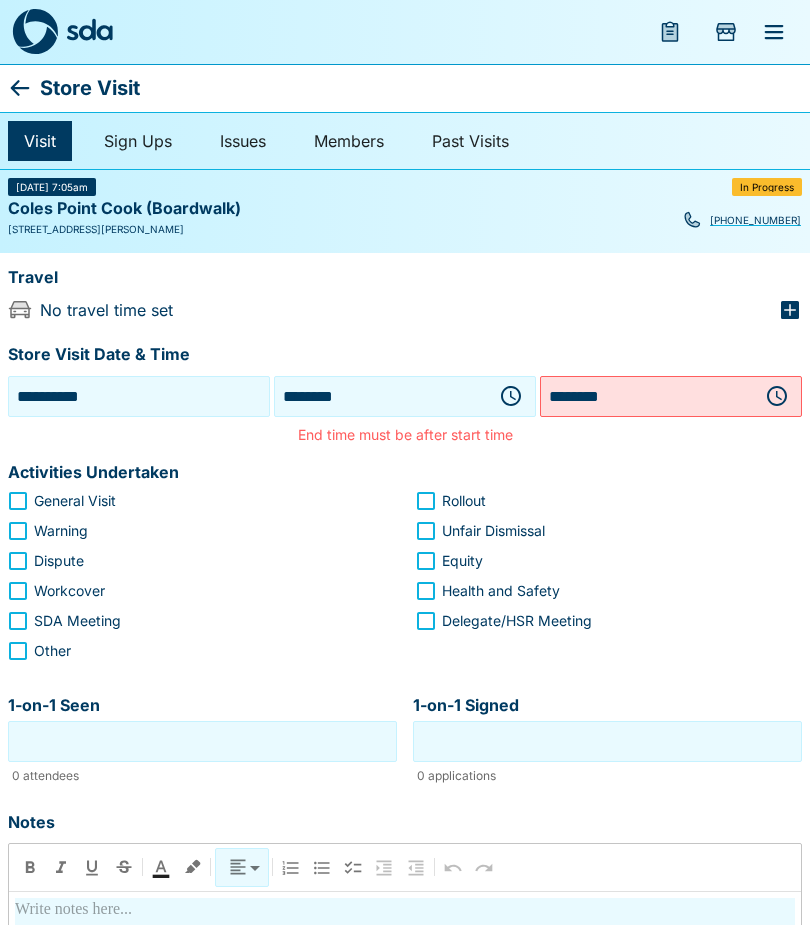 click 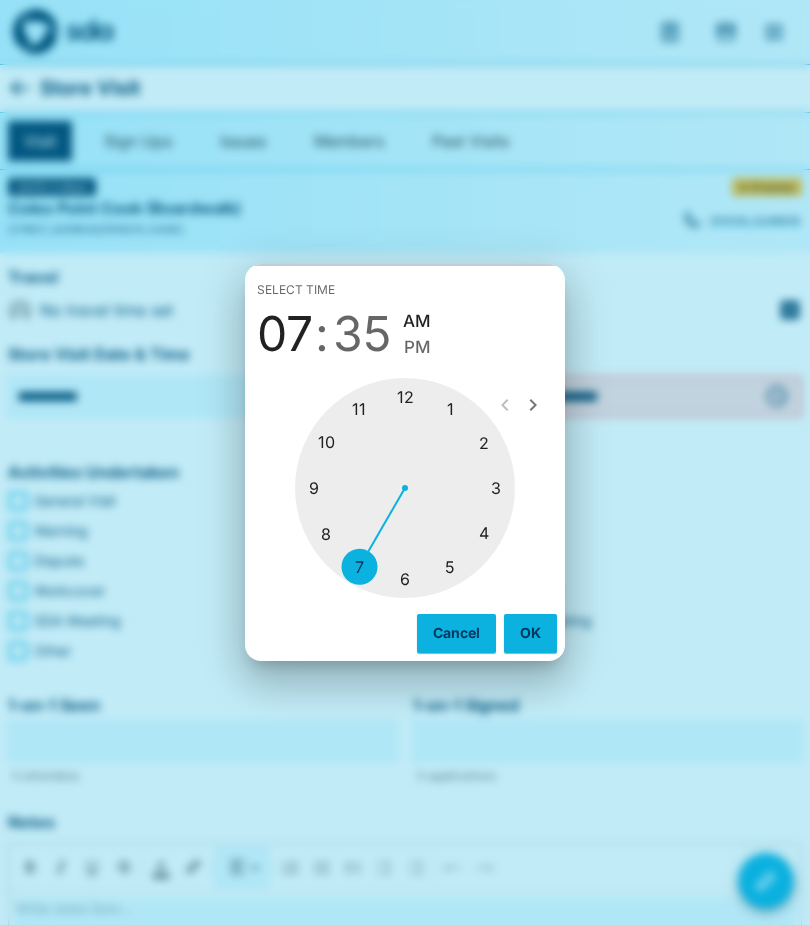 click at bounding box center [405, 488] 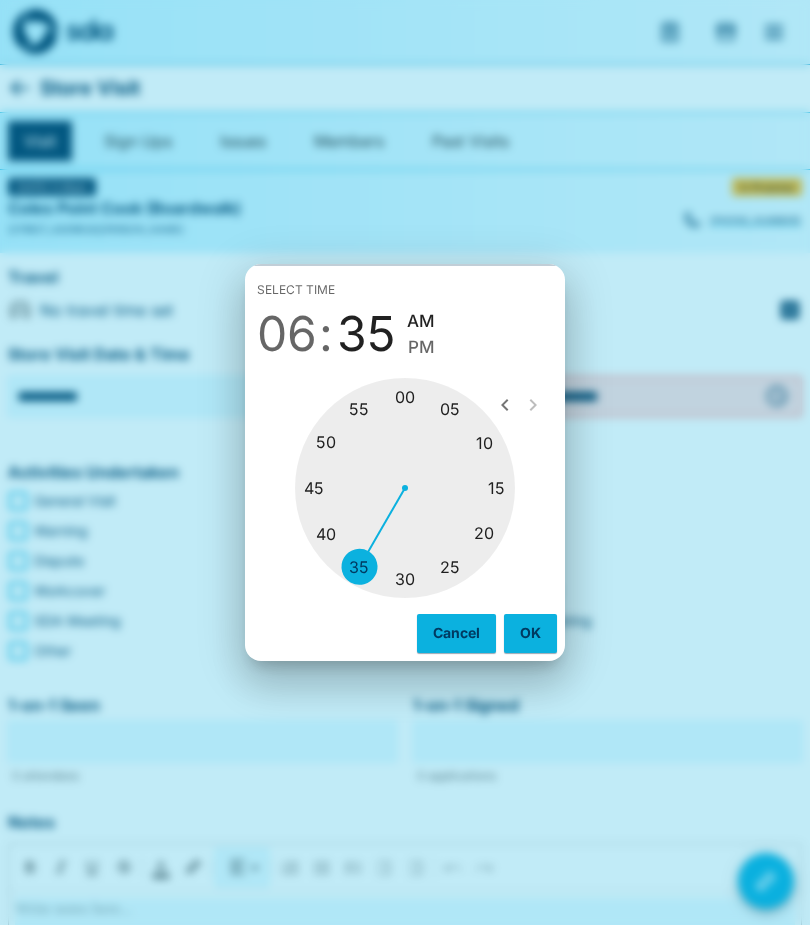 click at bounding box center (405, 488) 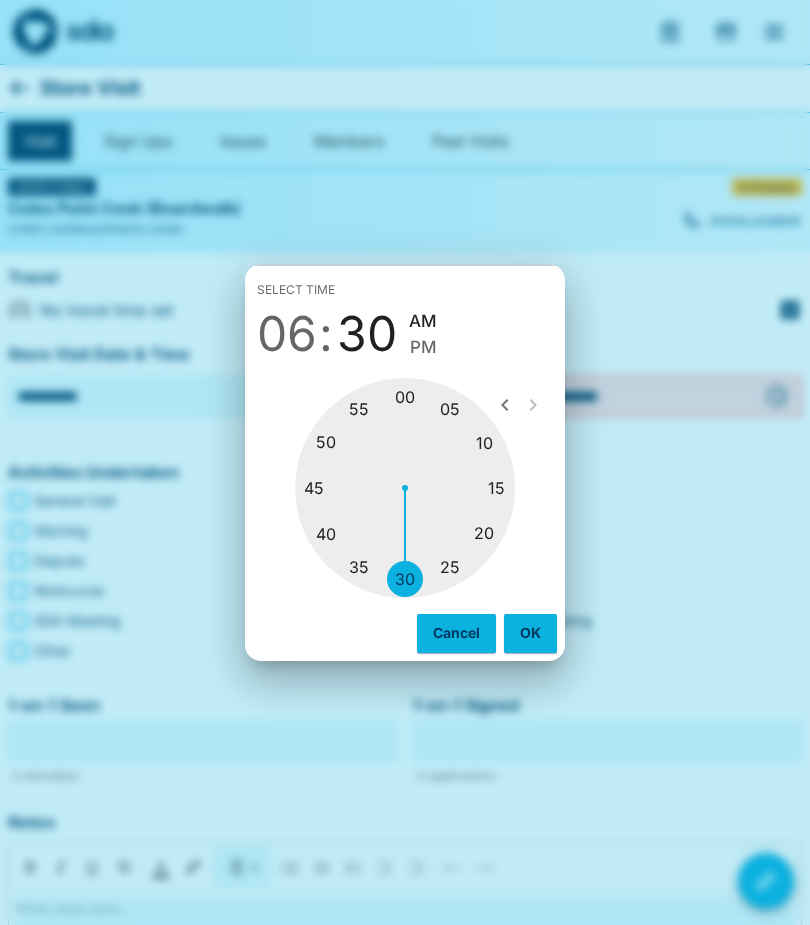 click on "PM" at bounding box center (423, 347) 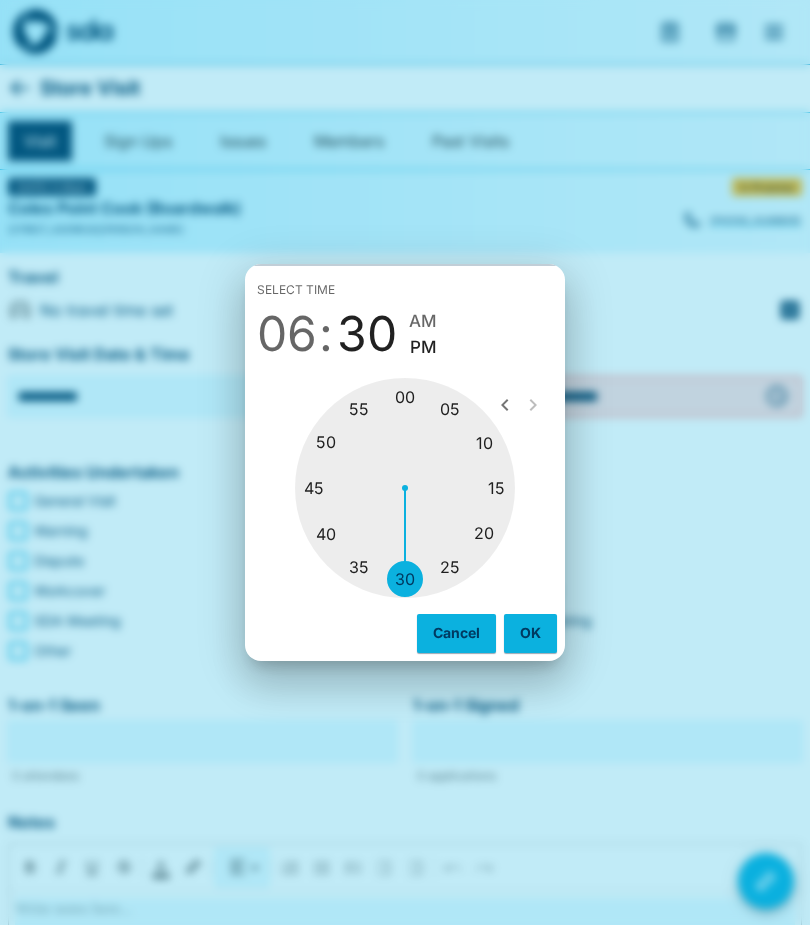 click on "OK" at bounding box center (530, 633) 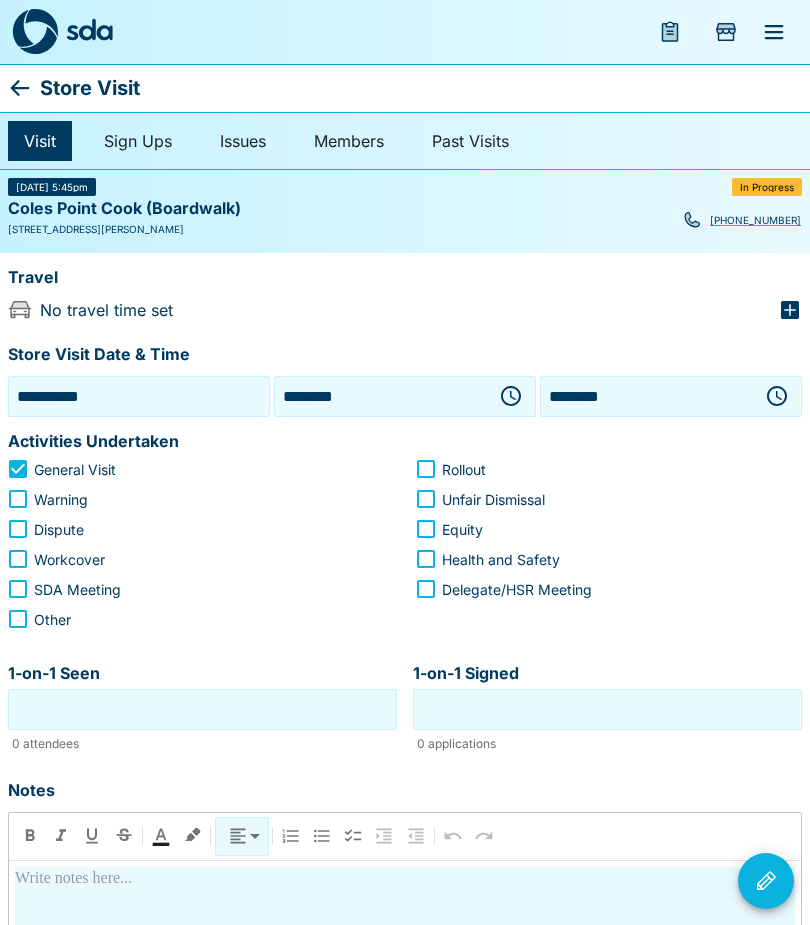 click on "1-on-1 Seen" at bounding box center (202, 709) 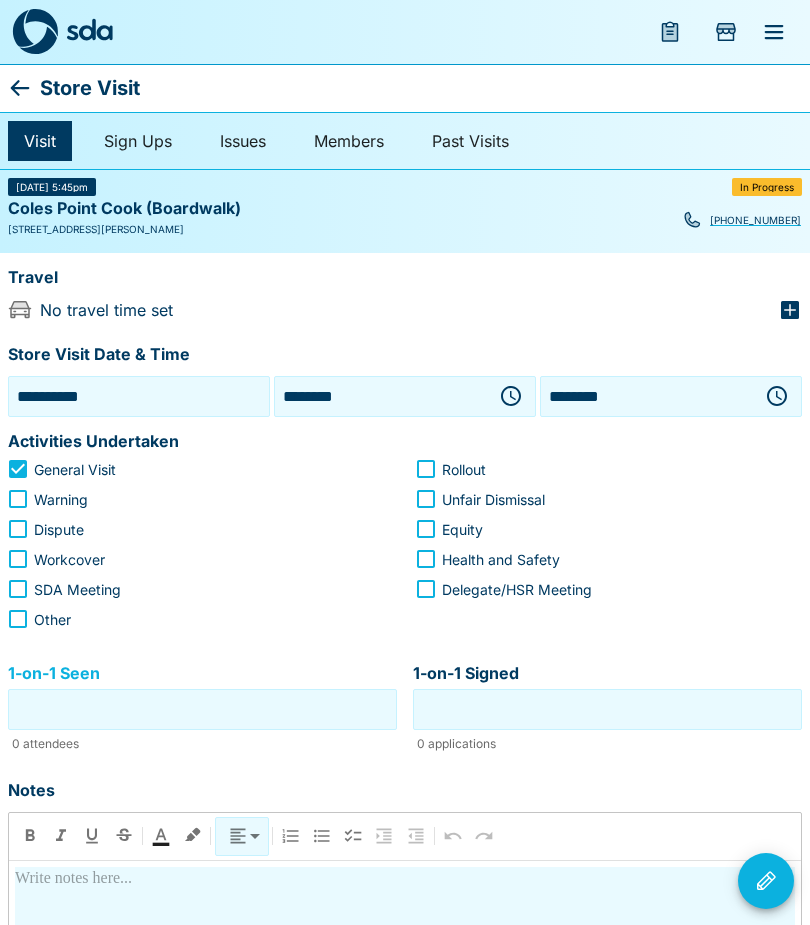 scroll, scrollTop: 85, scrollLeft: 0, axis: vertical 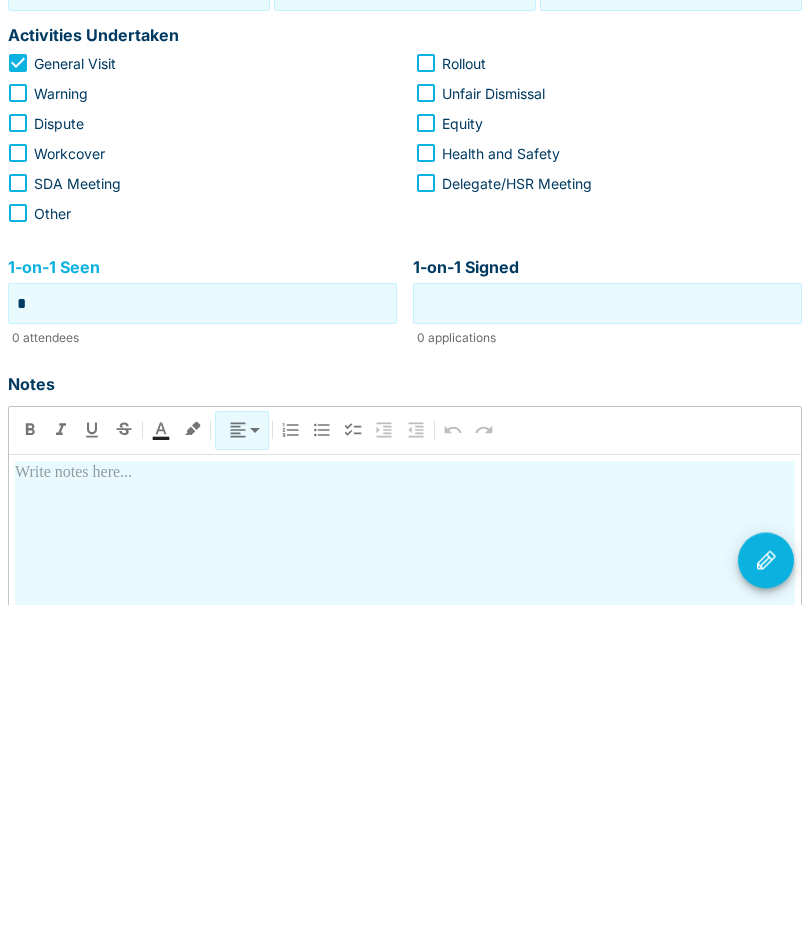 type on "*" 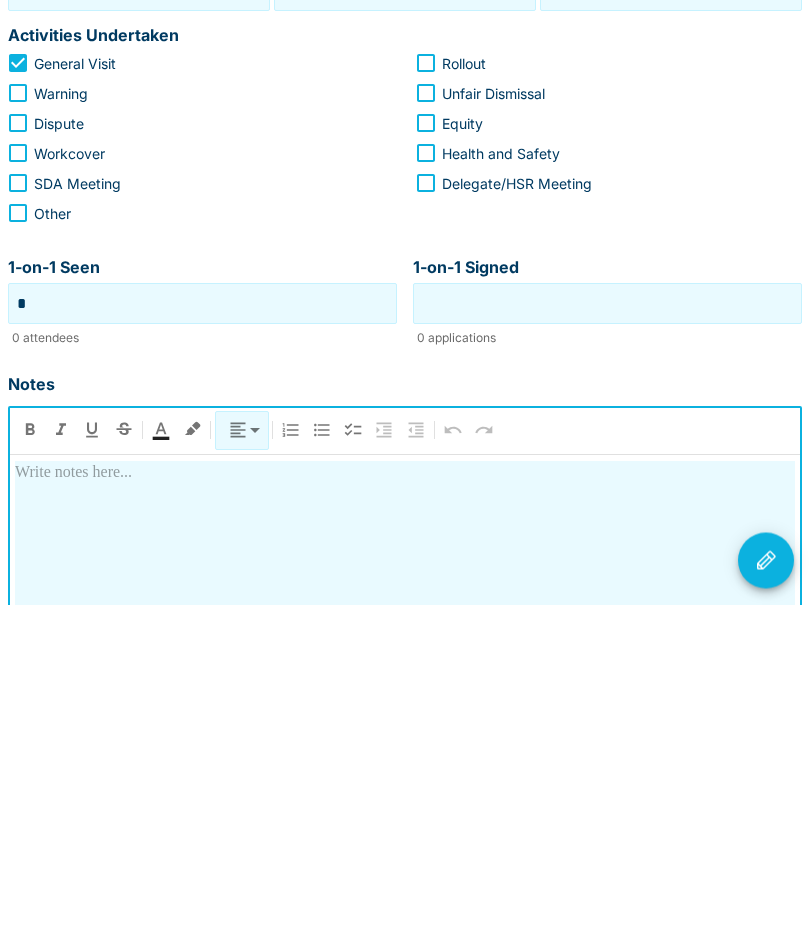 click on "*" at bounding box center [202, 624] 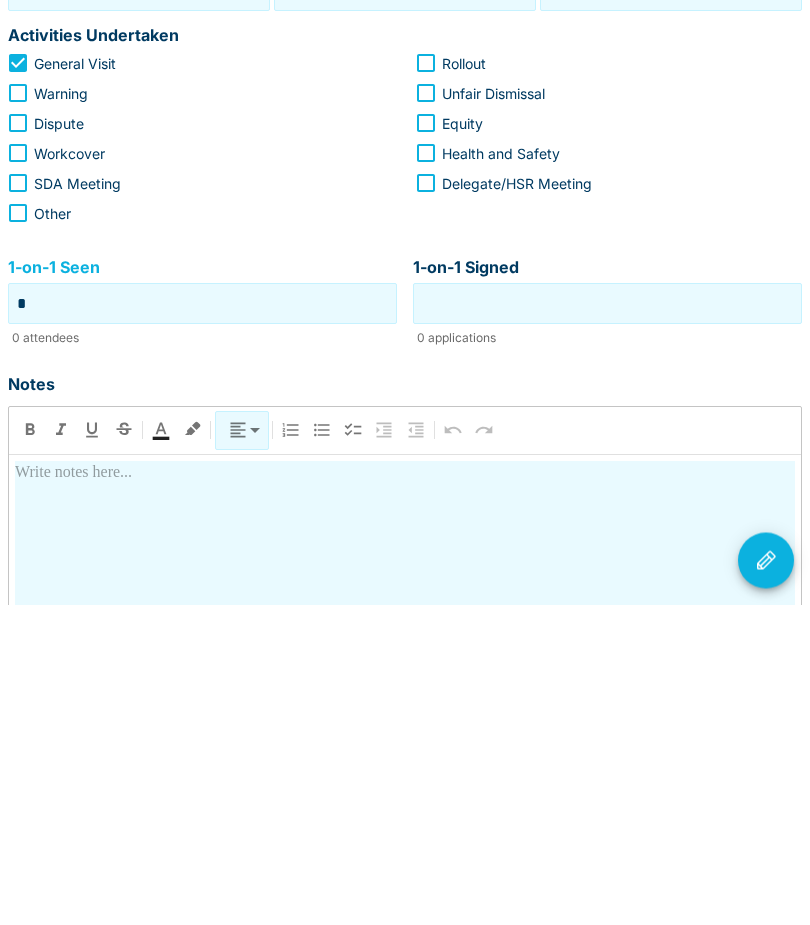 type on "*" 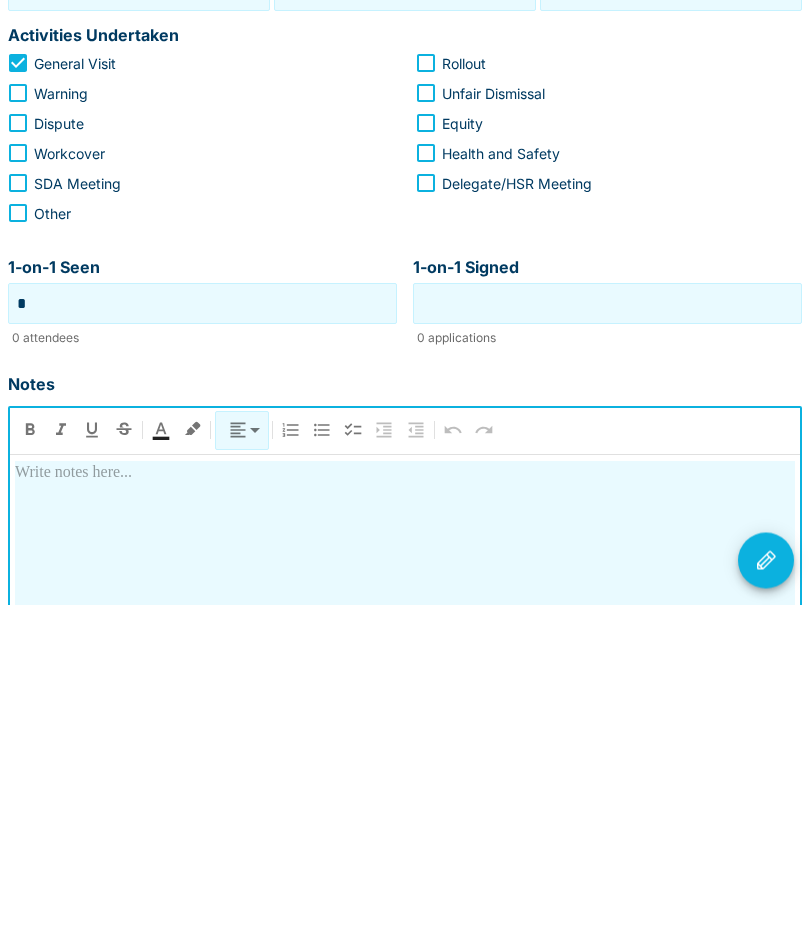 click at bounding box center (405, 794) 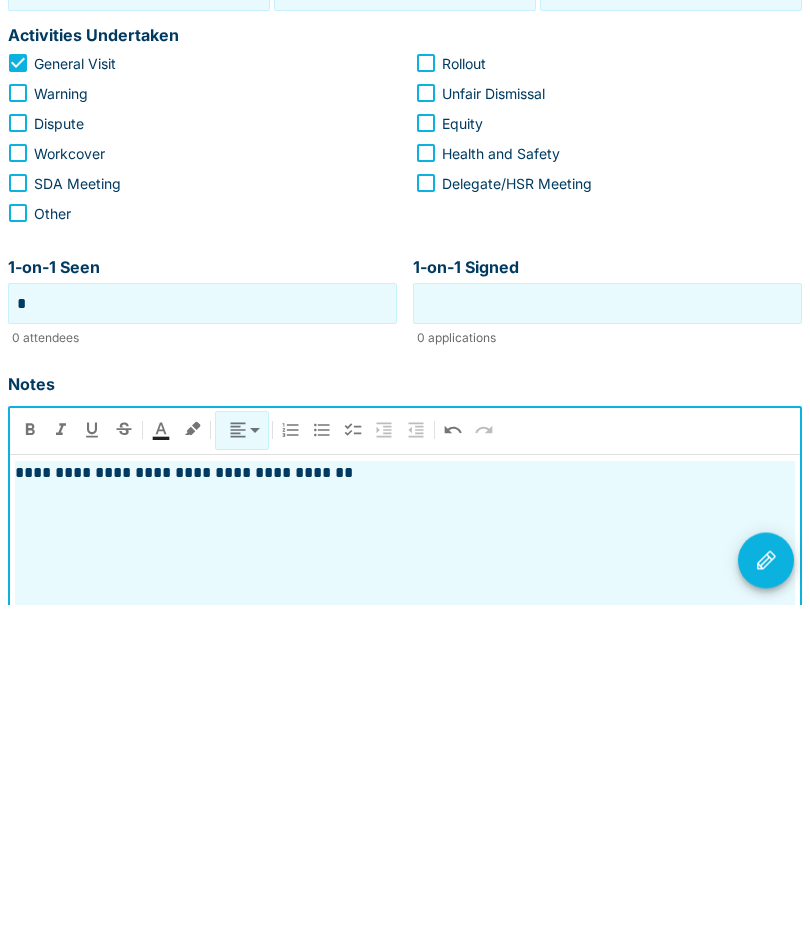 click at bounding box center (766, 881) 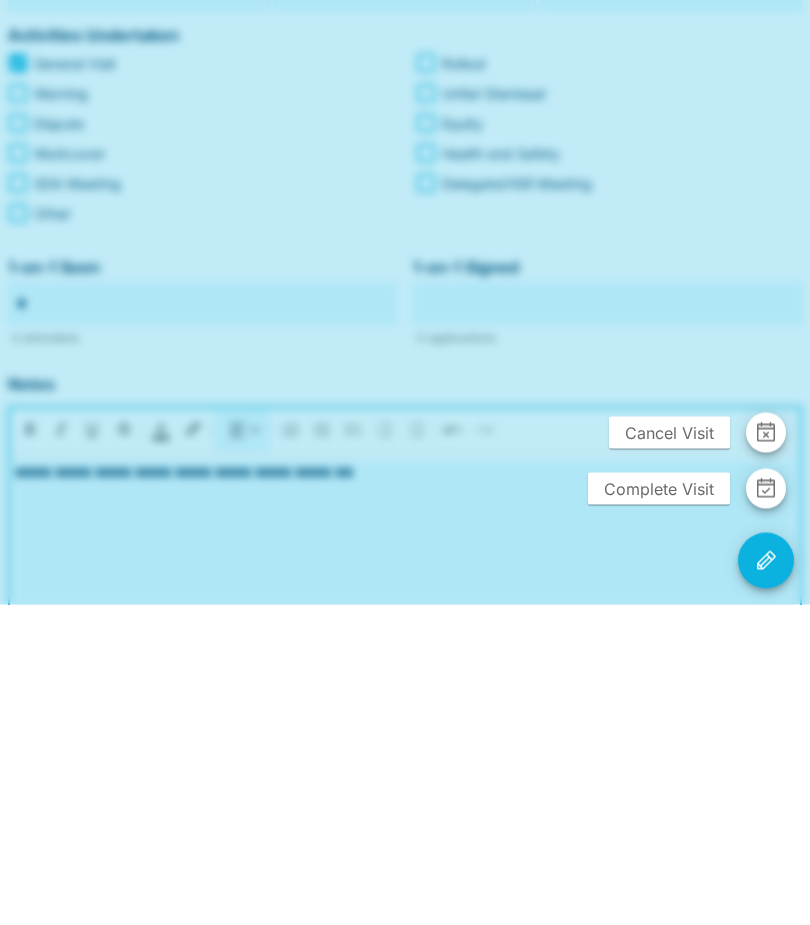 scroll, scrollTop: 406, scrollLeft: 0, axis: vertical 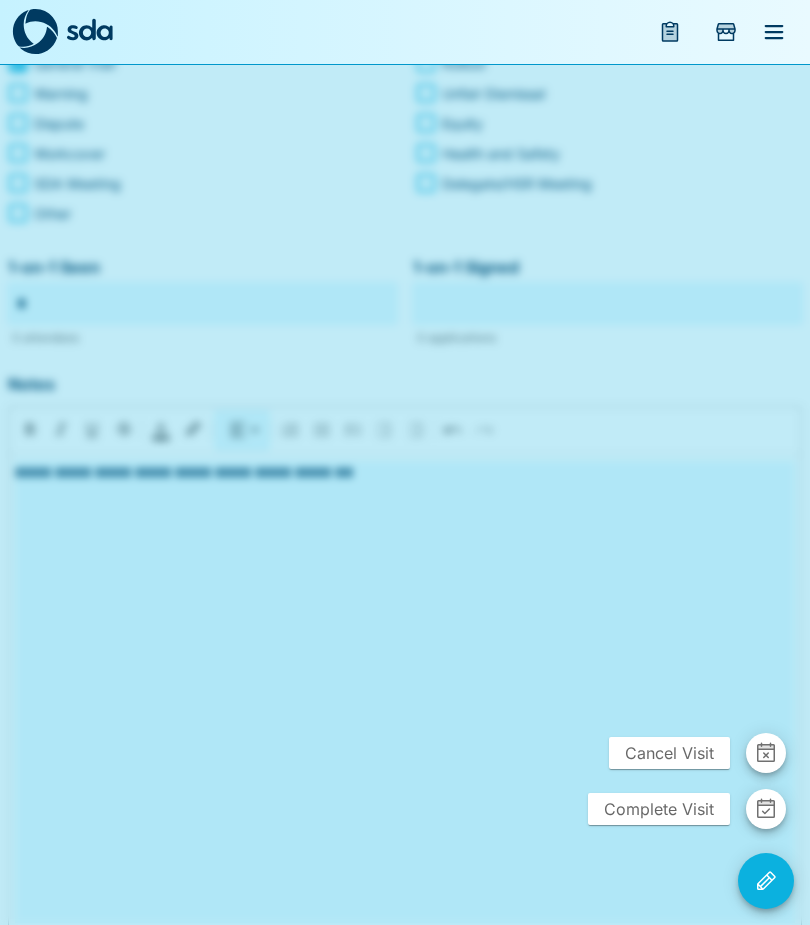 click on "Complete Visit" at bounding box center (659, 809) 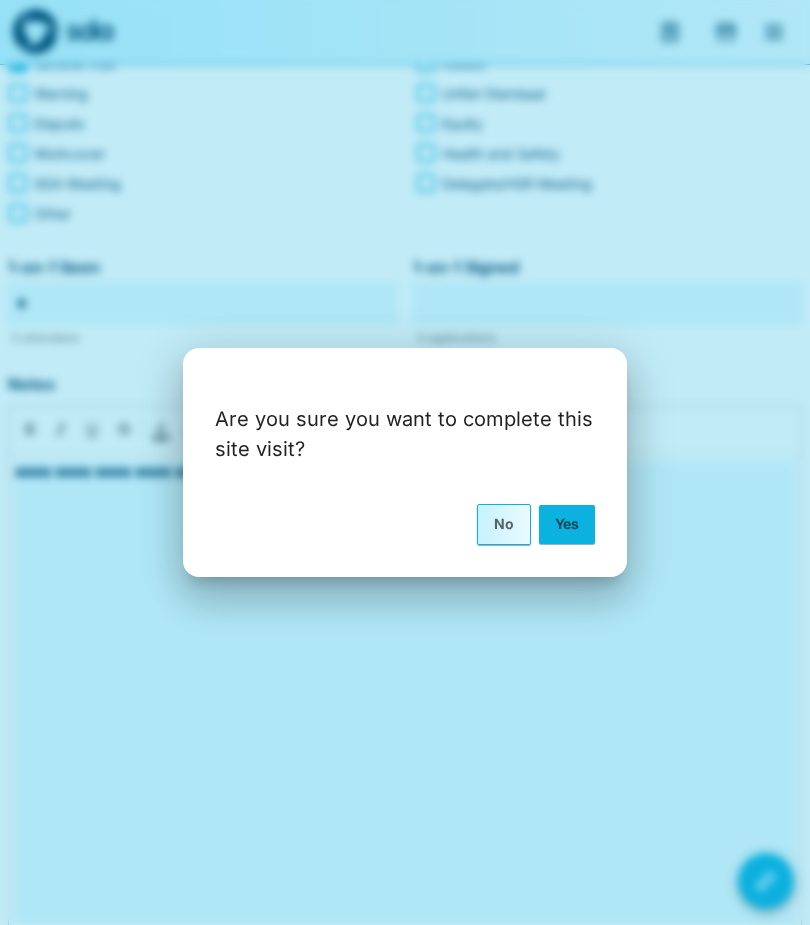 click on "Yes" at bounding box center (567, 524) 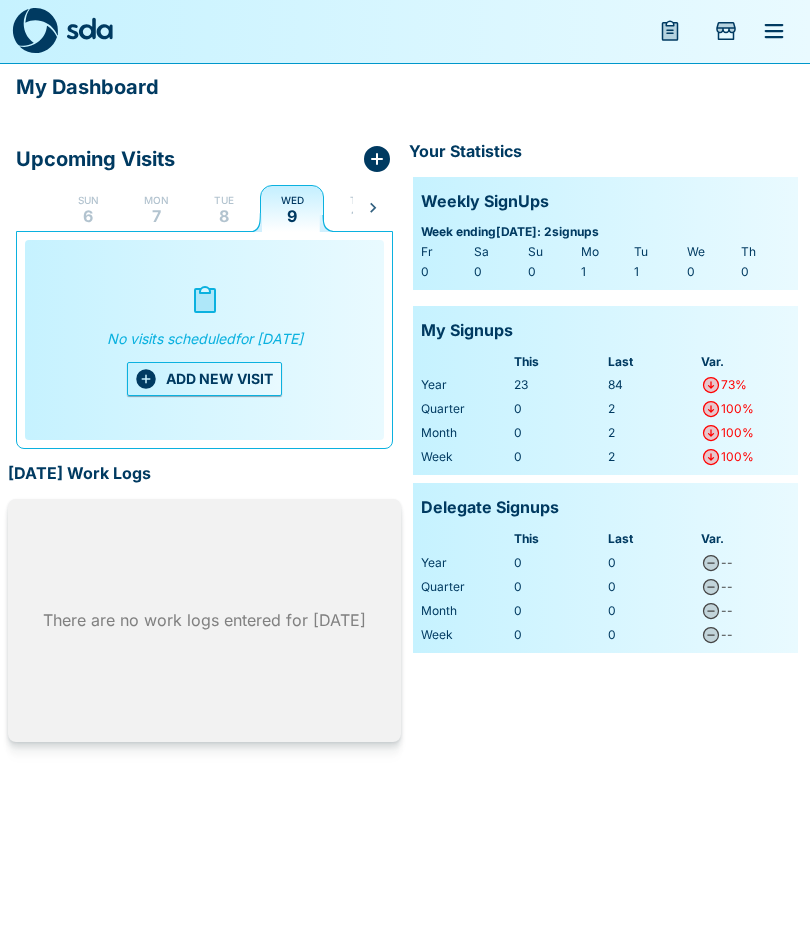 click on "ADD NEW VISIT" at bounding box center [204, 380] 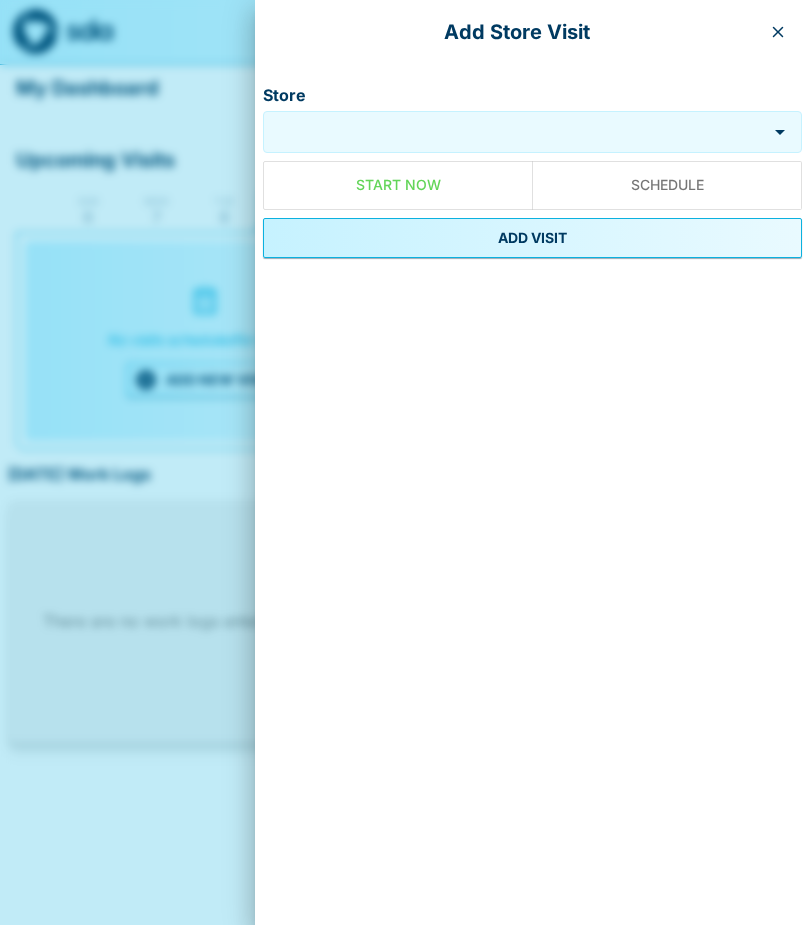 click on "Store" at bounding box center (515, 132) 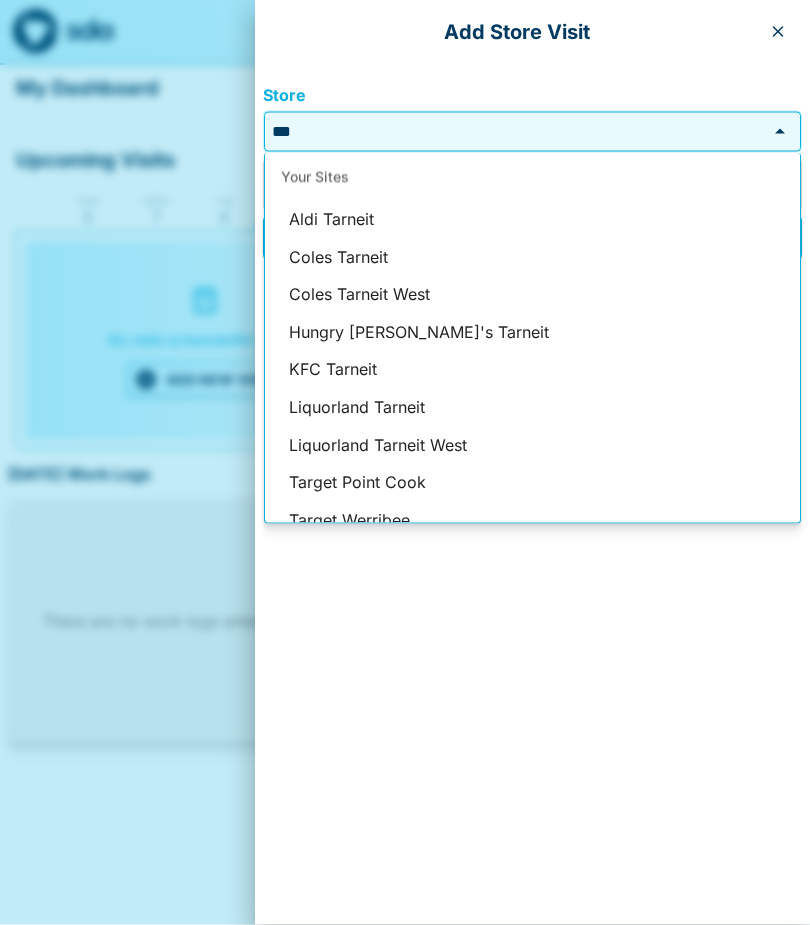 click on "Target Point Cook" at bounding box center [532, 483] 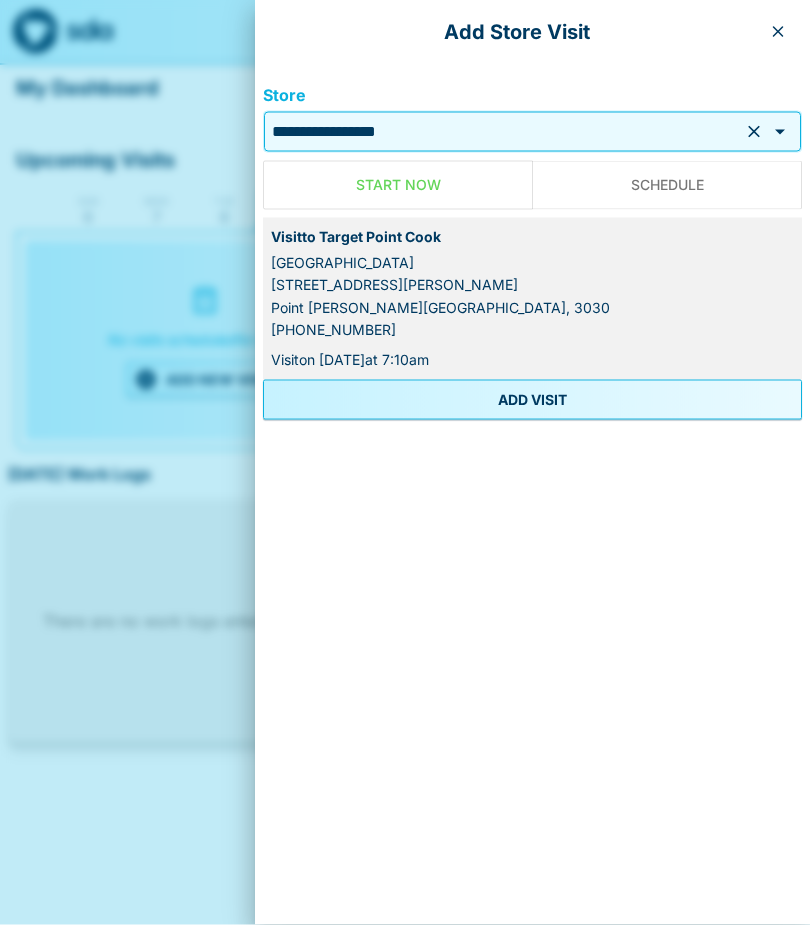 click on "ADD VISIT" at bounding box center [532, 400] 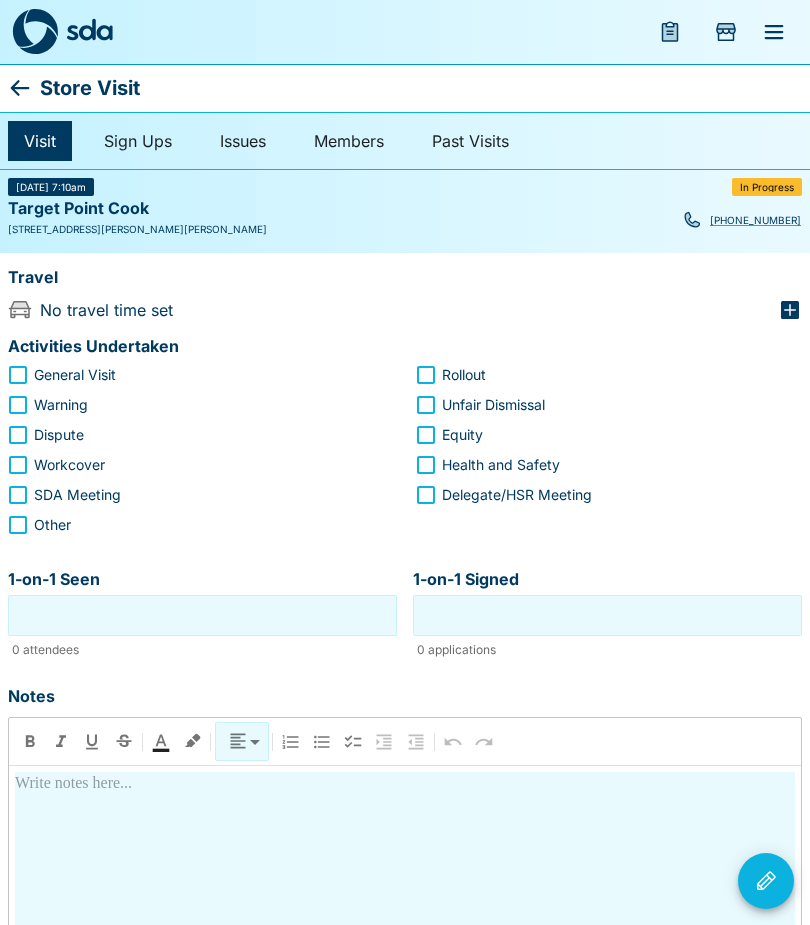 click 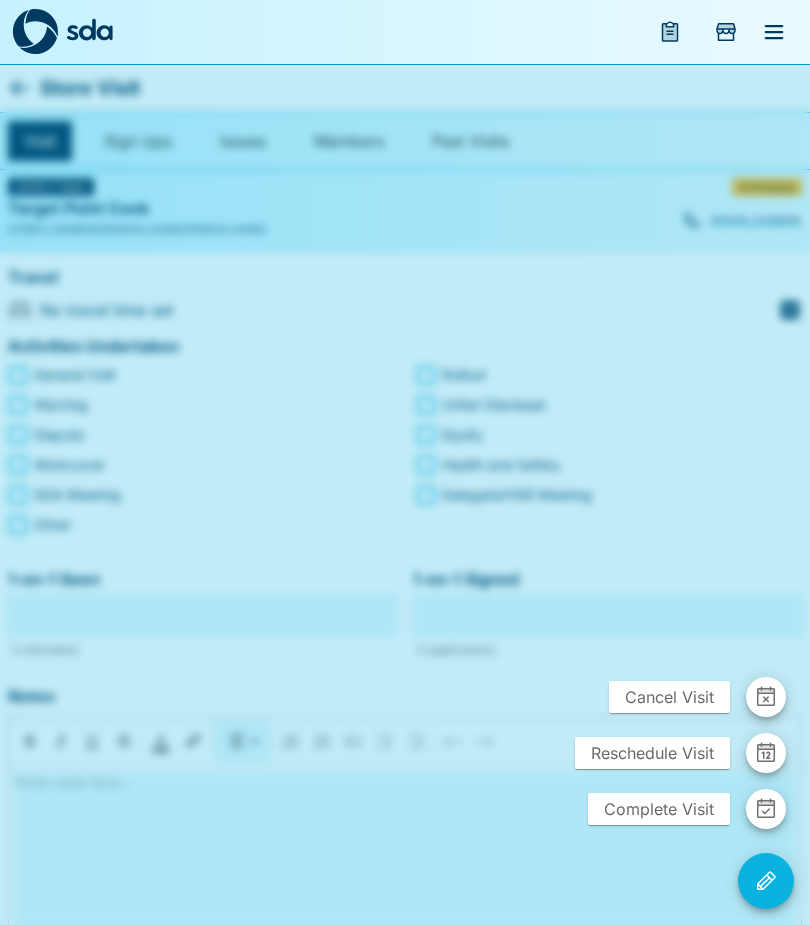 click on "Cancel Visit" at bounding box center (669, 697) 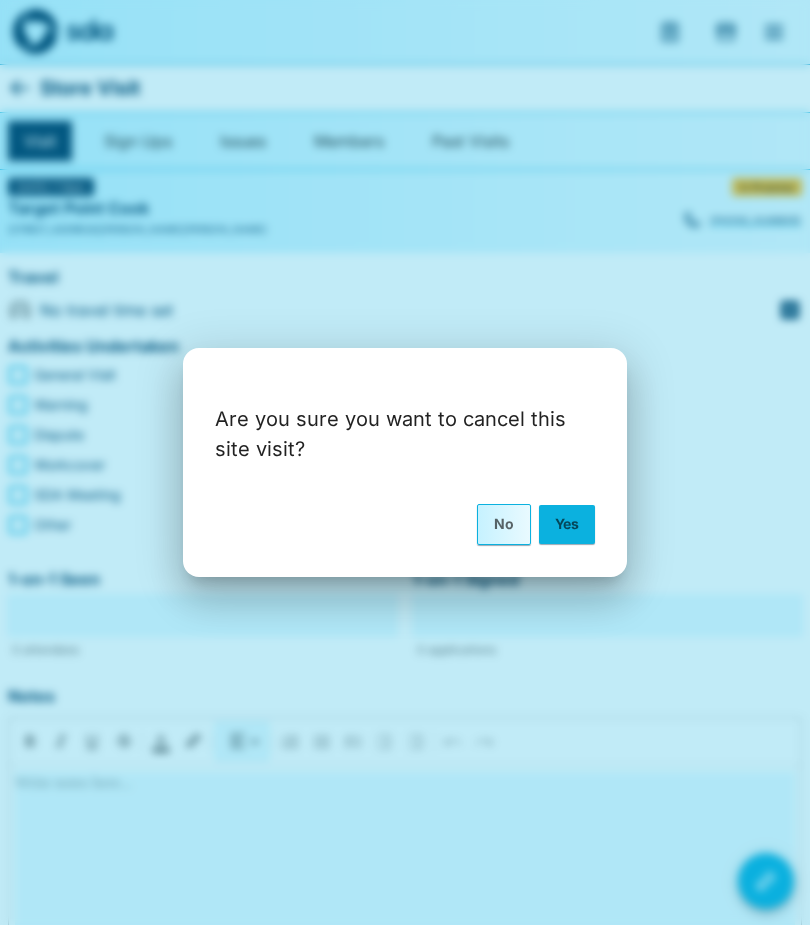 click on "Yes" at bounding box center [567, 524] 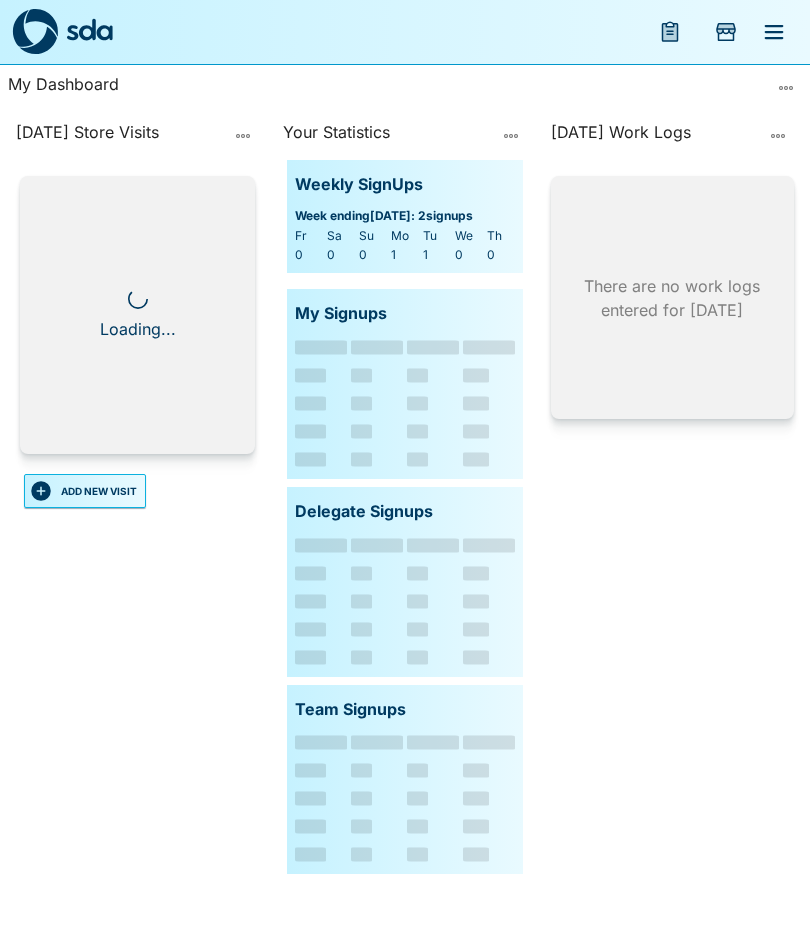 scroll, scrollTop: 0, scrollLeft: 0, axis: both 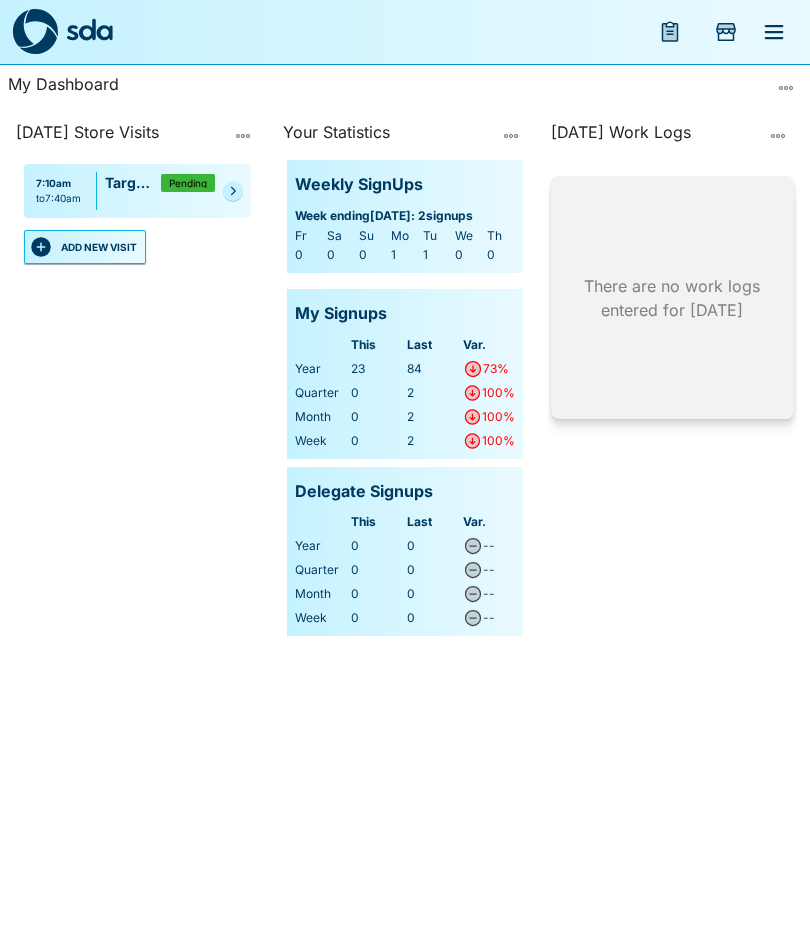 click 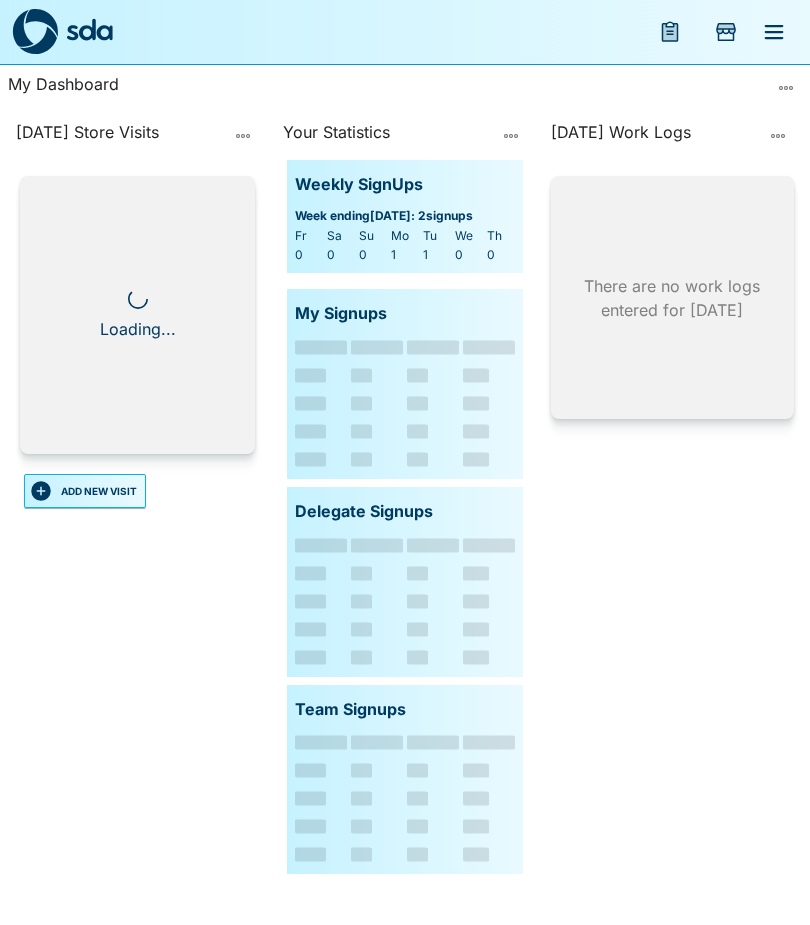 scroll, scrollTop: 0, scrollLeft: 0, axis: both 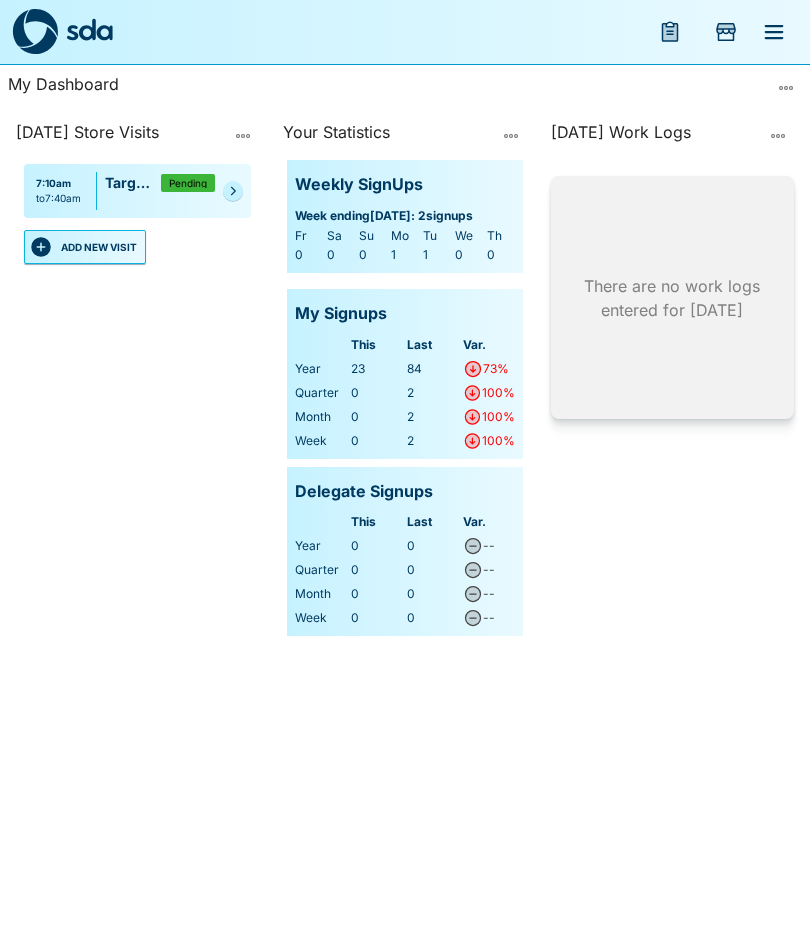 click at bounding box center (233, 191) 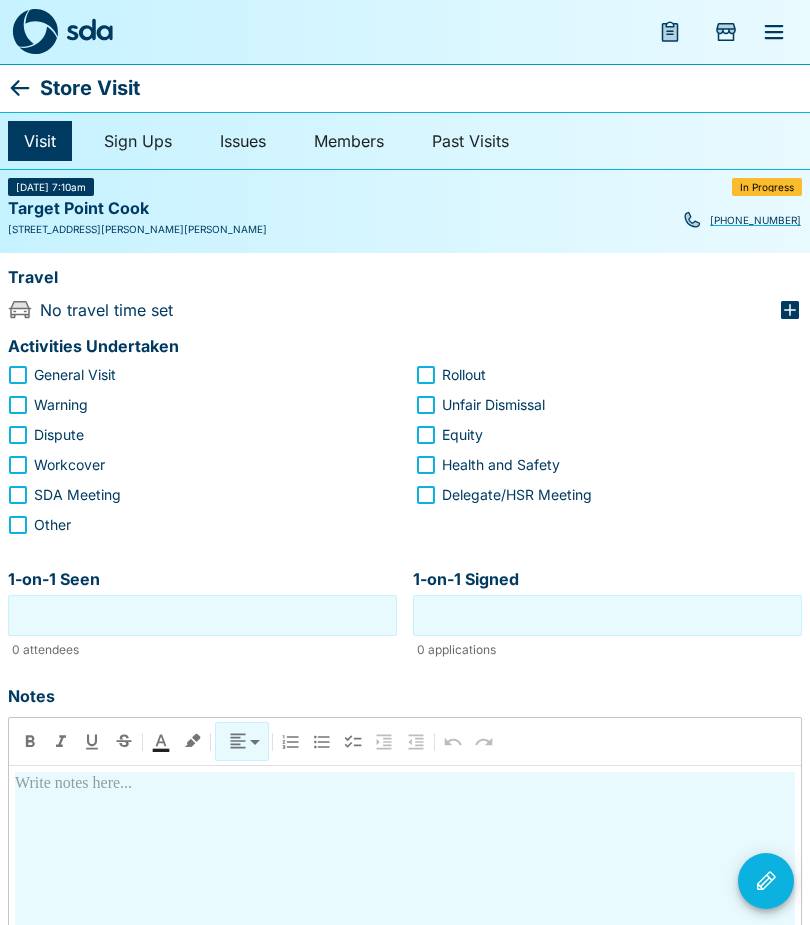 click on "Travel No travel time set" at bounding box center (405, 292) 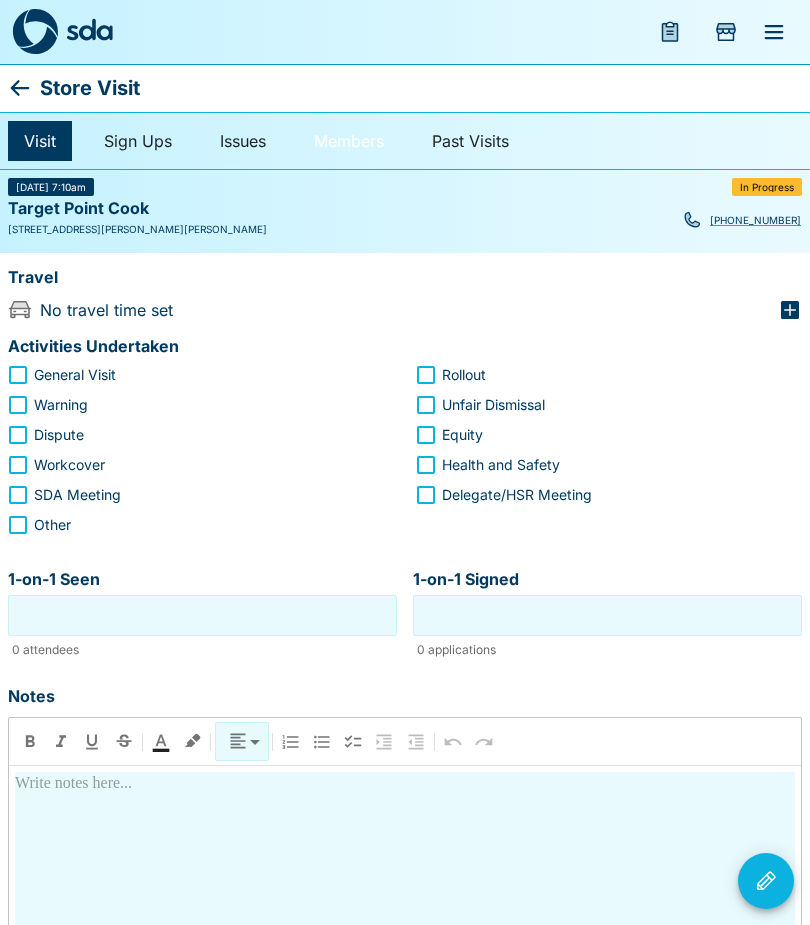 click on "Members" at bounding box center (349, 141) 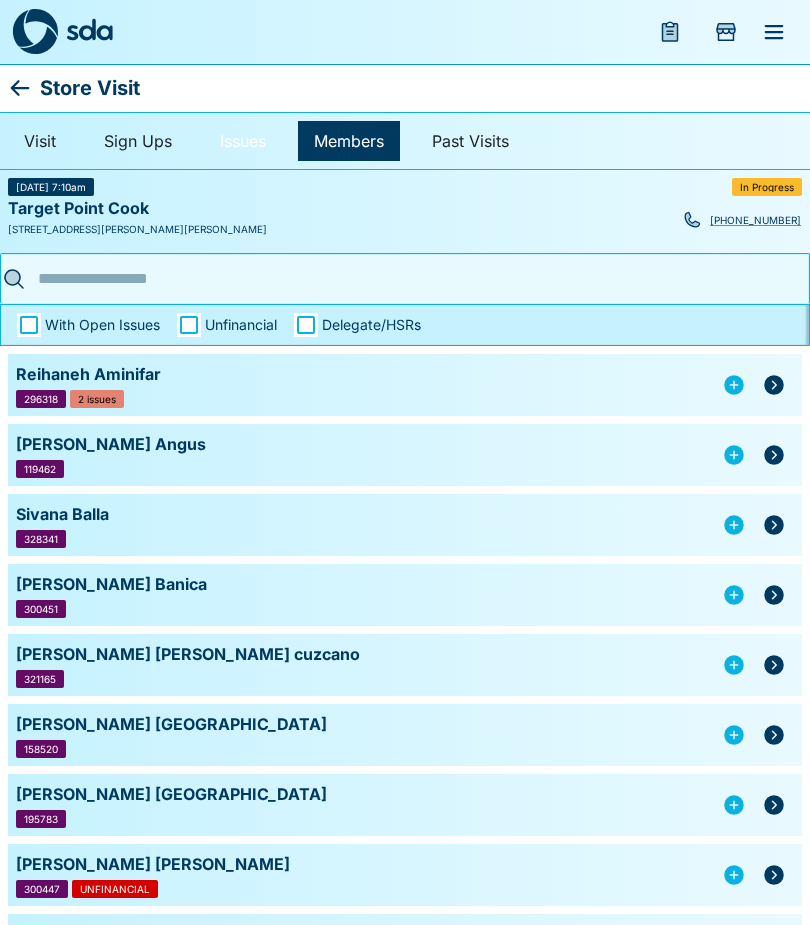 click on "Issues" at bounding box center (243, 141) 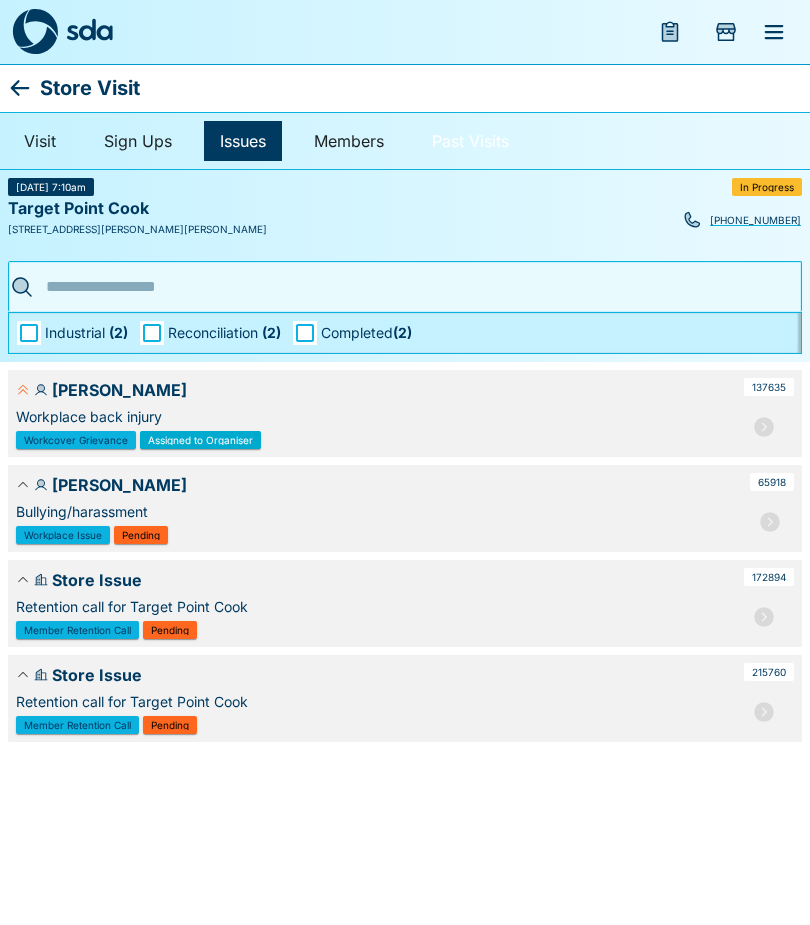 click on "Past Visits" at bounding box center [470, 141] 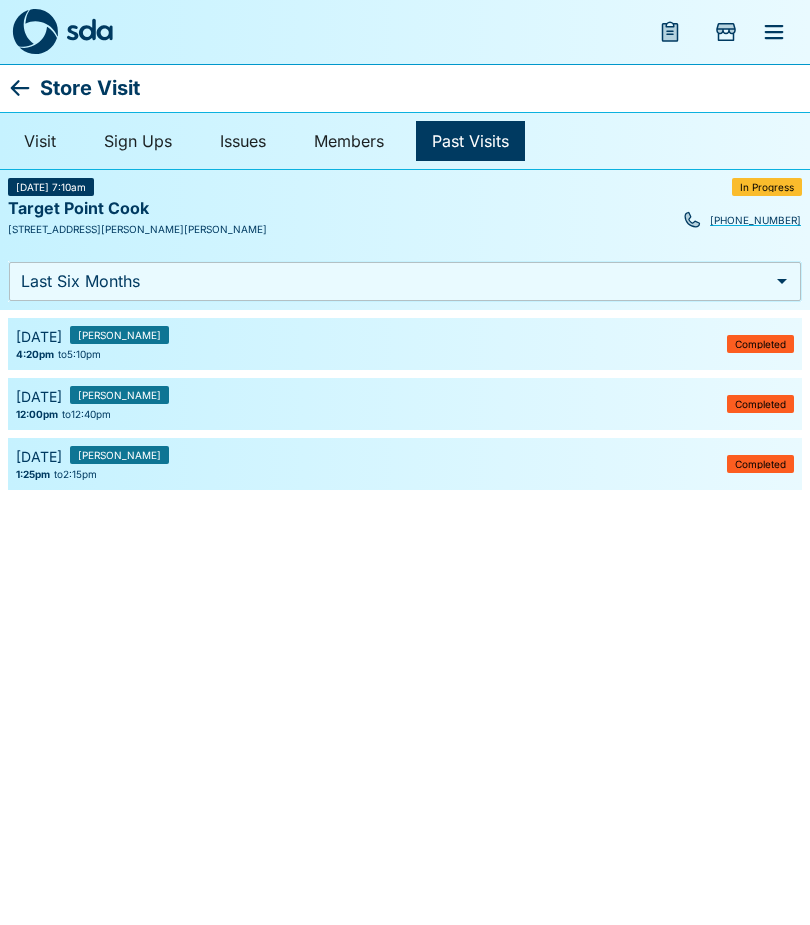 click 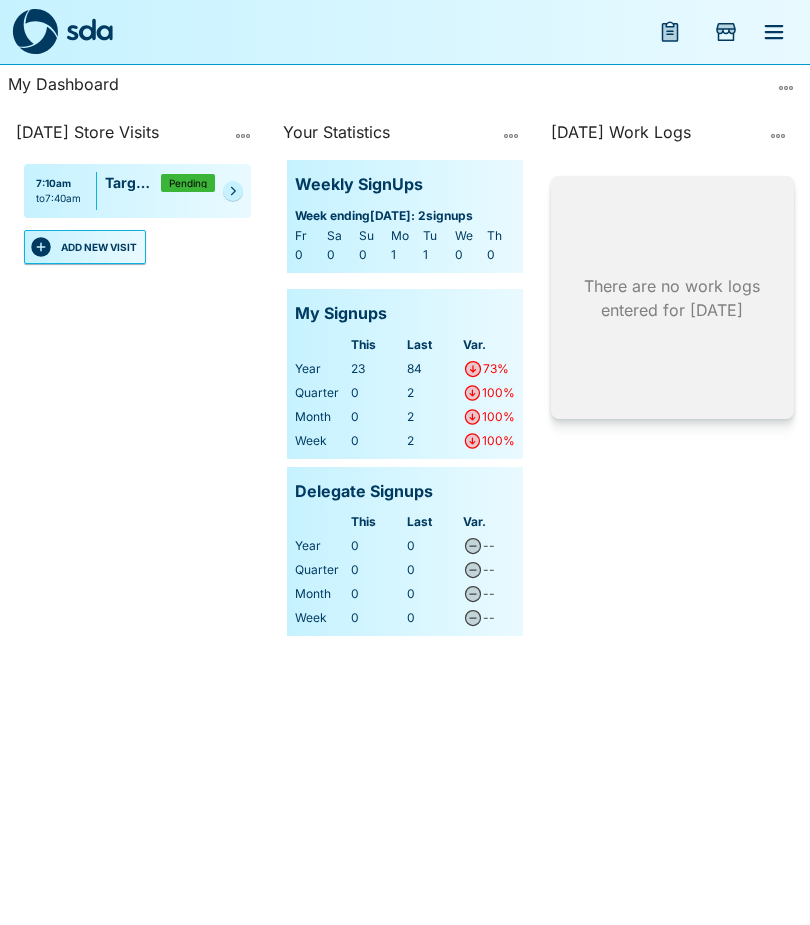 click on "7:10am to  7:40am Target Point Cook Pending" at bounding box center [137, 191] 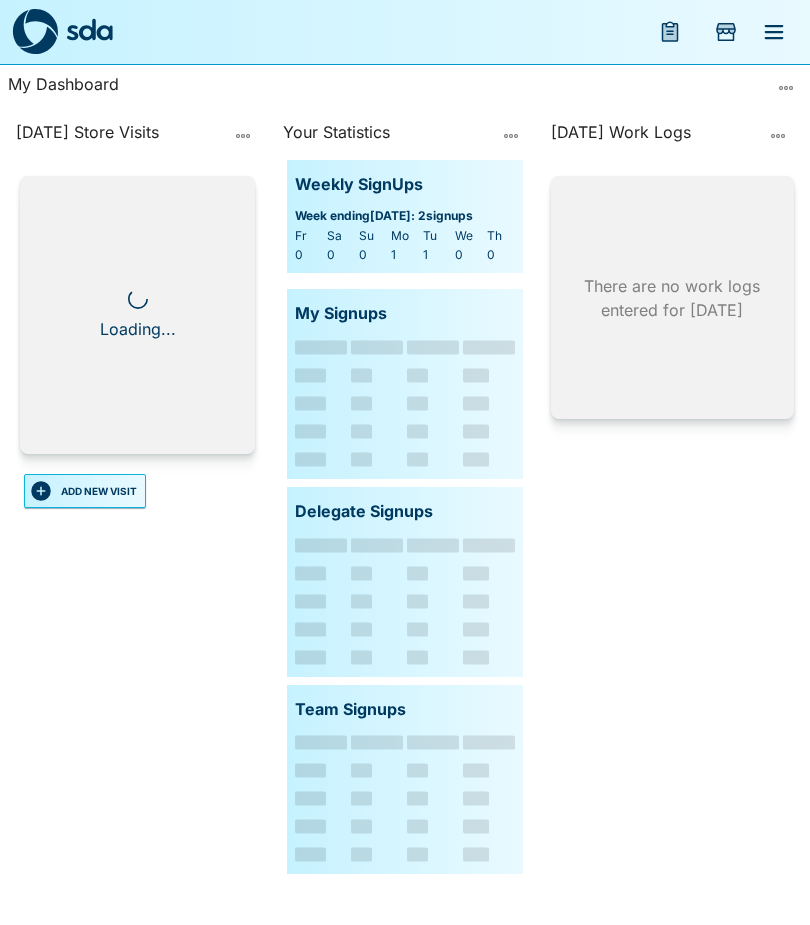 scroll, scrollTop: 0, scrollLeft: 0, axis: both 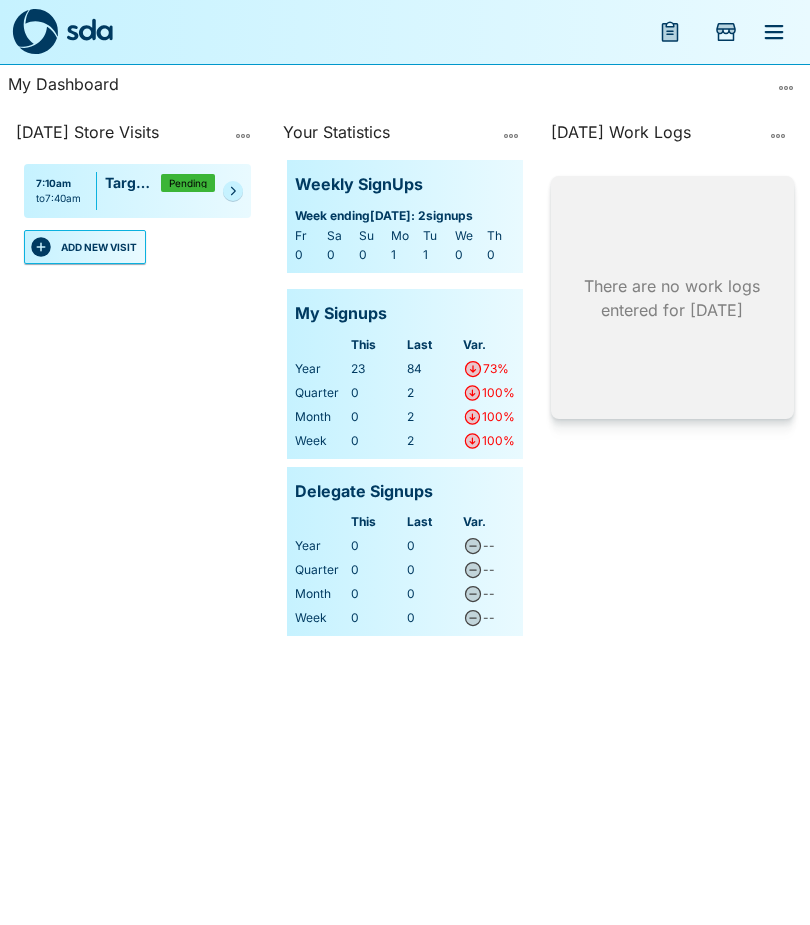 click at bounding box center [233, 191] 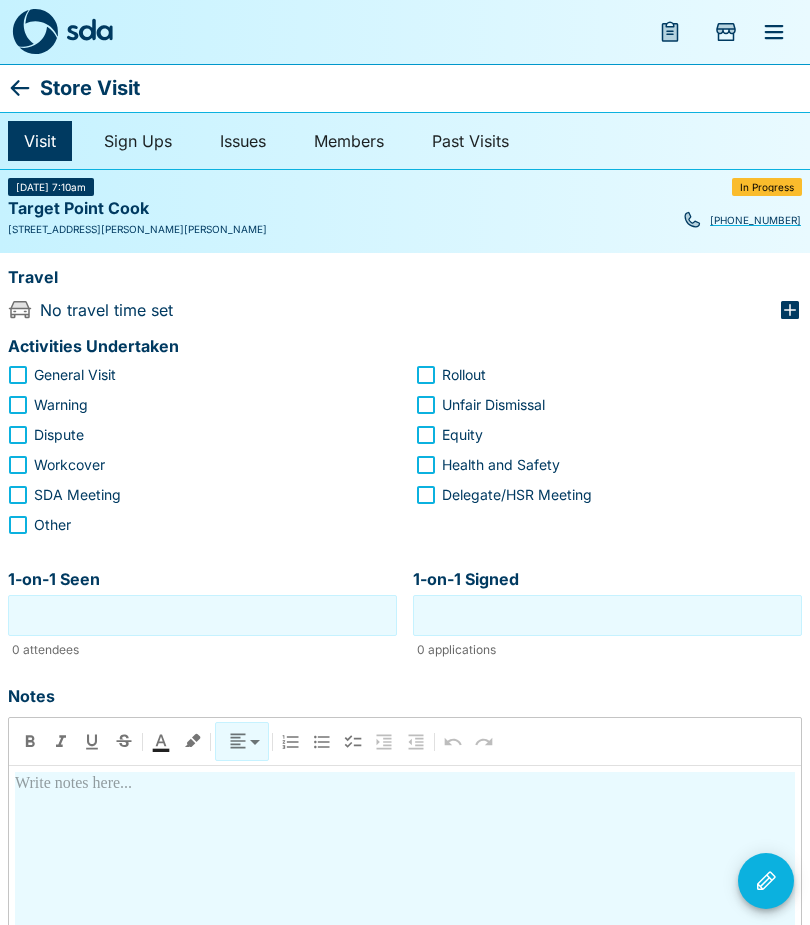 click 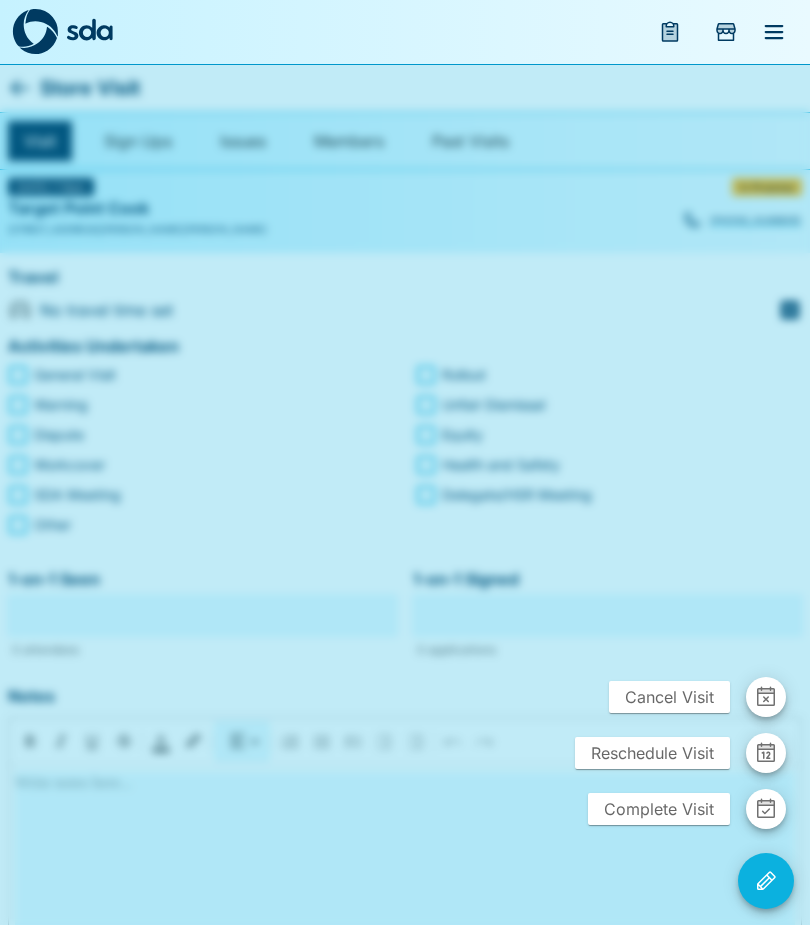 click on "Cancel Visit" at bounding box center (669, 697) 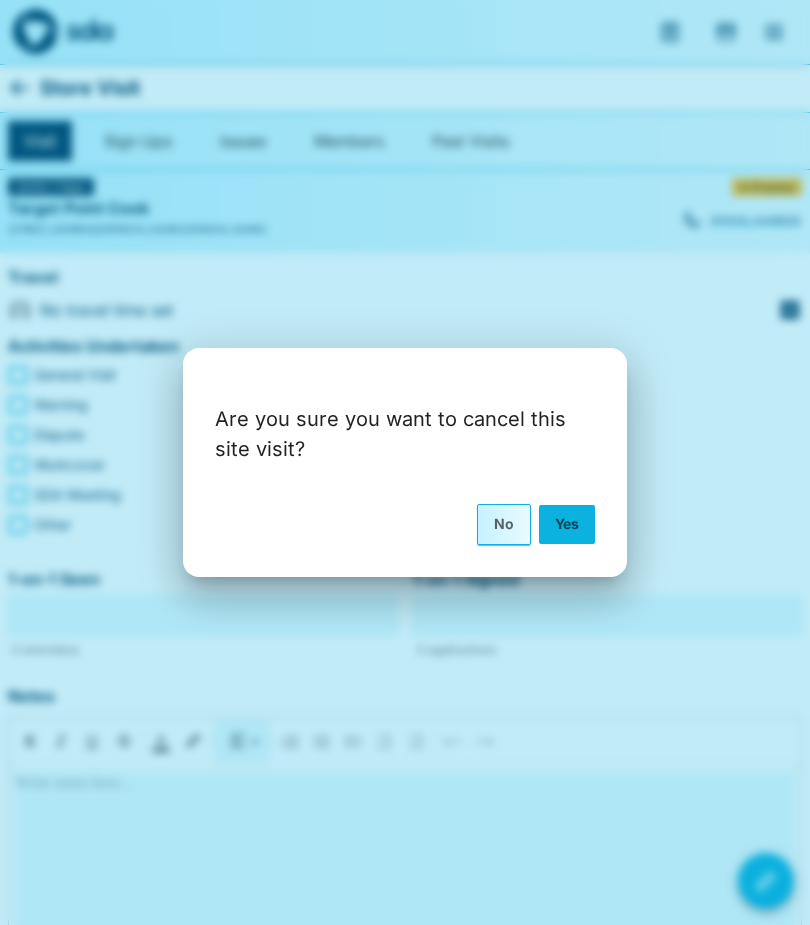 click on "Yes" at bounding box center (567, 524) 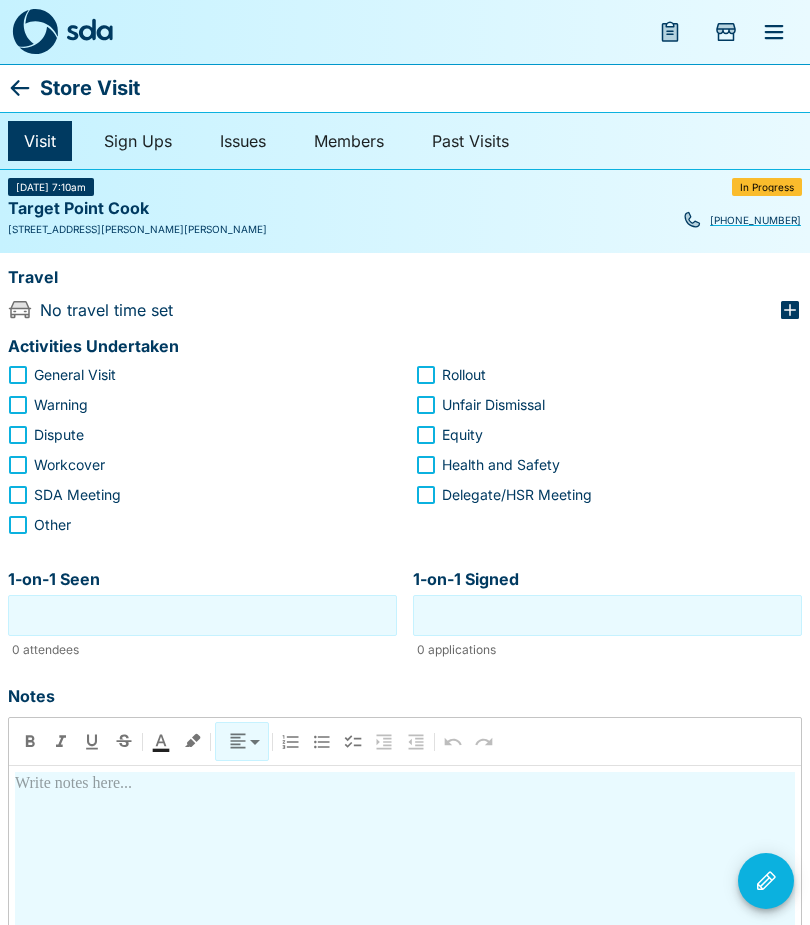 click at bounding box center [774, 32] 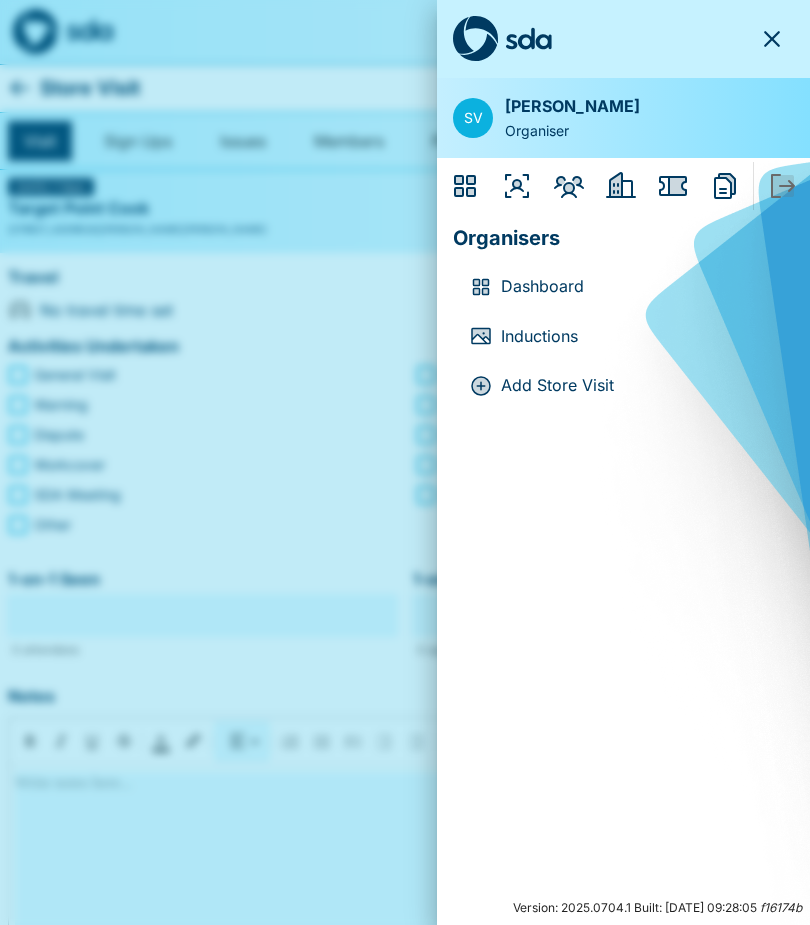 click 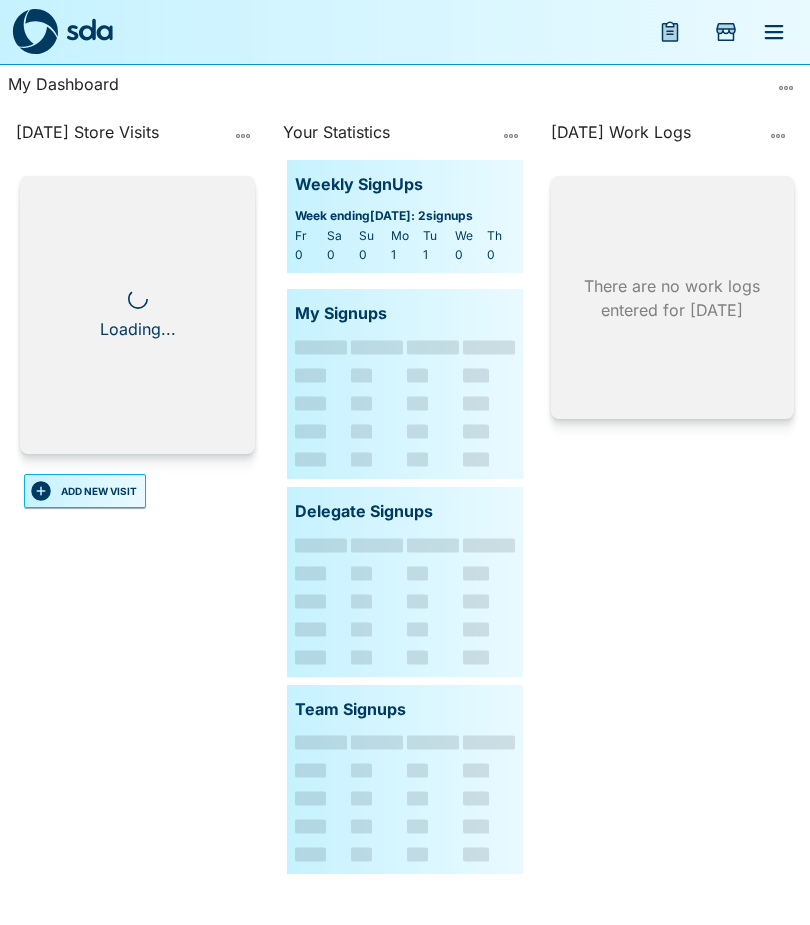 scroll, scrollTop: 0, scrollLeft: 0, axis: both 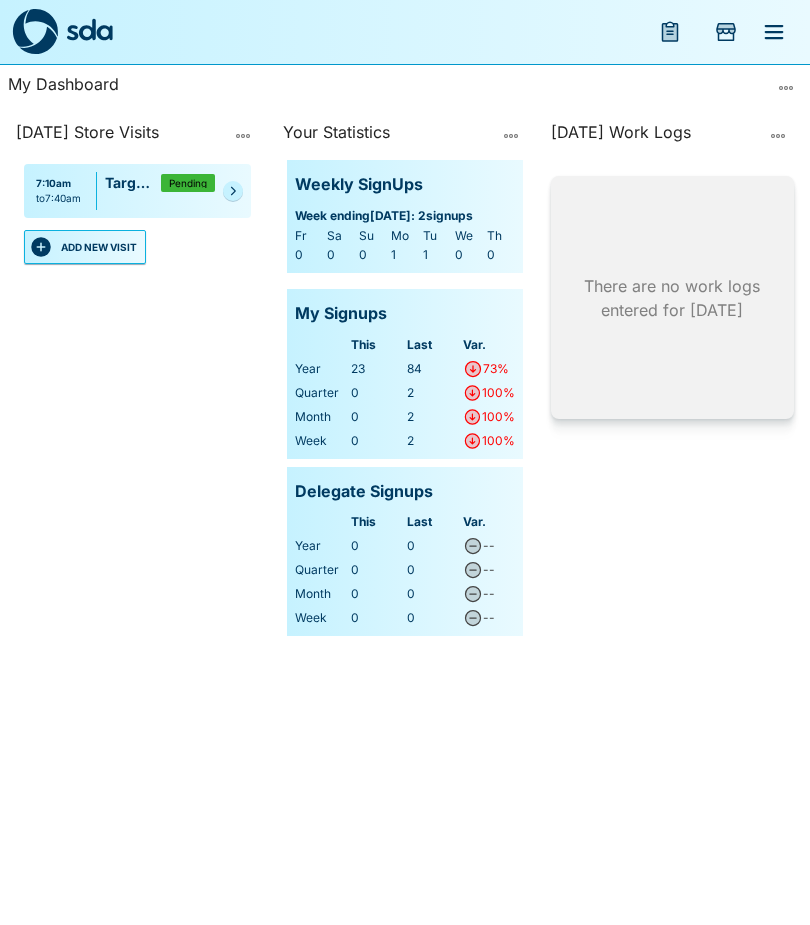 click at bounding box center (233, 191) 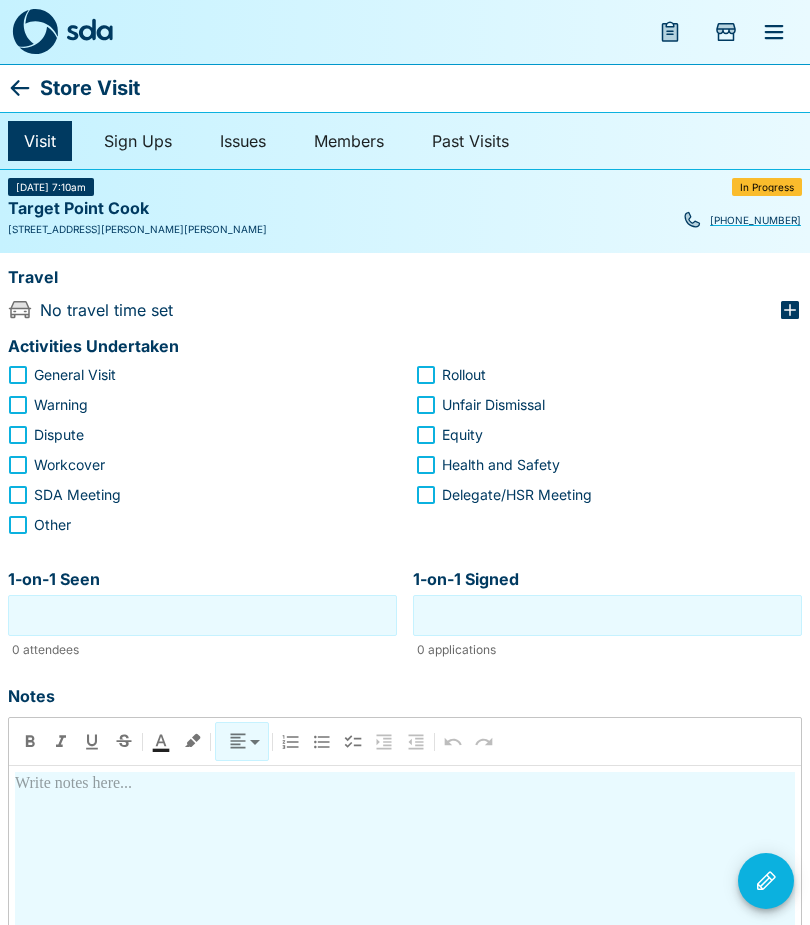 click 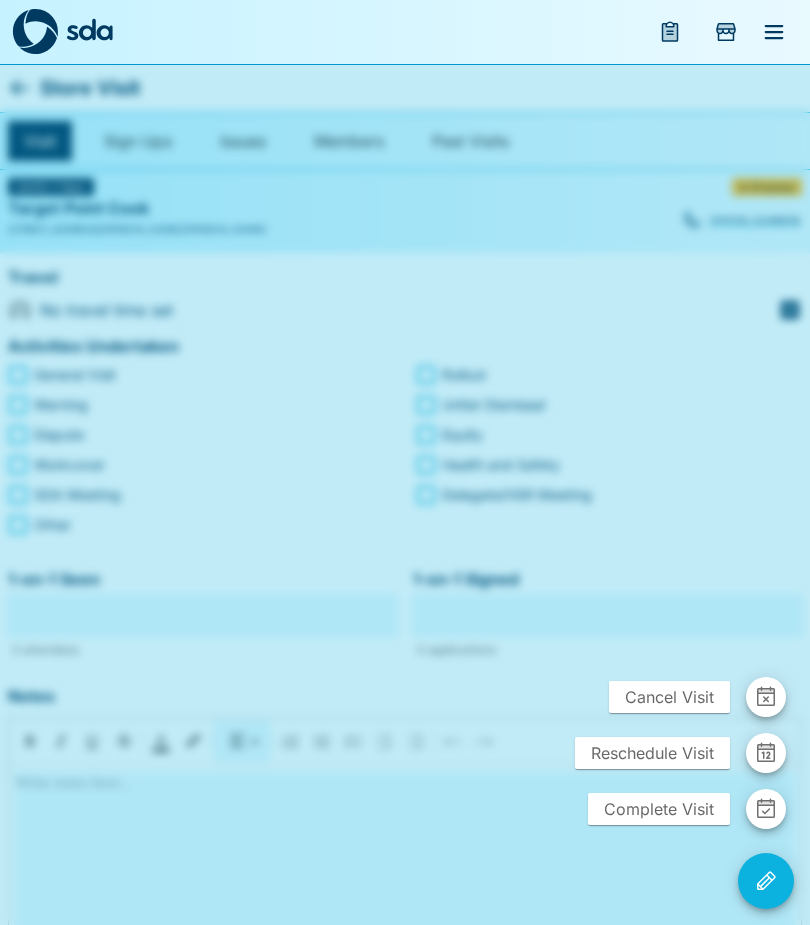 click on "Cancel Visit" at bounding box center [669, 697] 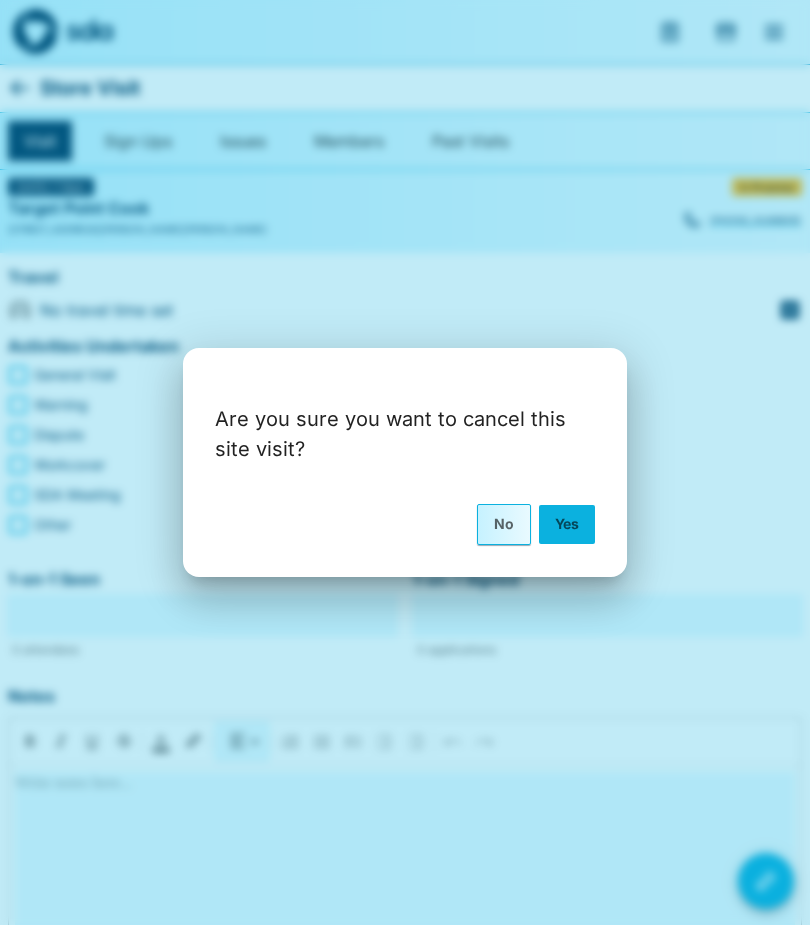 click on "Yes" at bounding box center (567, 524) 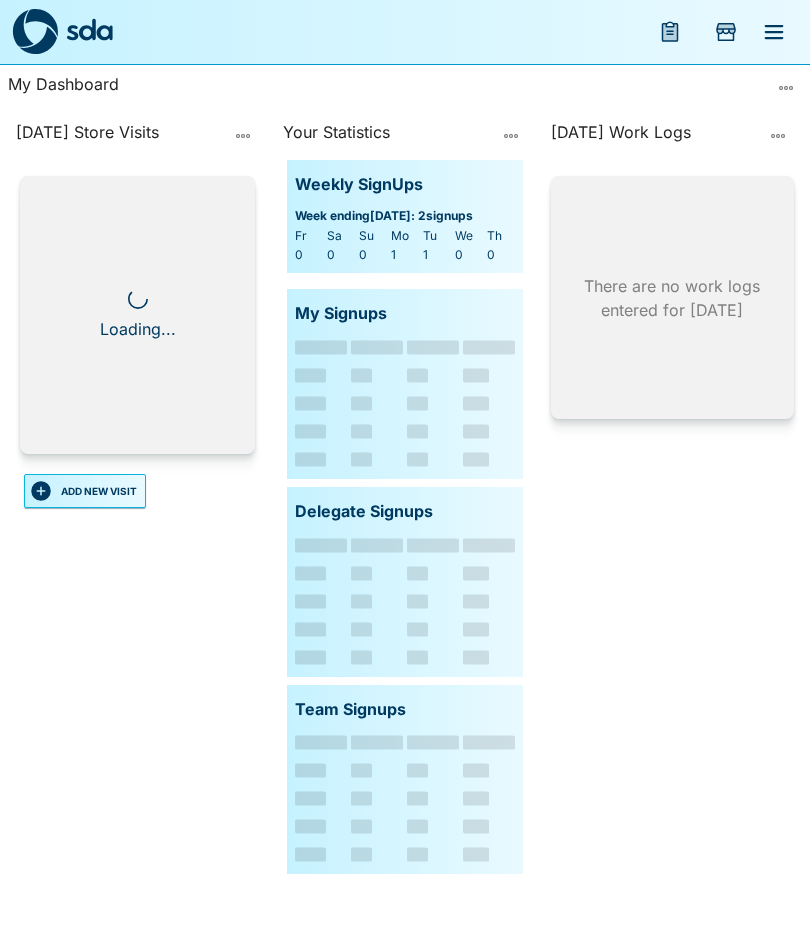 scroll, scrollTop: 0, scrollLeft: 0, axis: both 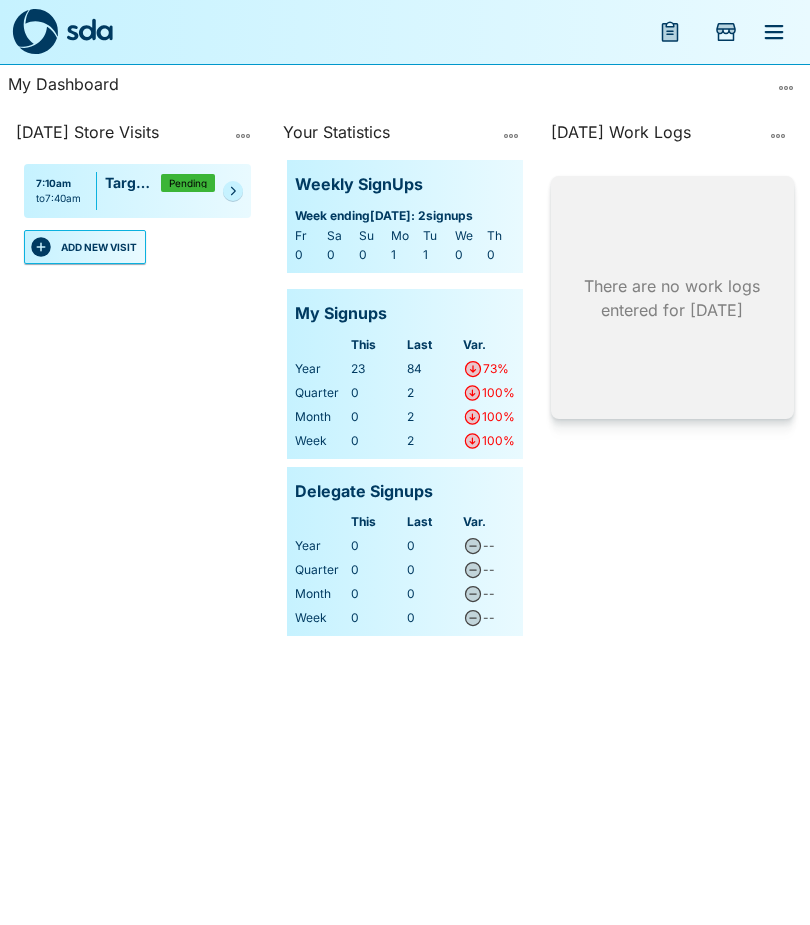 click at bounding box center [233, 191] 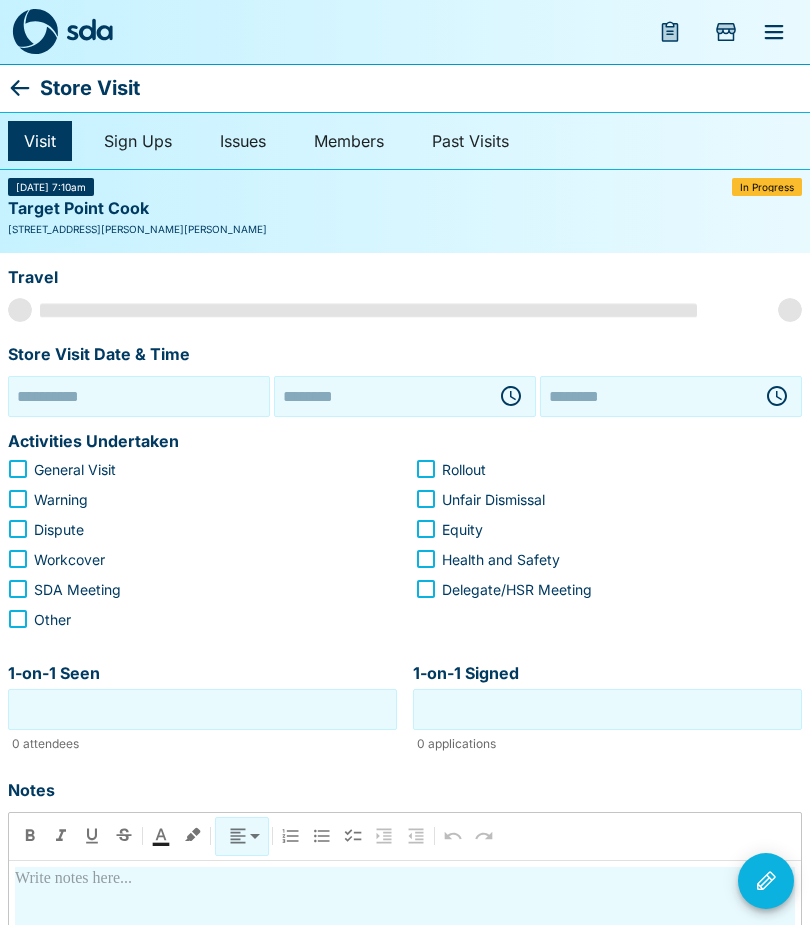 type on "**********" 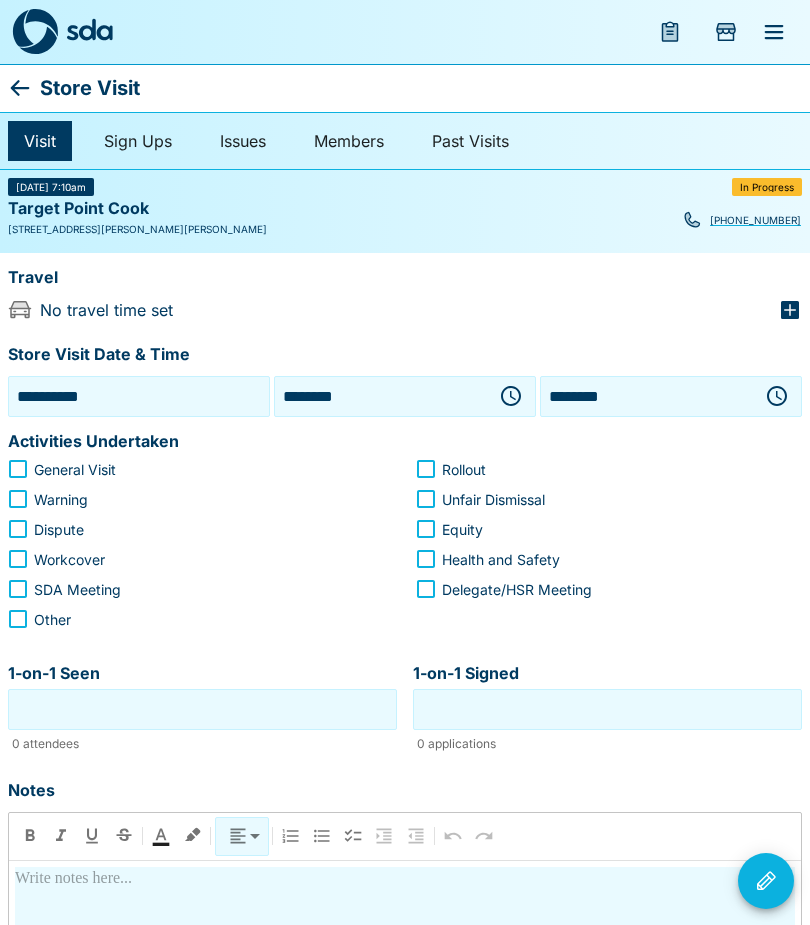 click on "**********" at bounding box center [139, 396] 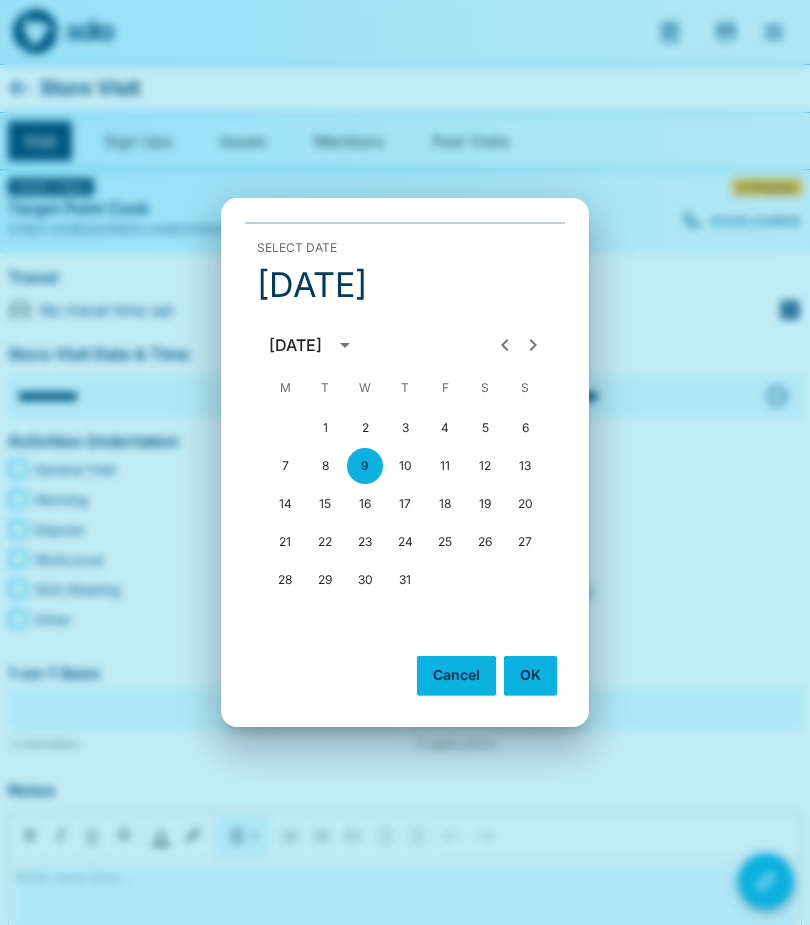 click on "8" at bounding box center [325, 466] 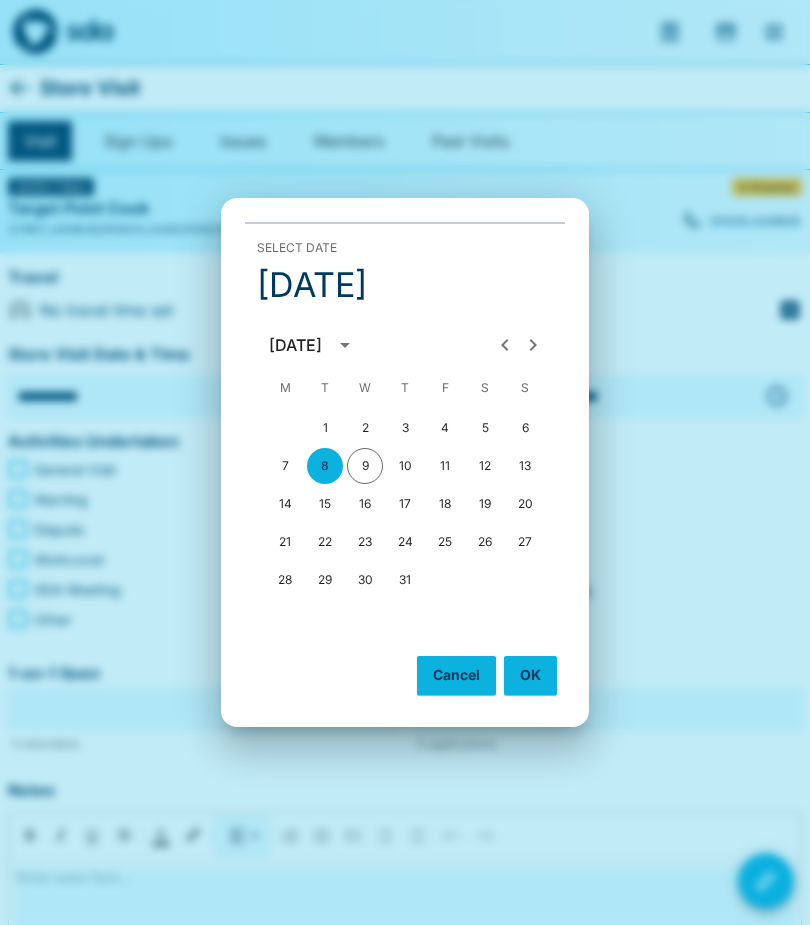 type on "**********" 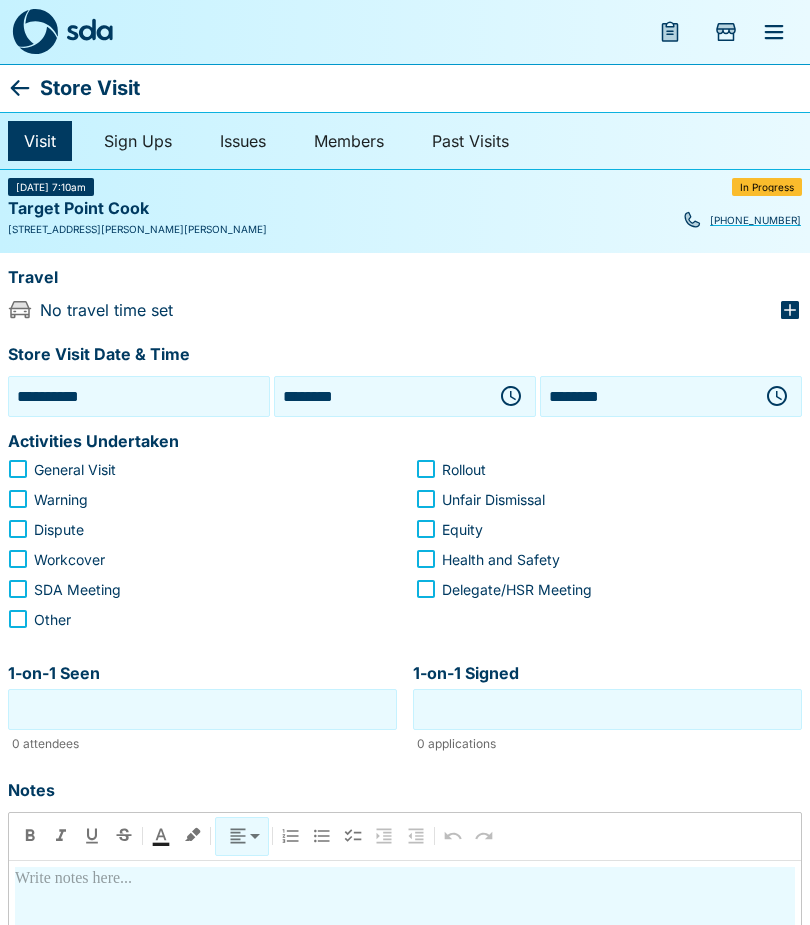 click 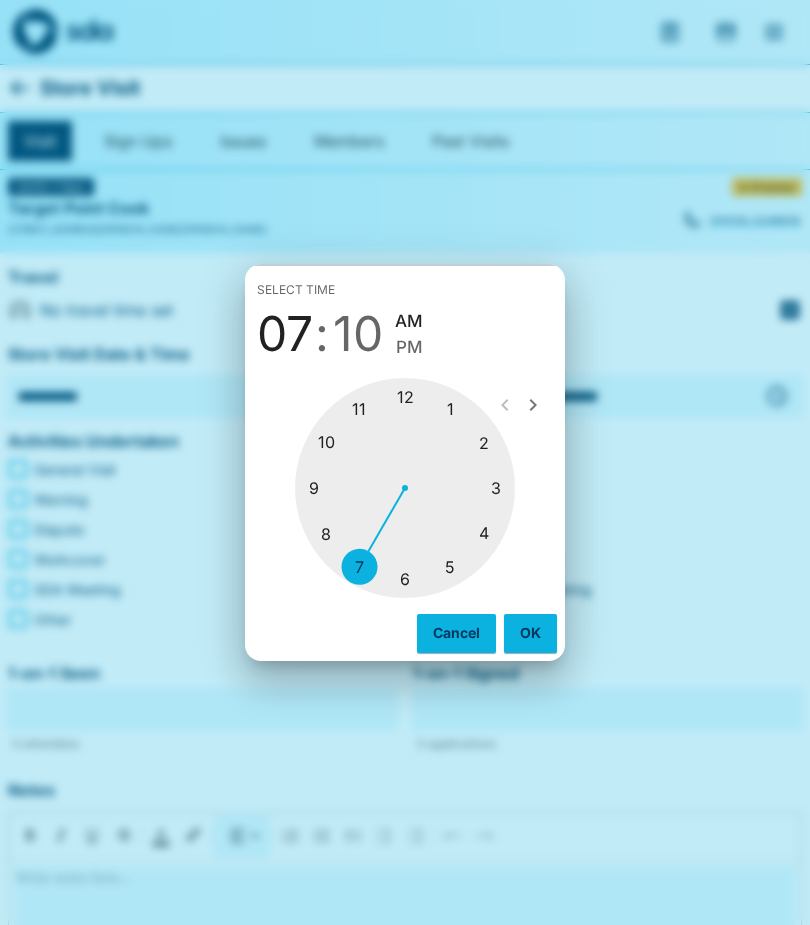 click at bounding box center (405, 488) 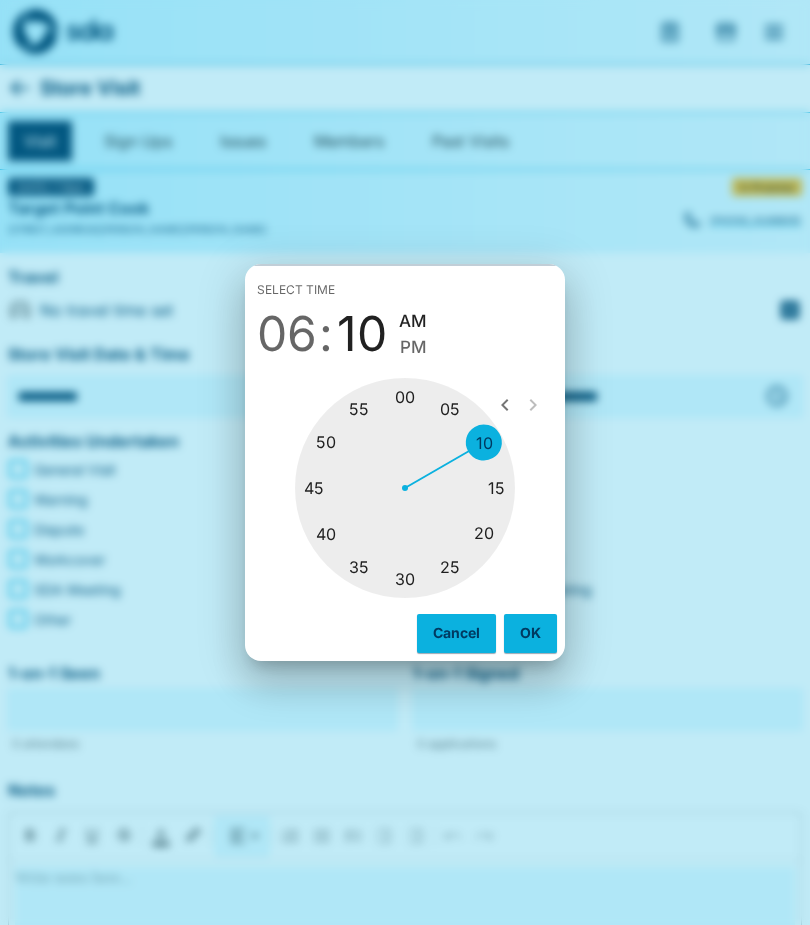 click at bounding box center [405, 488] 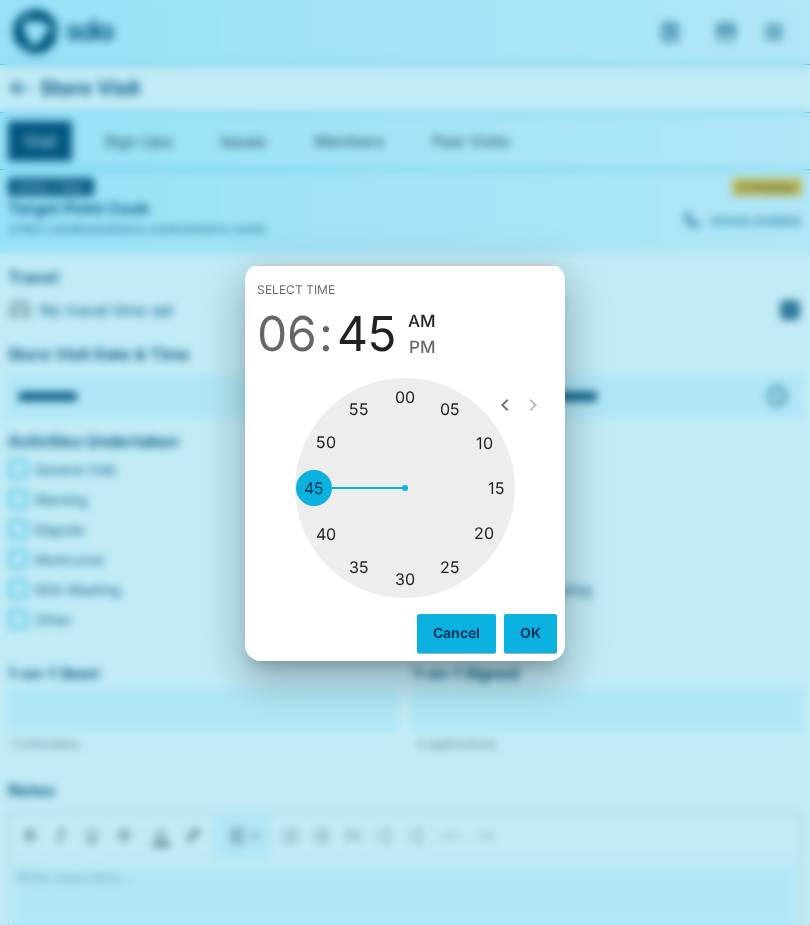 click on "PM" at bounding box center (422, 347) 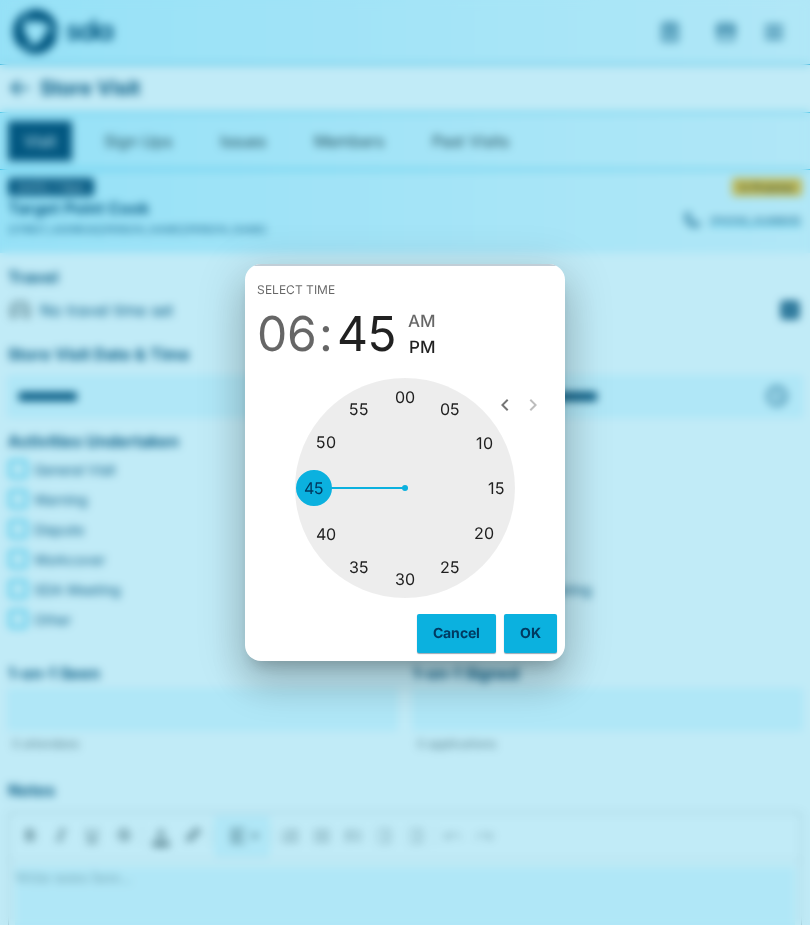 click on "OK" at bounding box center (530, 633) 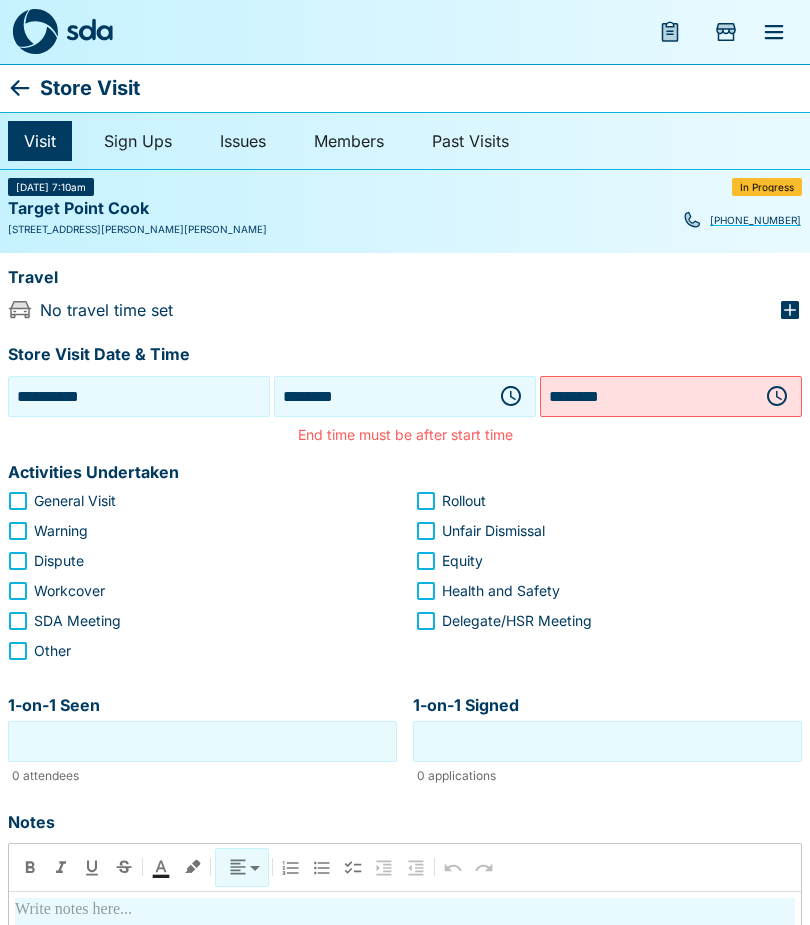 click 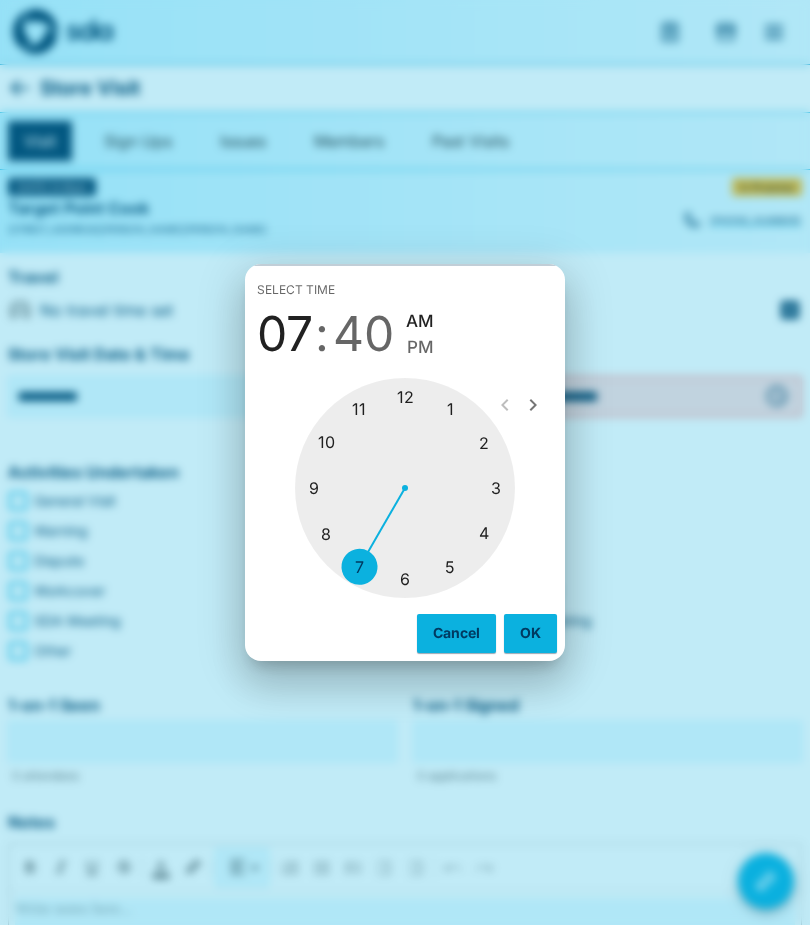 click on "40" at bounding box center (363, 334) 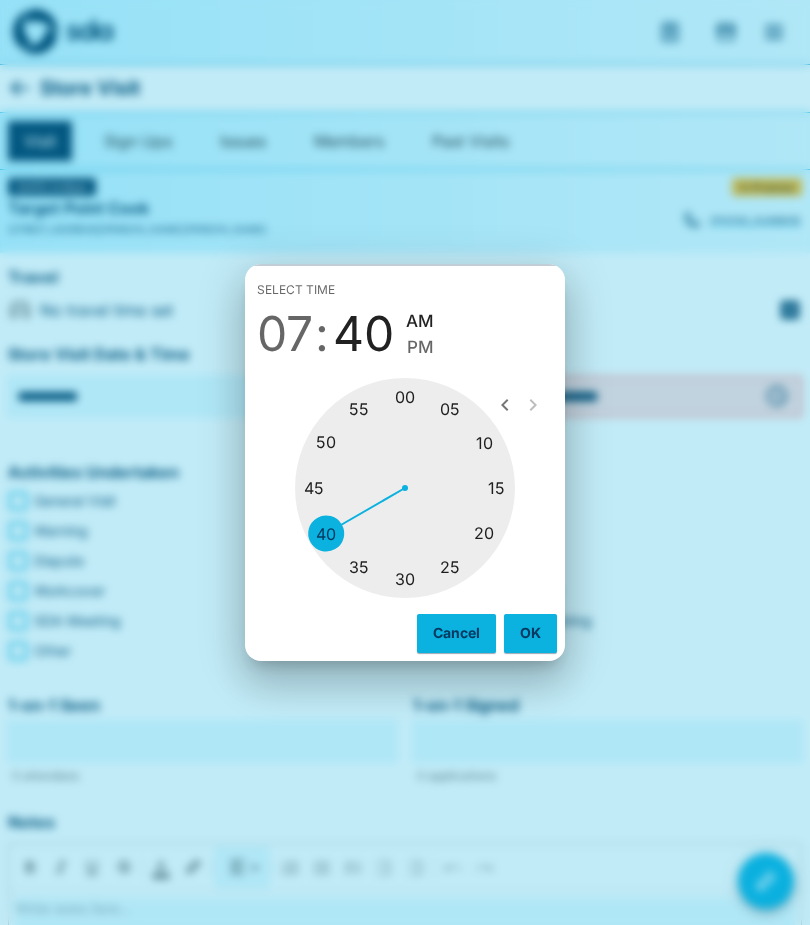 click at bounding box center [405, 488] 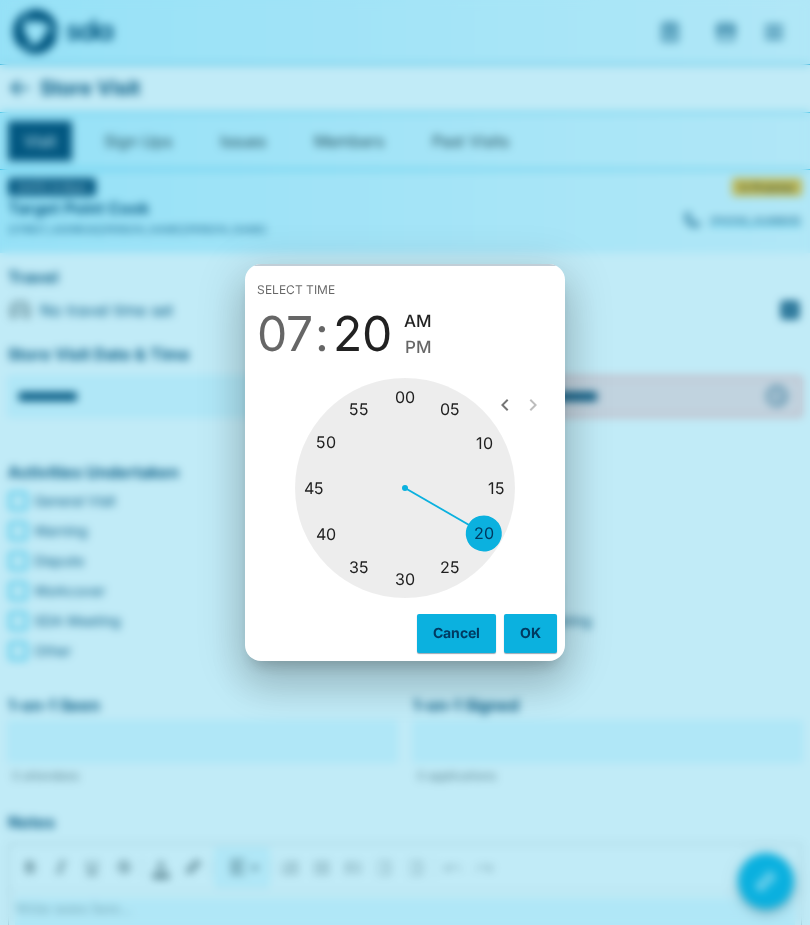 click on "PM" at bounding box center (418, 347) 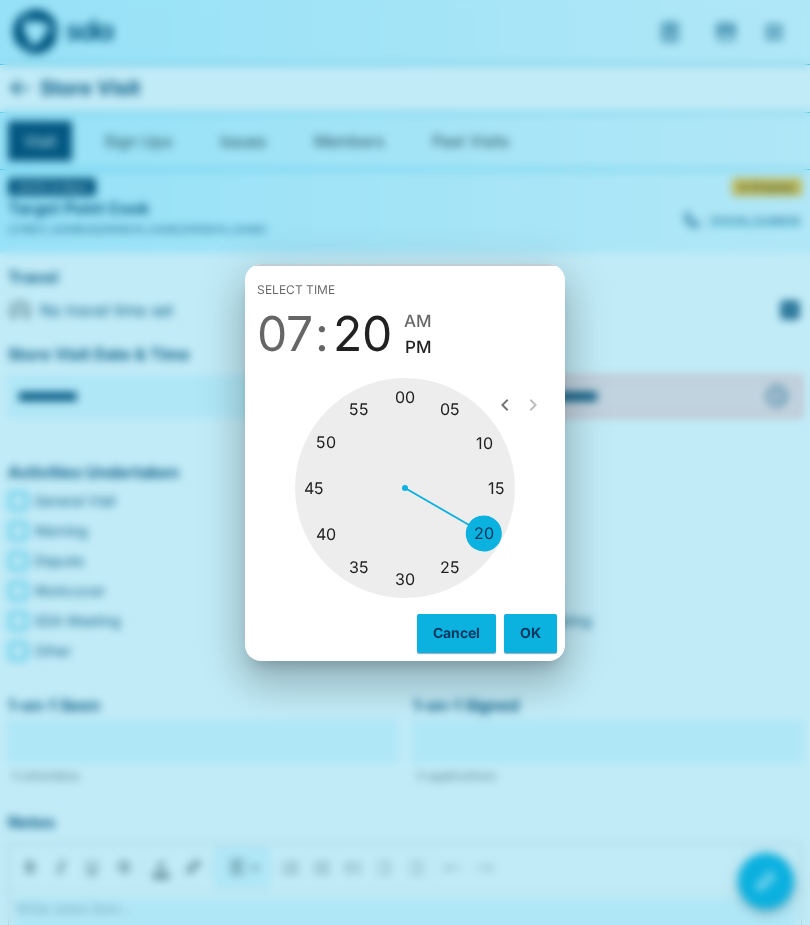 click on "OK" at bounding box center [530, 633] 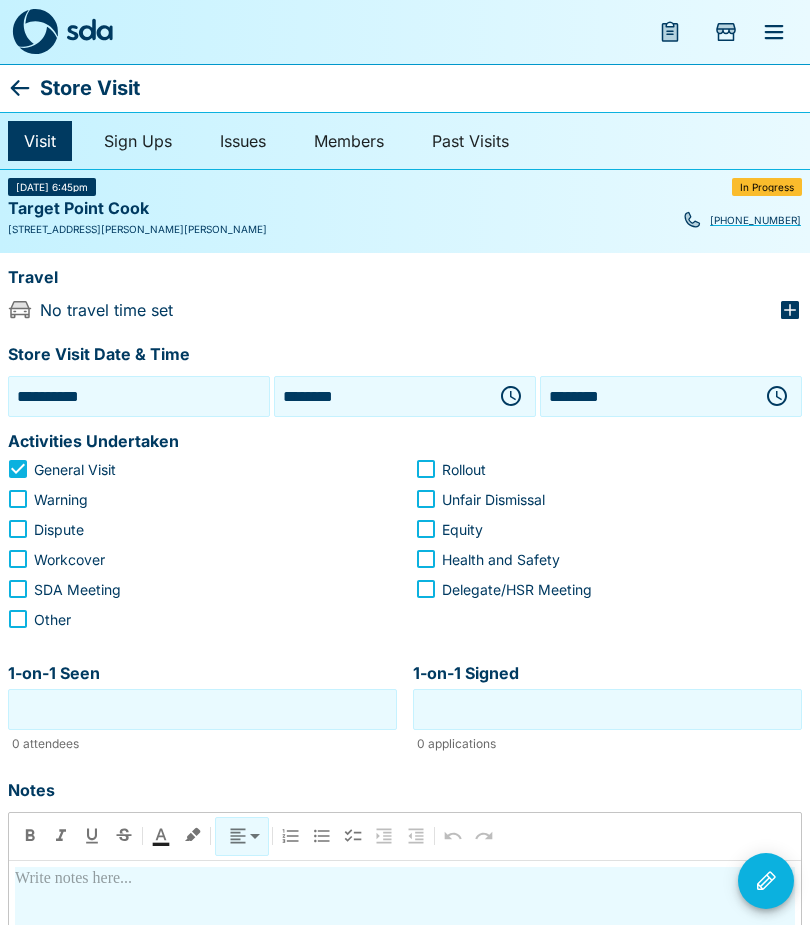 click on "1-on-1 Seen" at bounding box center (202, 709) 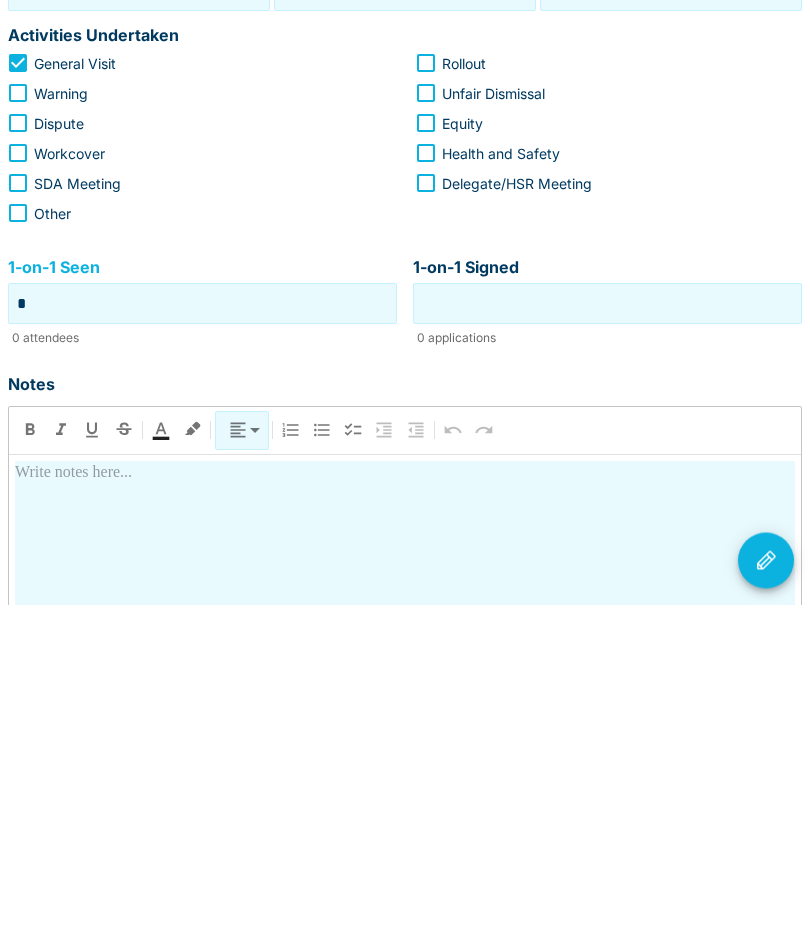 type on "*" 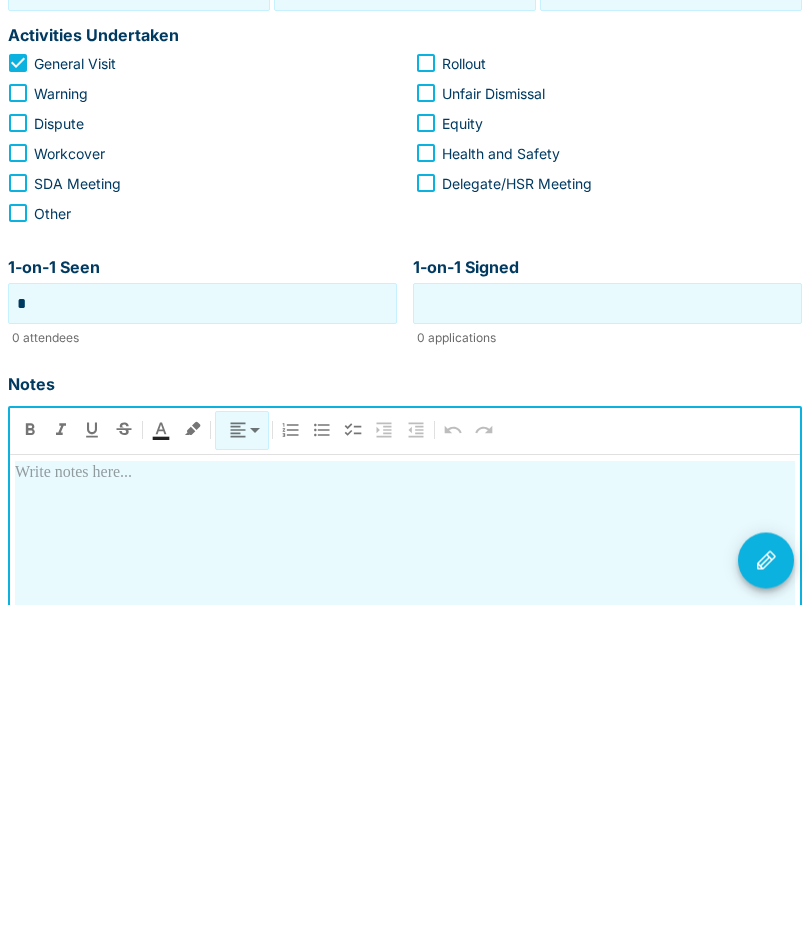 click at bounding box center (405, 794) 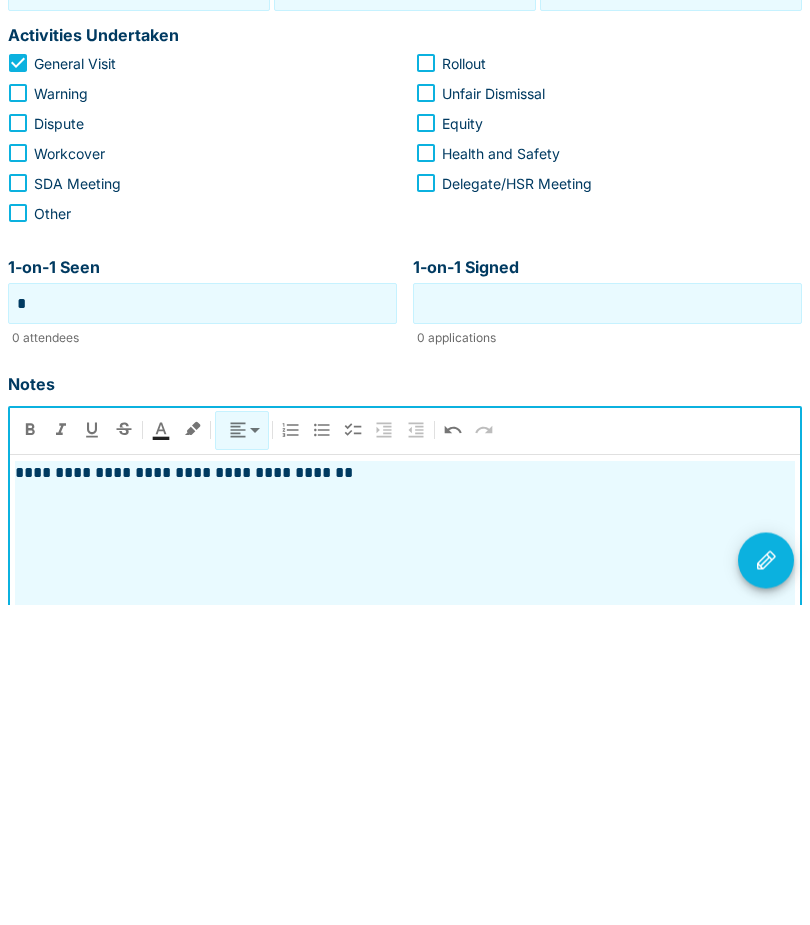 click 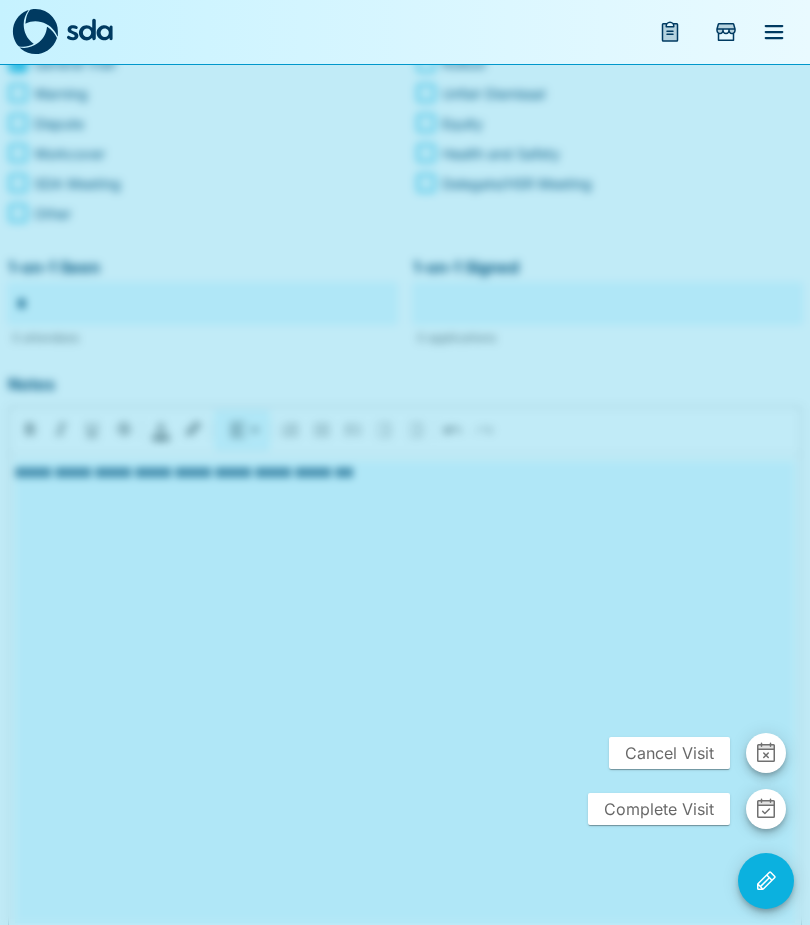 click on "Complete Visit" at bounding box center (659, 809) 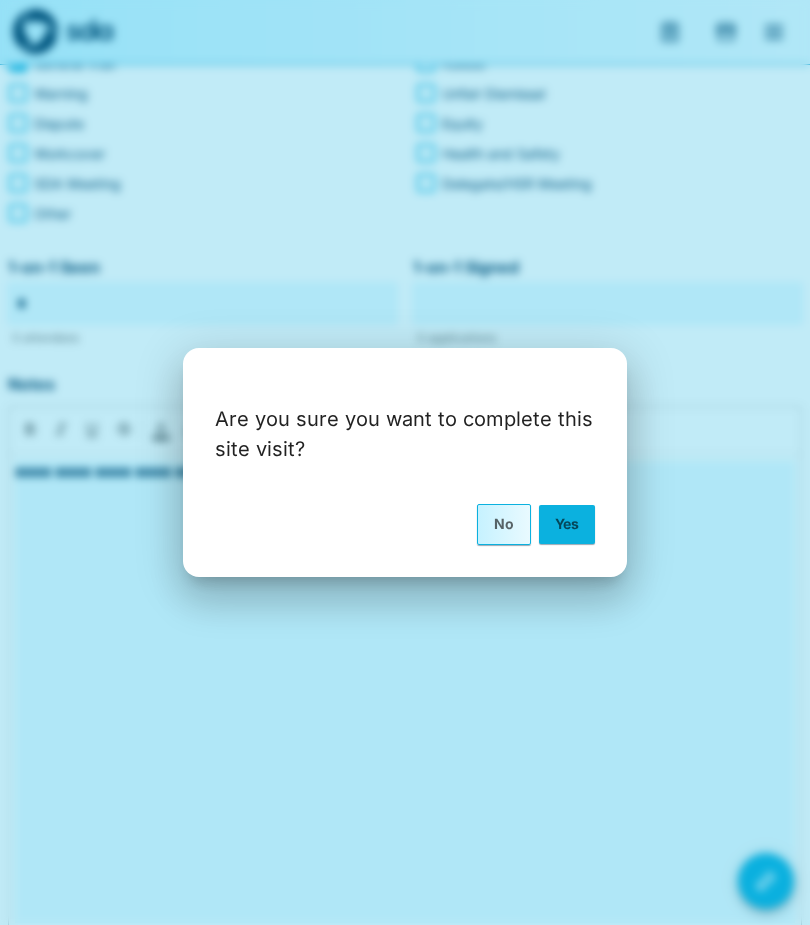 click on "Yes" at bounding box center (567, 524) 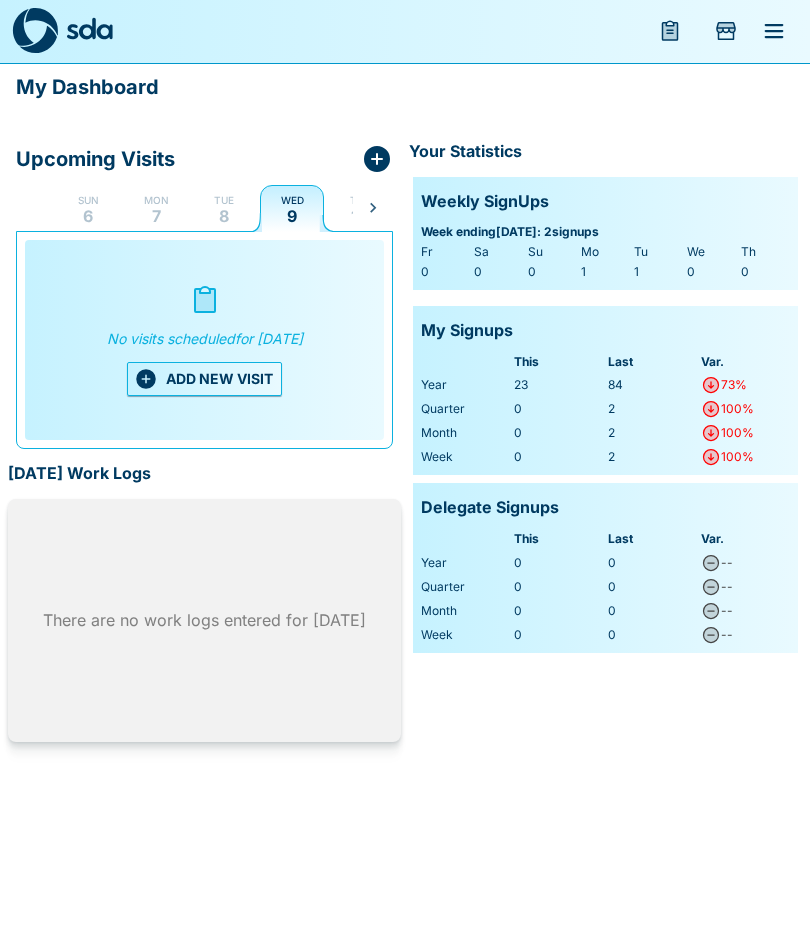 click on "ADD NEW VISIT" at bounding box center [204, 380] 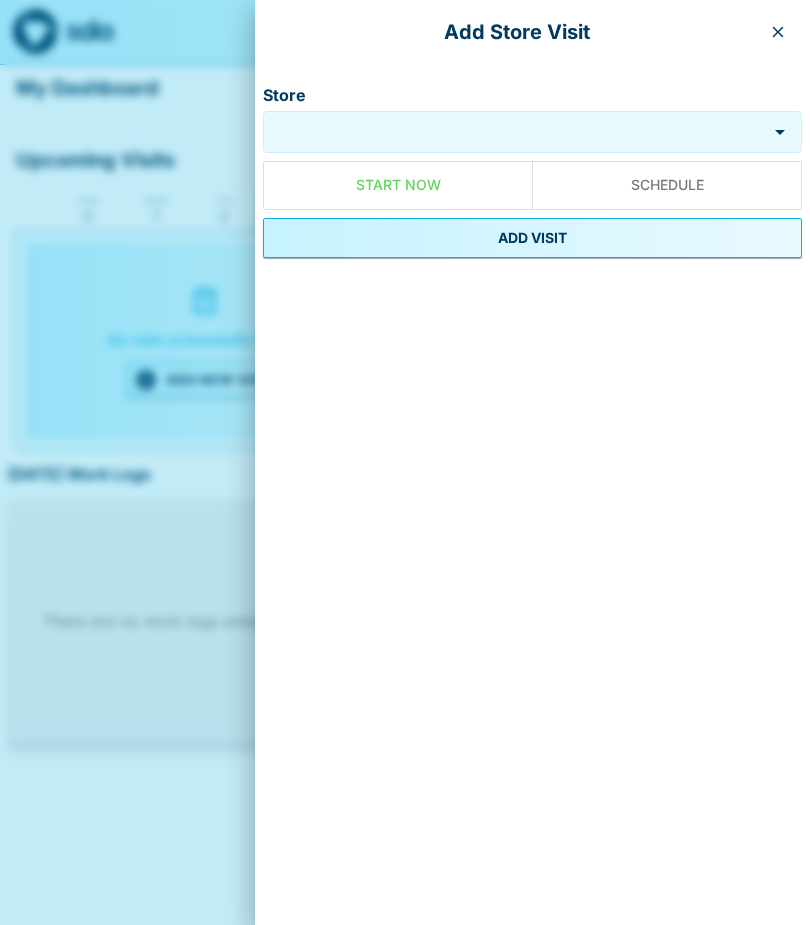click on "Store" at bounding box center (515, 132) 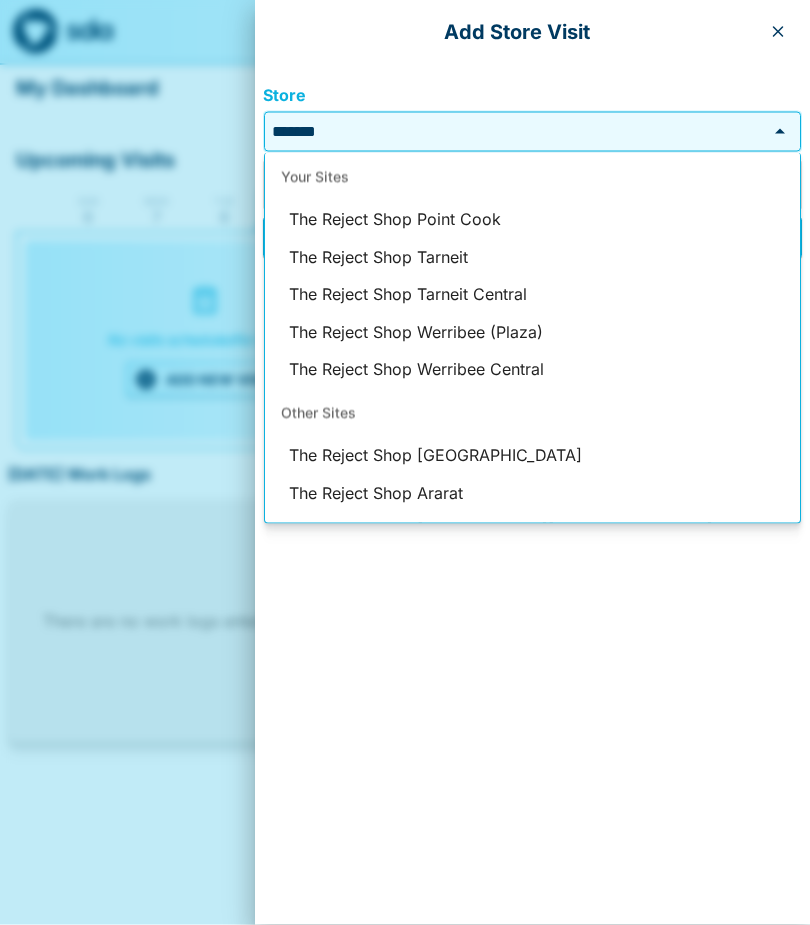 click on "The Reject Shop Point Cook" at bounding box center (532, 220) 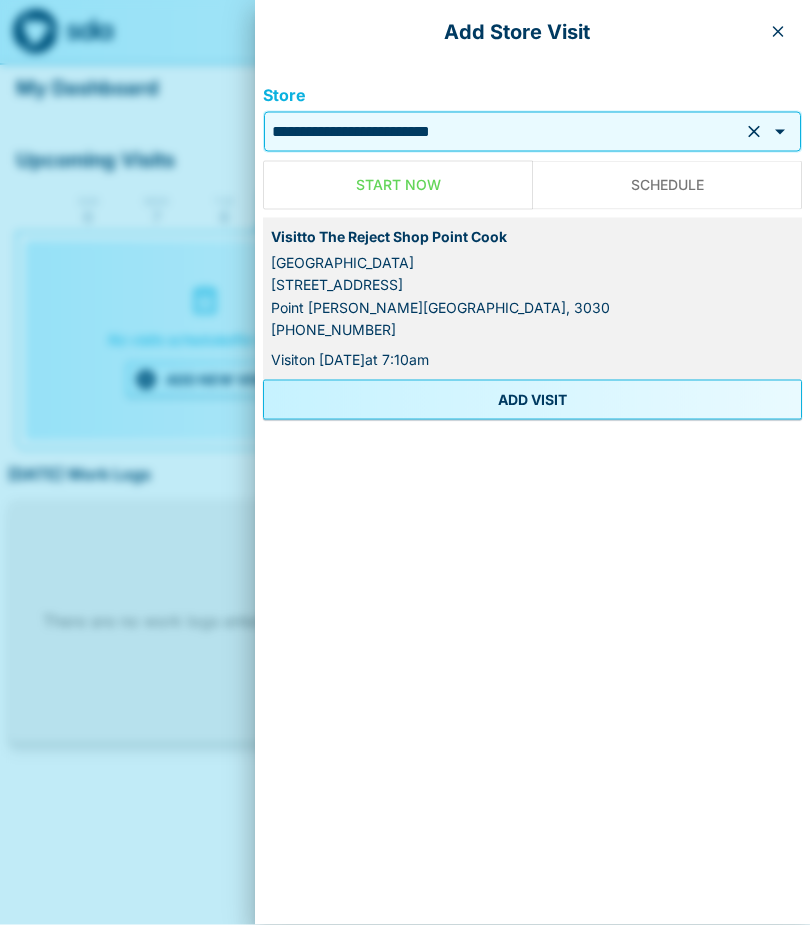 click on "ADD VISIT" at bounding box center [532, 400] 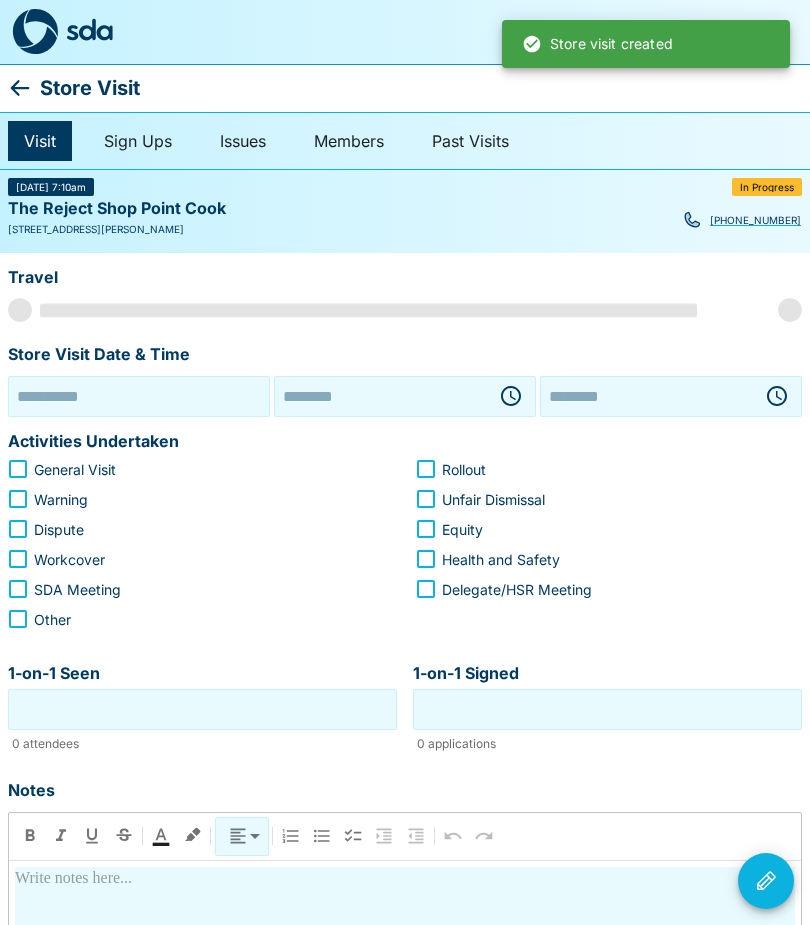 type on "**********" 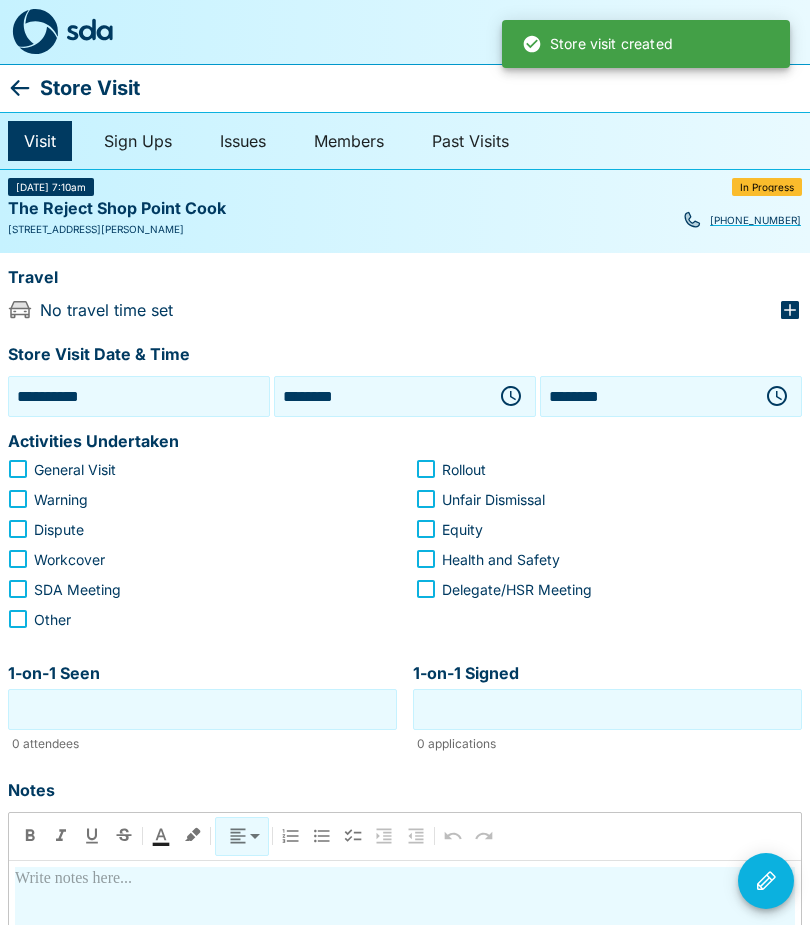 click on "**********" at bounding box center (139, 396) 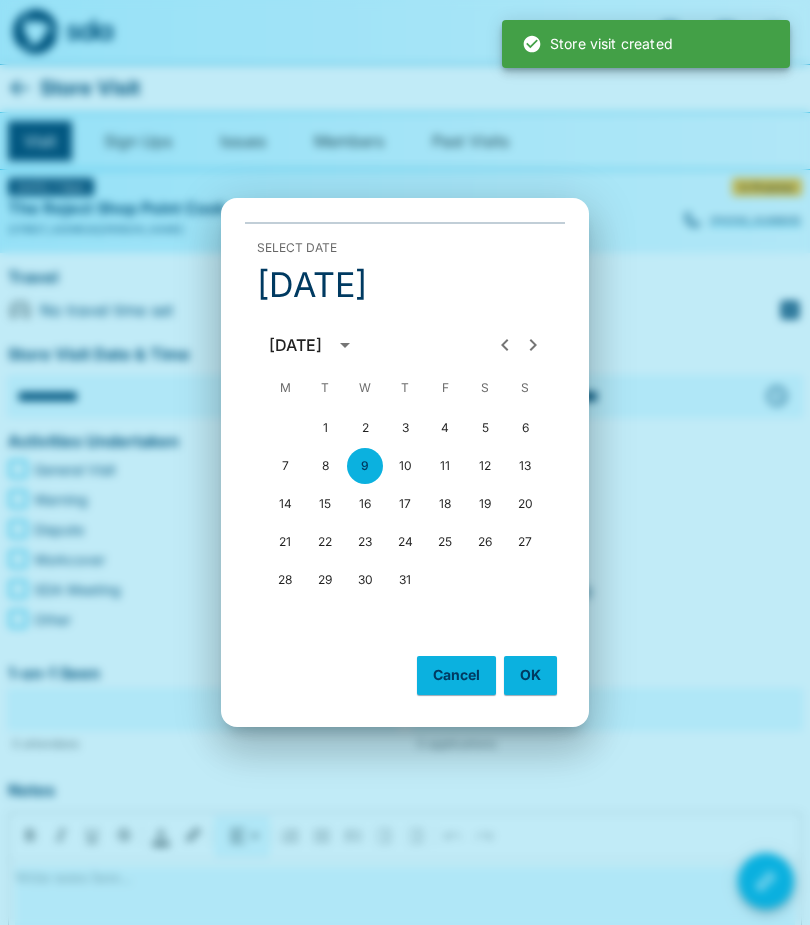 click on "8" at bounding box center (325, 466) 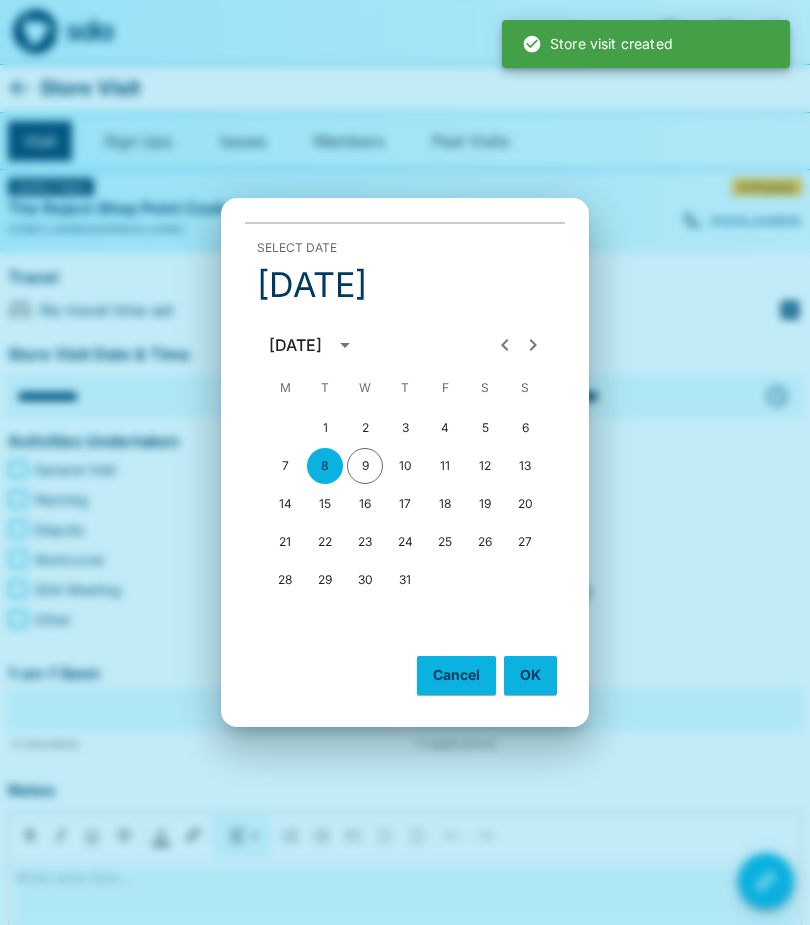 click on "OK" at bounding box center [530, 675] 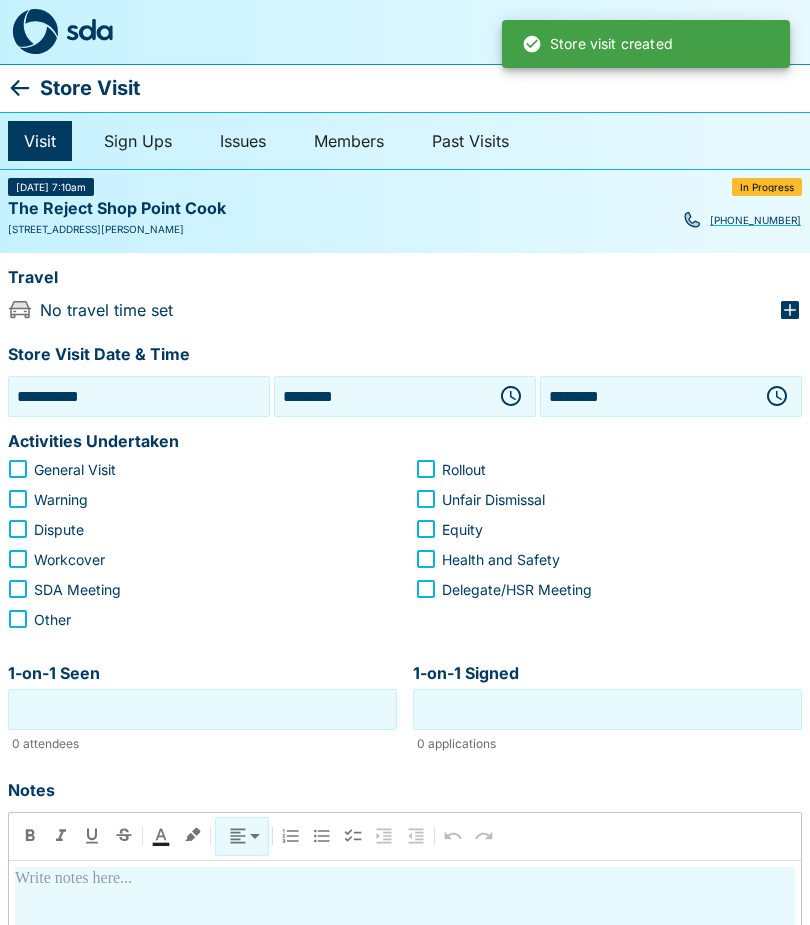 click 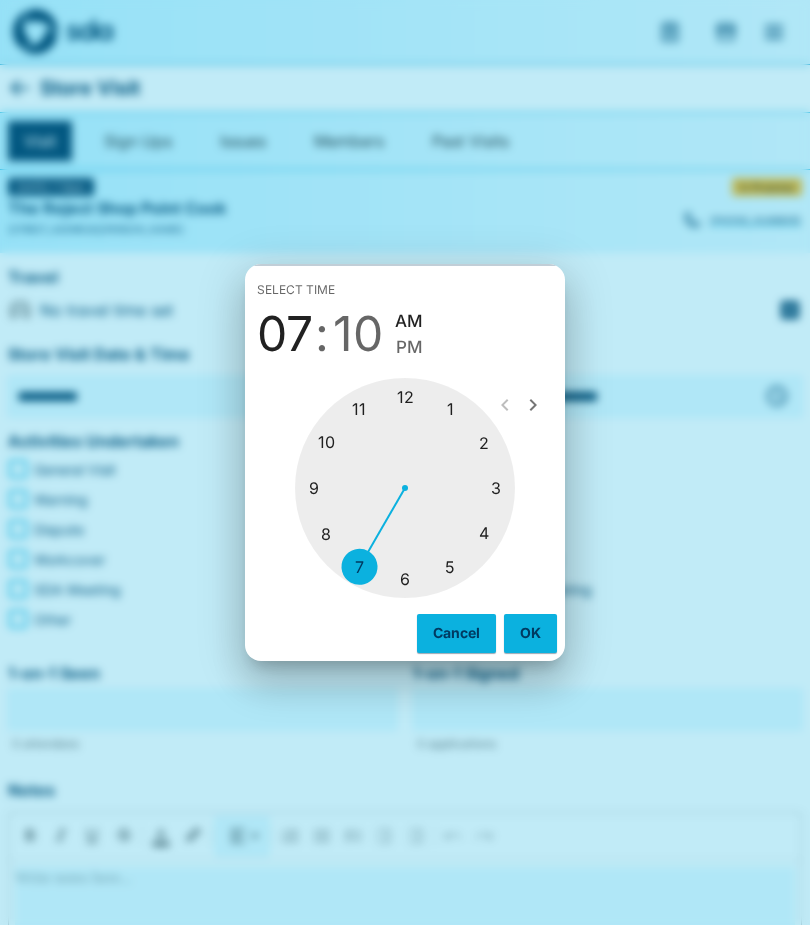 click on "10" at bounding box center [358, 334] 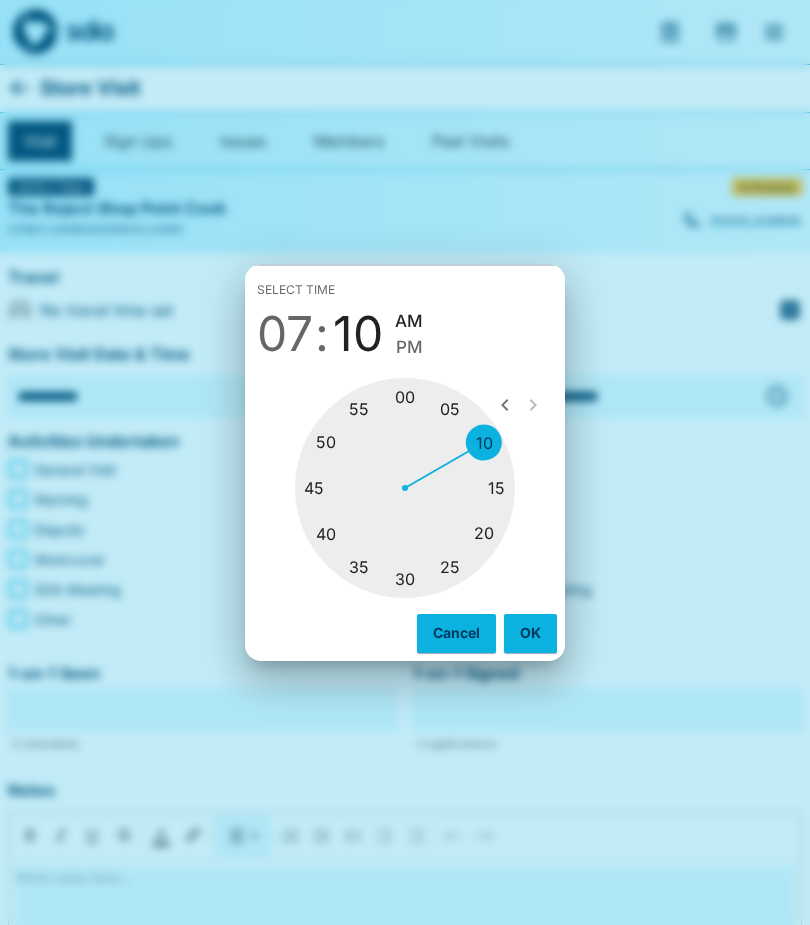 click at bounding box center [405, 488] 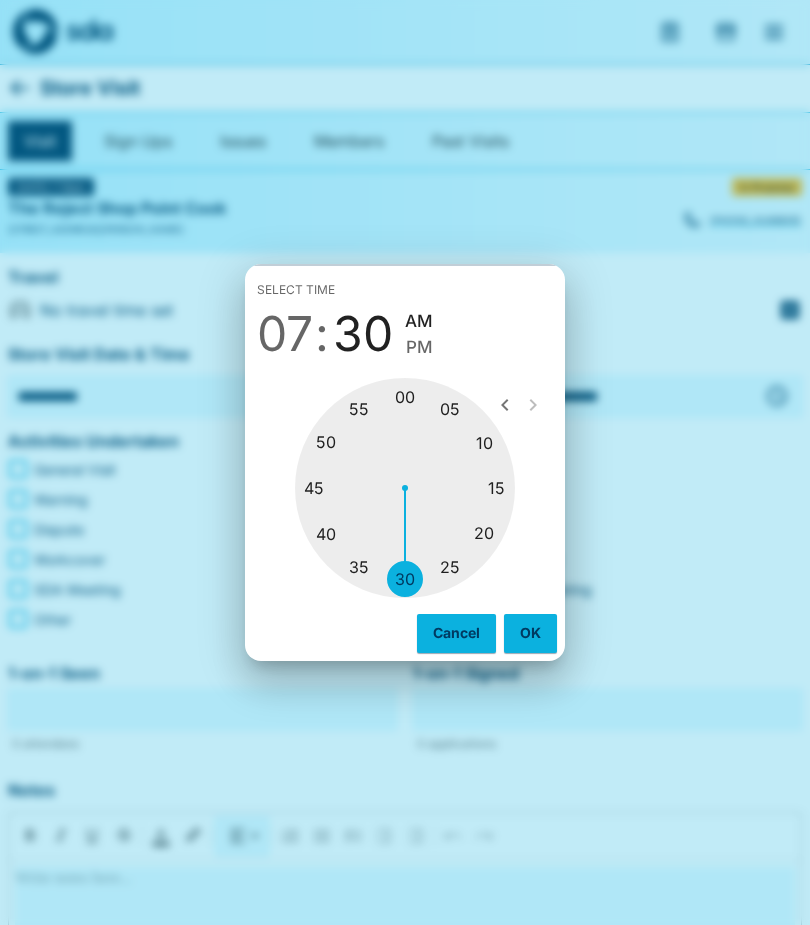click on "PM" at bounding box center [419, 347] 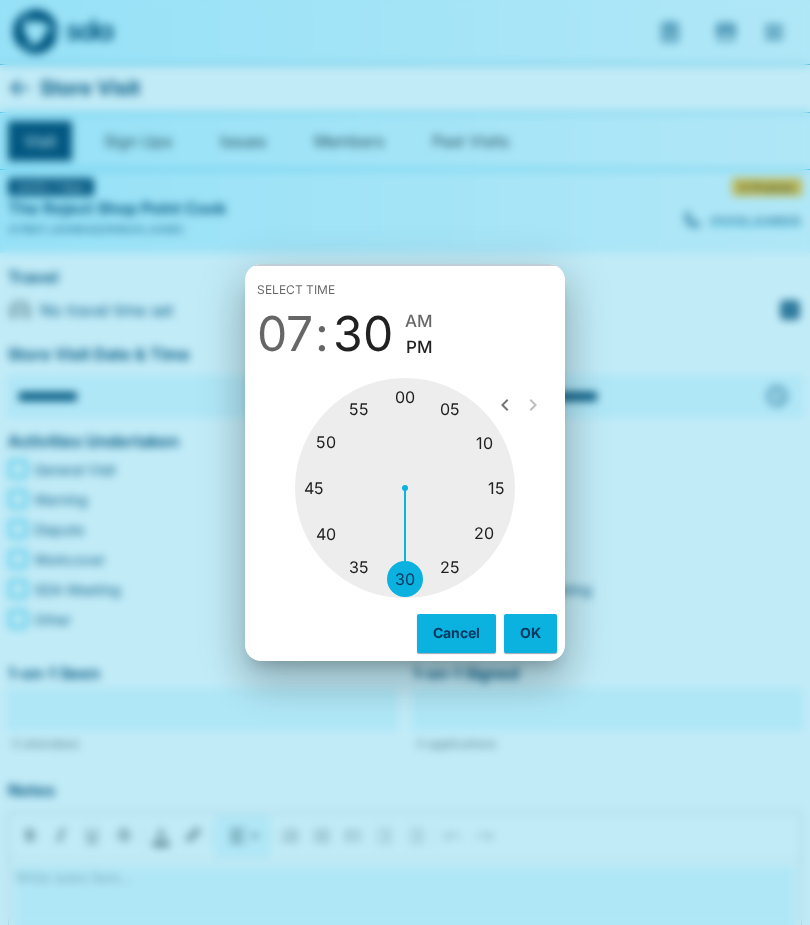 type on "********" 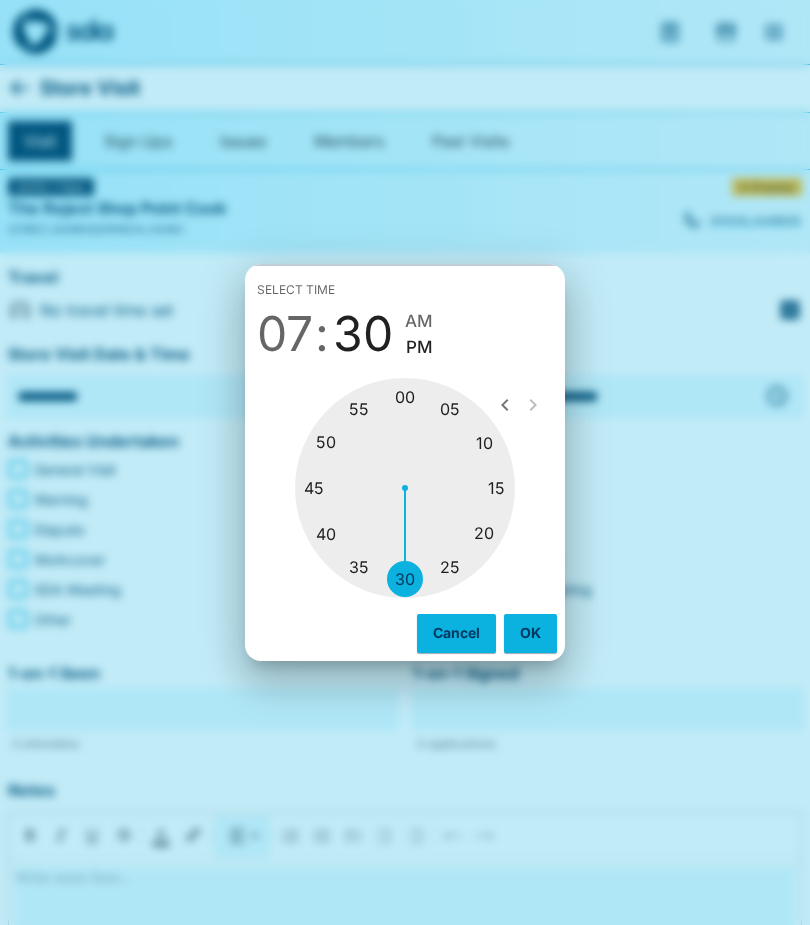 click on "OK" at bounding box center (530, 633) 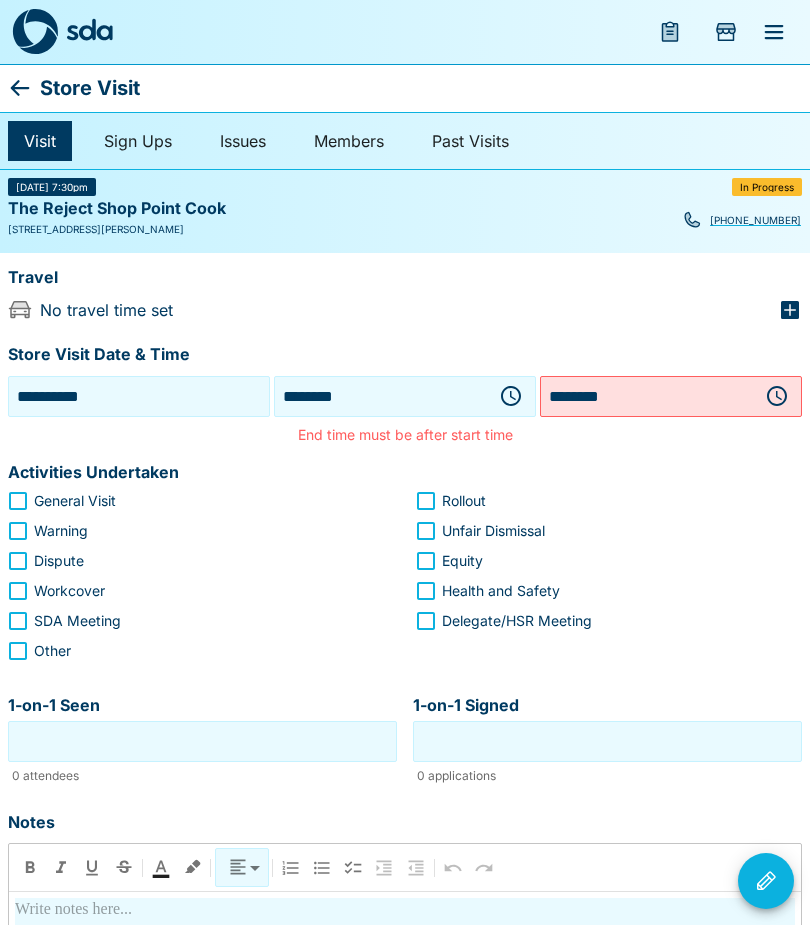 click 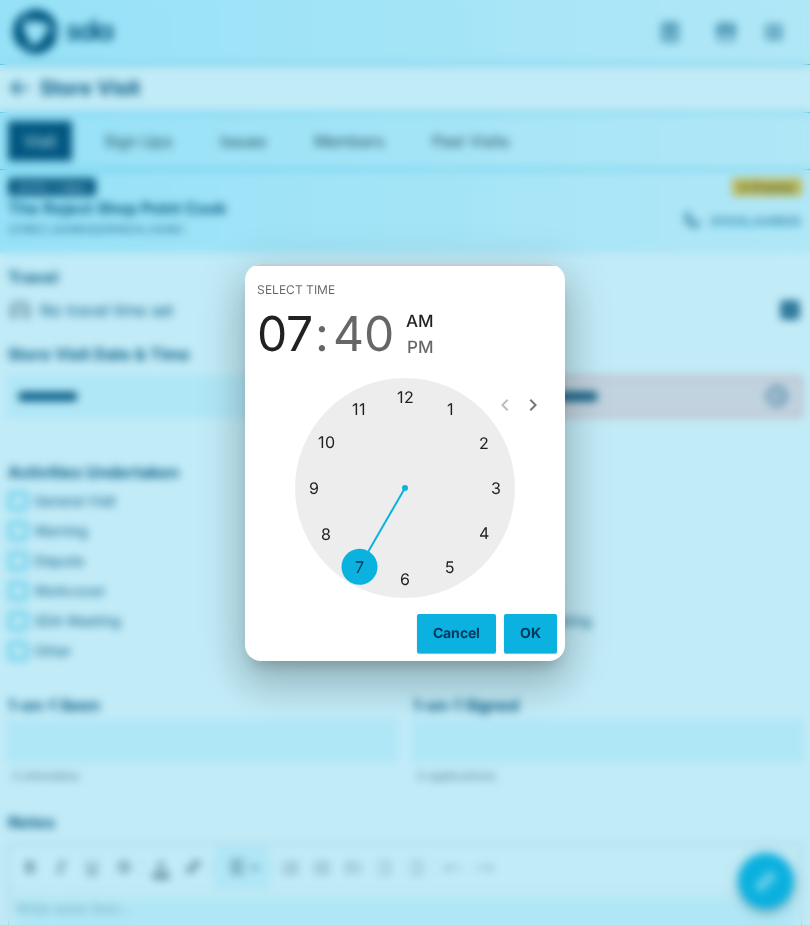 click on "40" at bounding box center (363, 334) 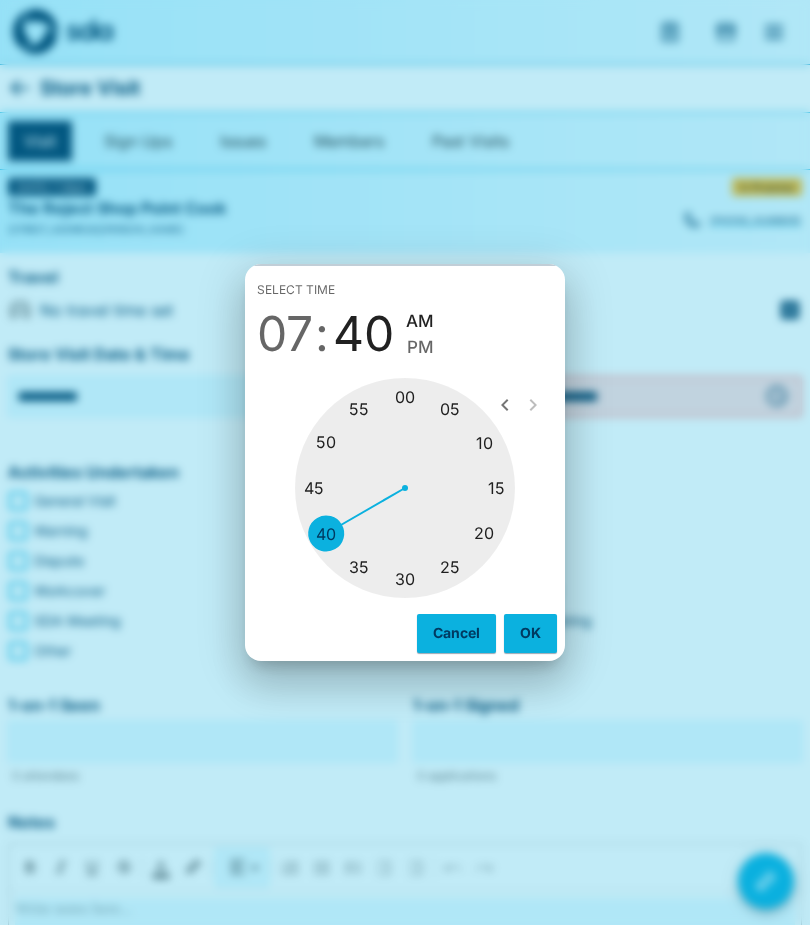 click at bounding box center (405, 488) 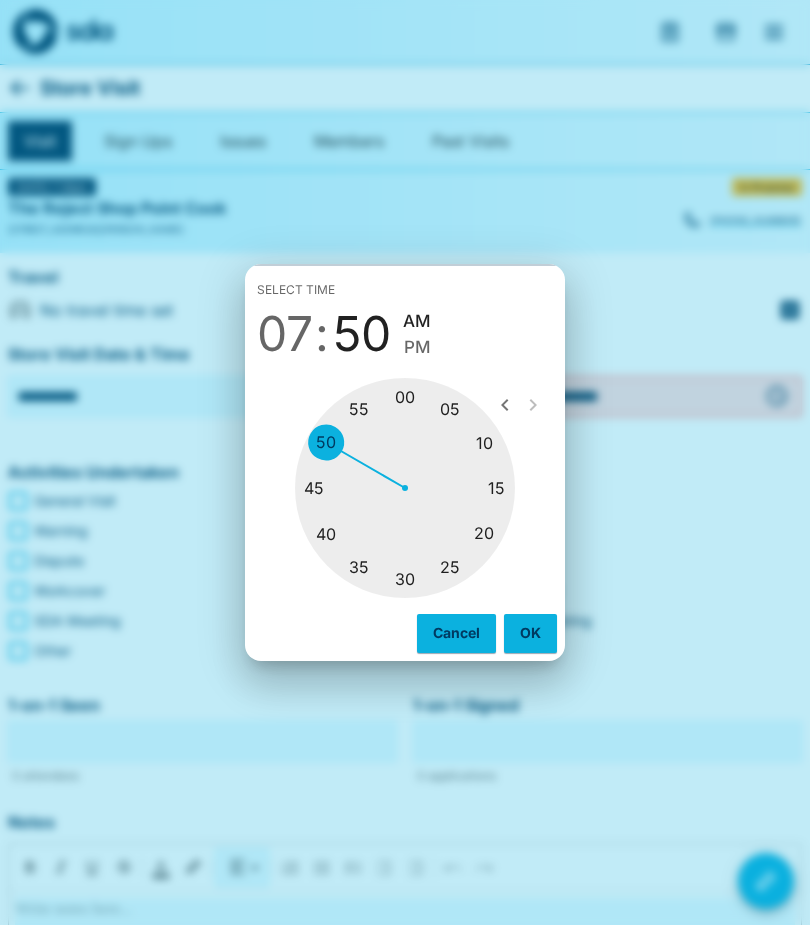 click on "PM" at bounding box center [417, 347] 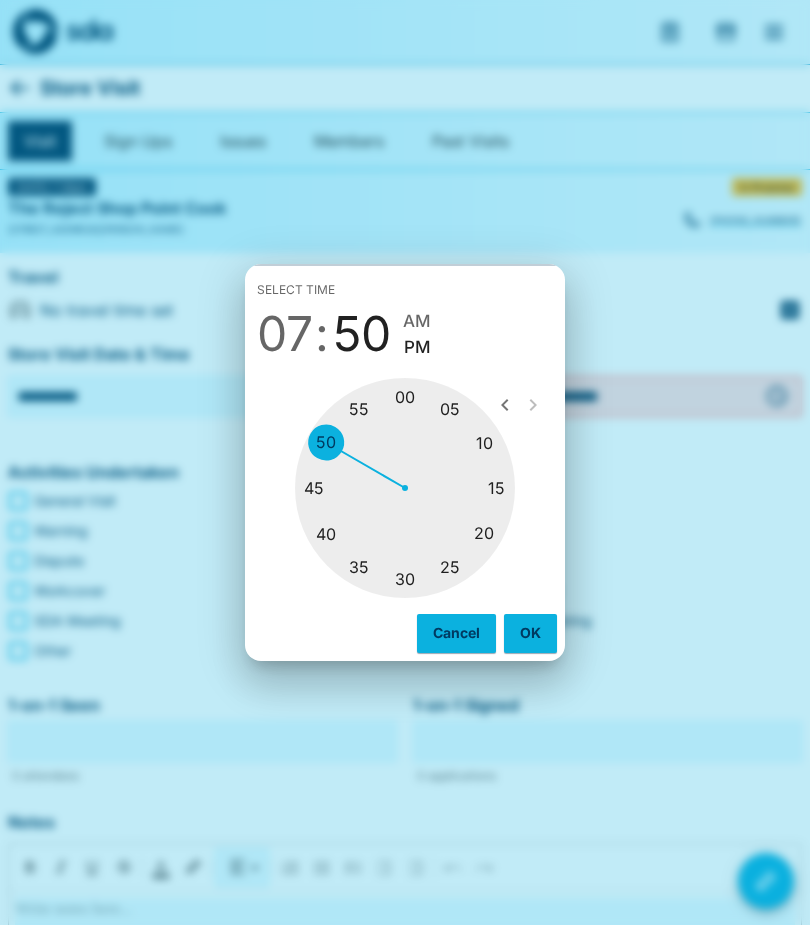 click on "OK" at bounding box center [530, 633] 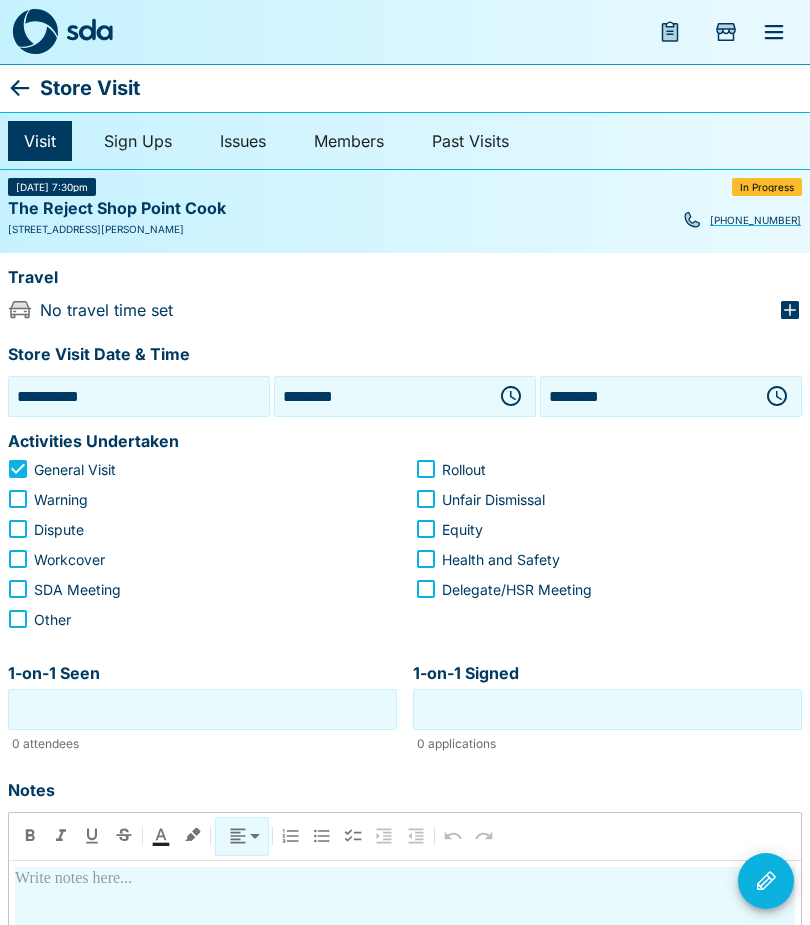 click on "1-on-1 Seen" at bounding box center [202, 709] 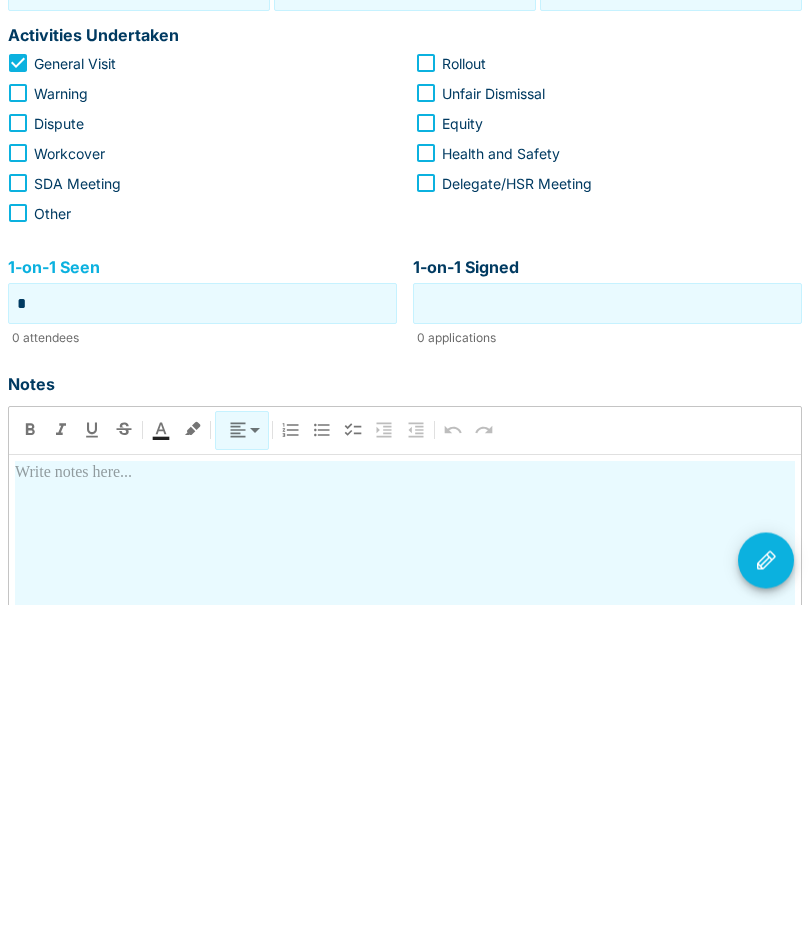type on "*" 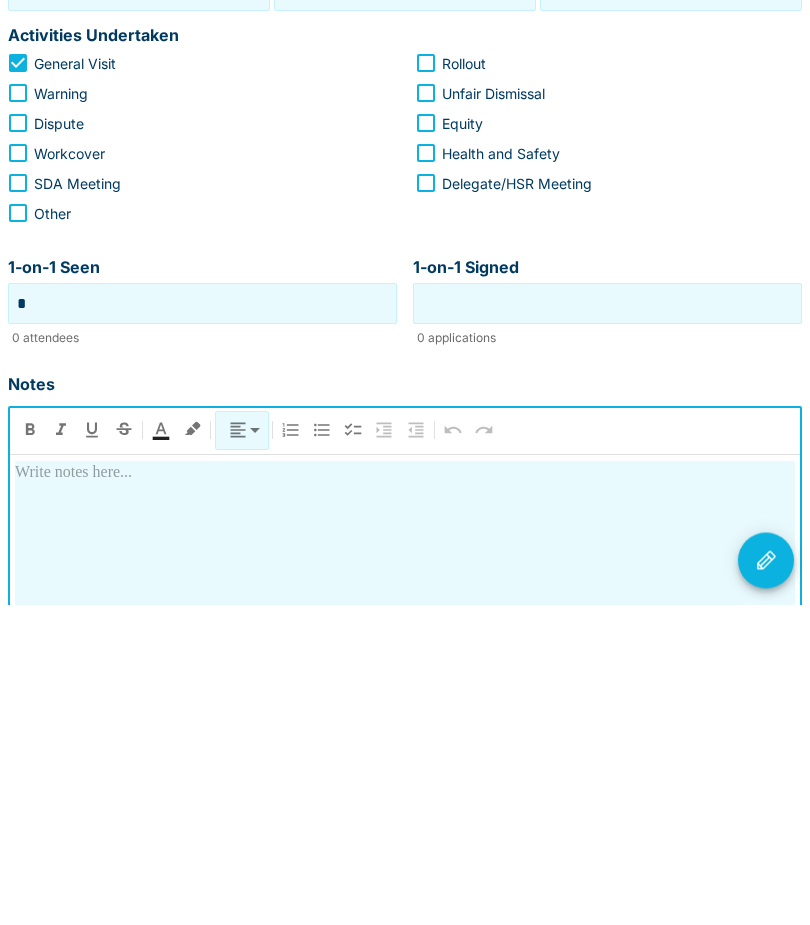 type 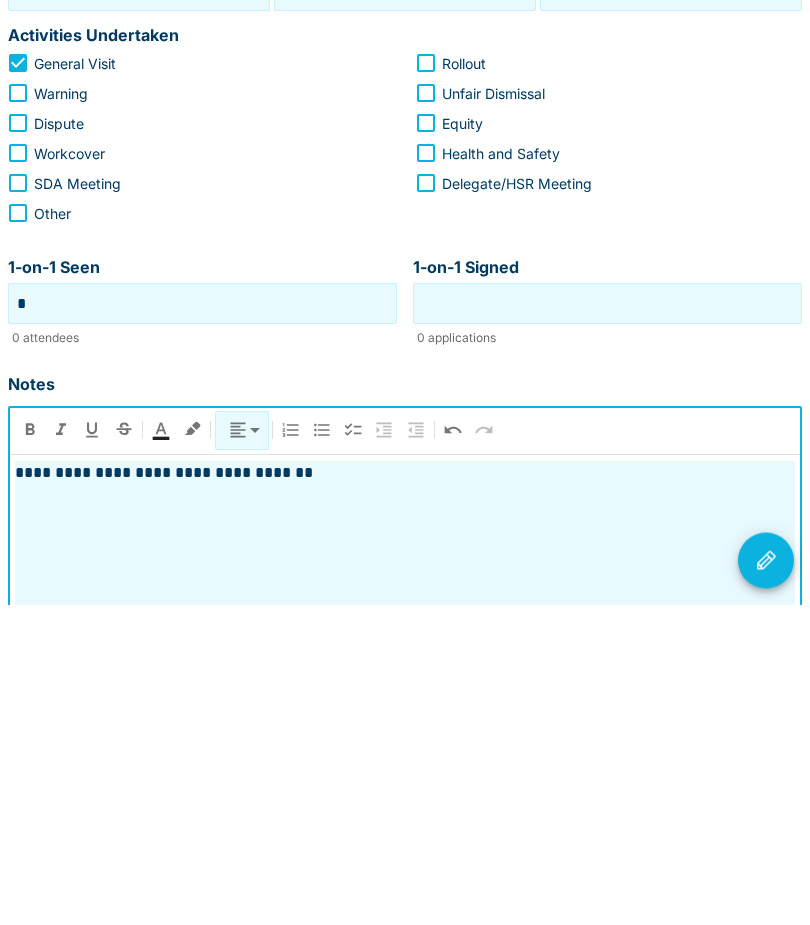 click on "**********" at bounding box center [405, 794] 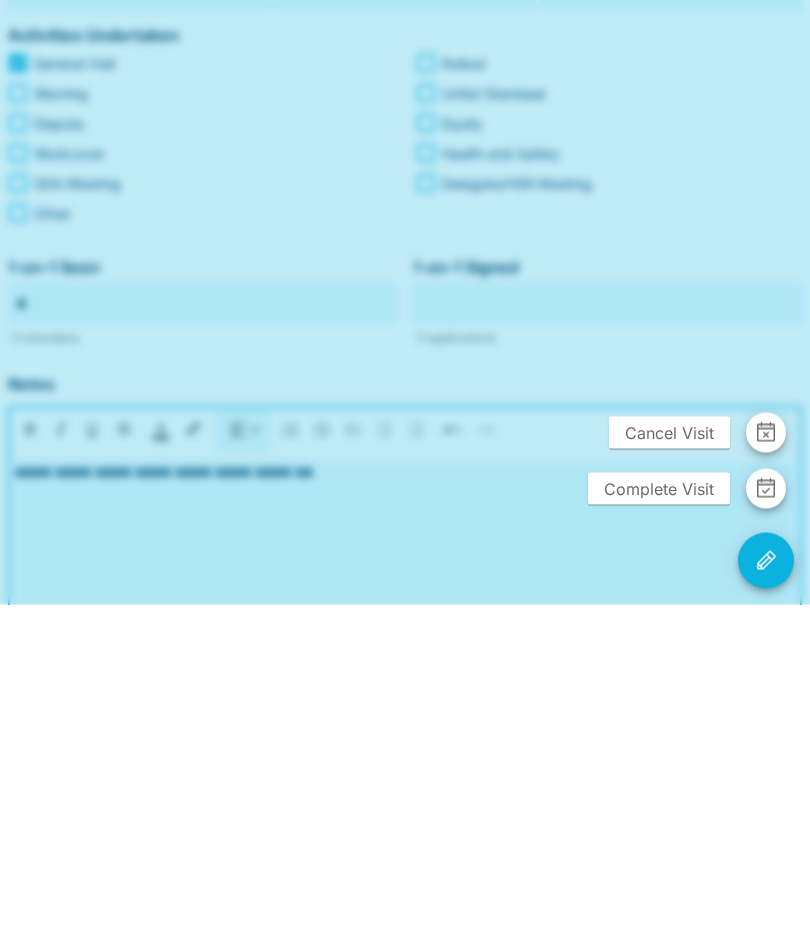 scroll, scrollTop: 406, scrollLeft: 0, axis: vertical 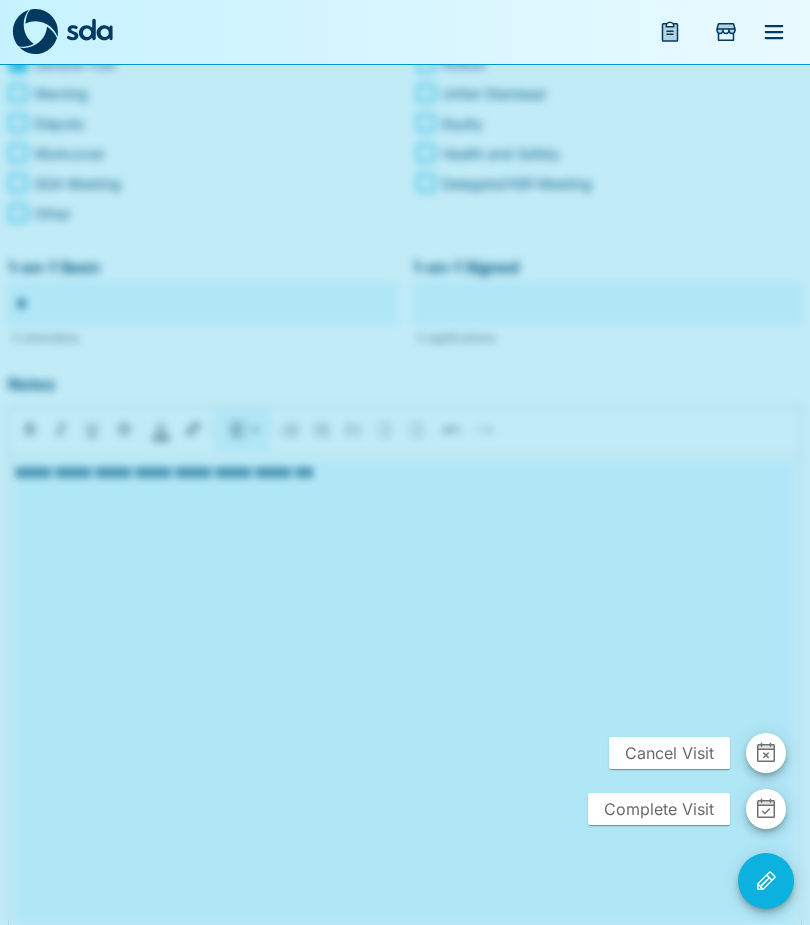 click on "Complete Visit" at bounding box center (659, 809) 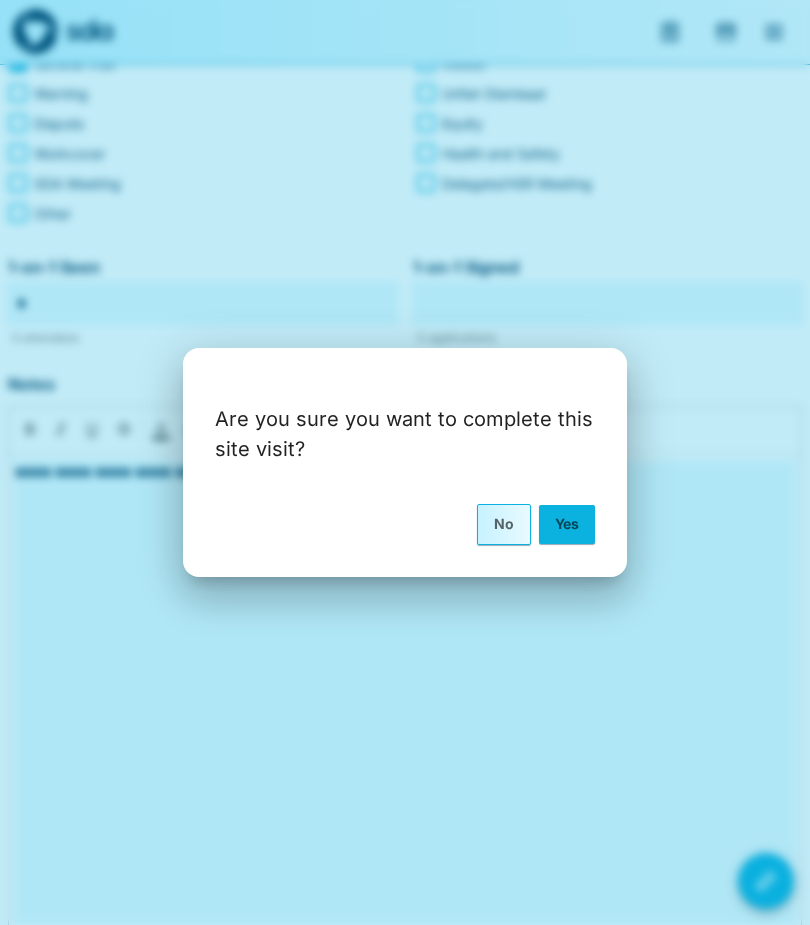 click on "Yes" at bounding box center (567, 524) 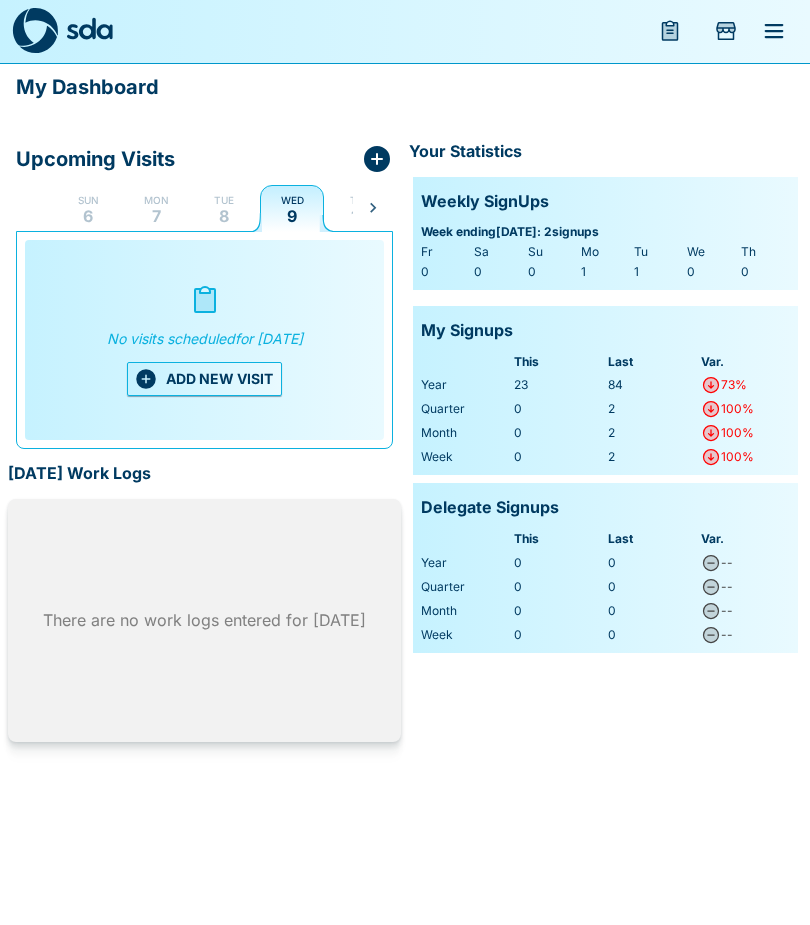 click on "ADD NEW VISIT" at bounding box center [204, 380] 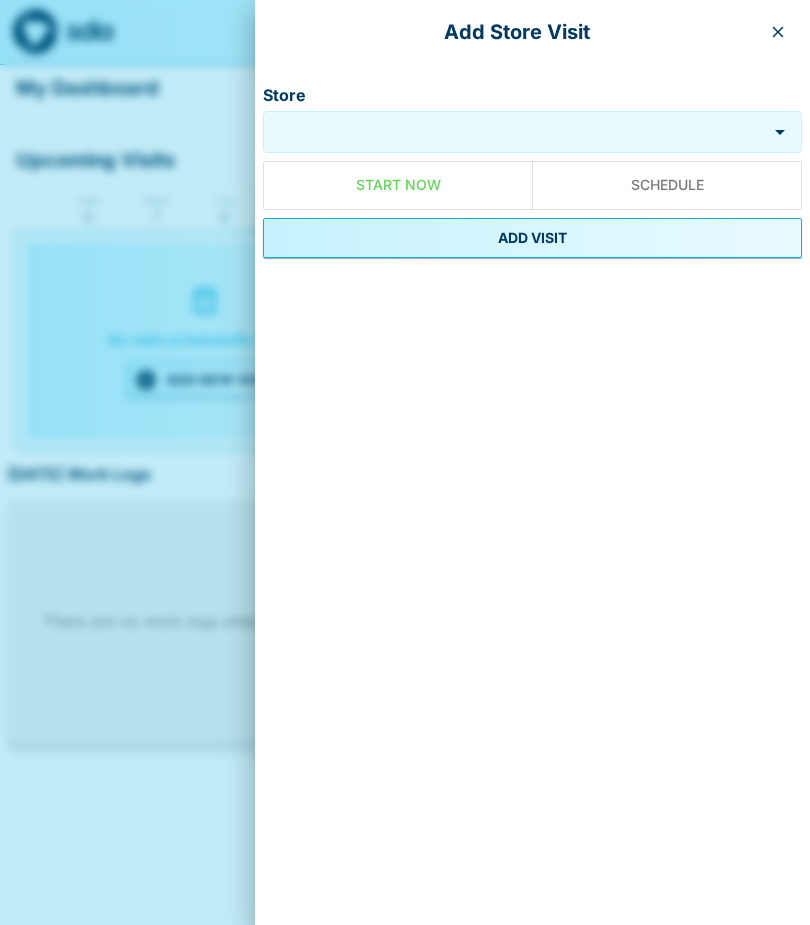 click on "Store" at bounding box center (515, 132) 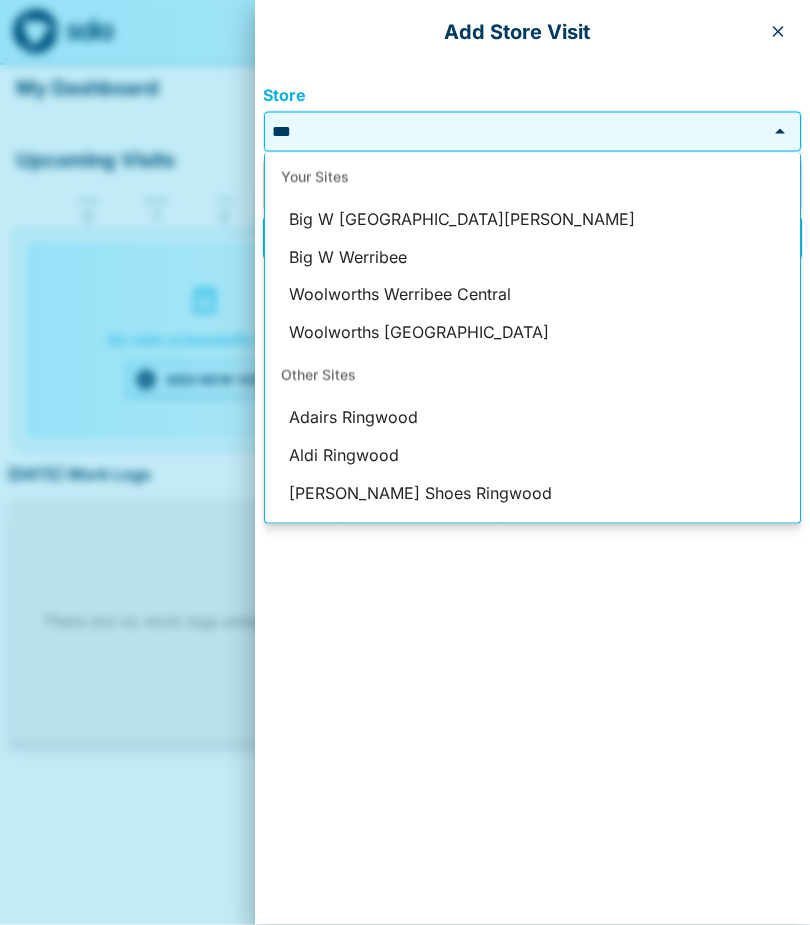 click on "Woolworths Werribee Central" at bounding box center [532, 295] 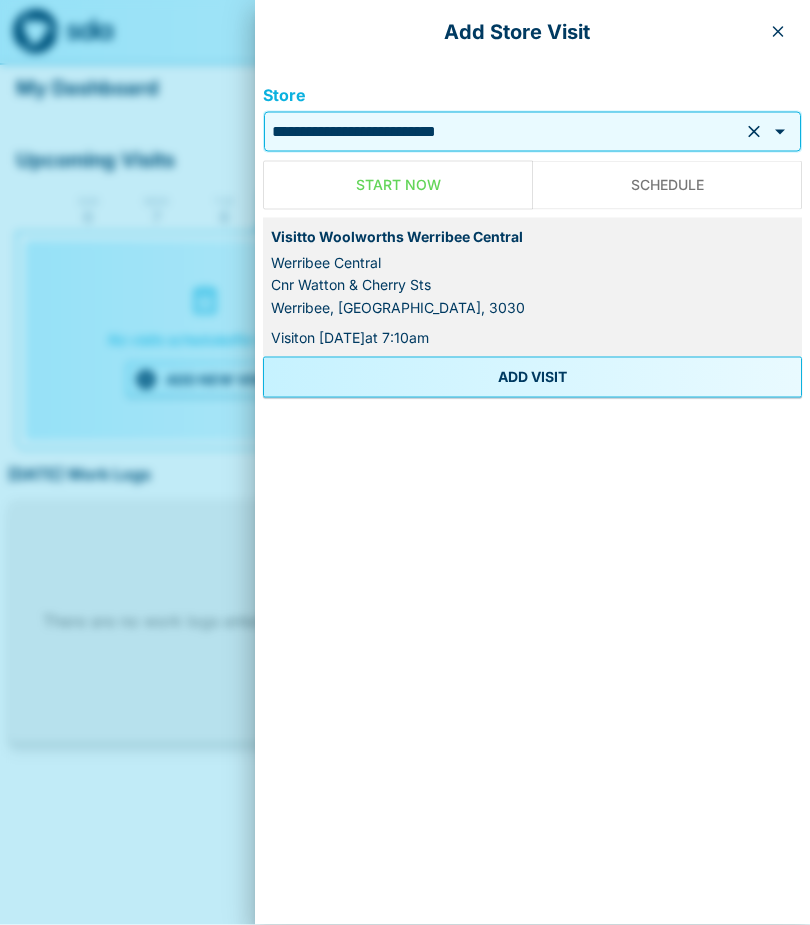 click on "ADD VISIT" at bounding box center [532, 377] 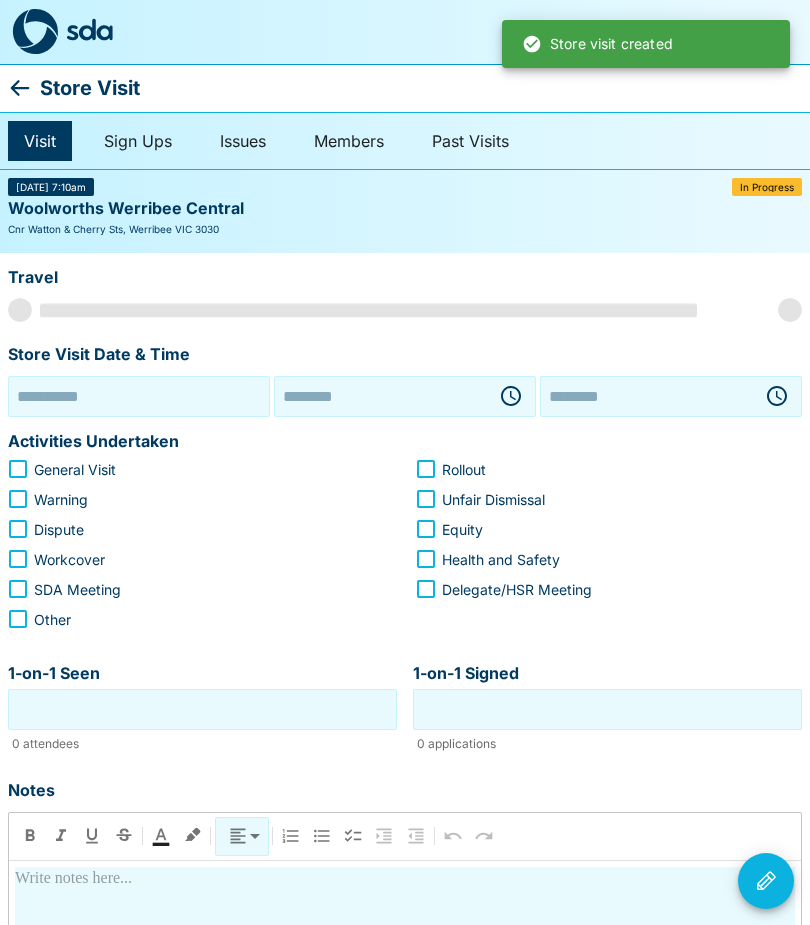 type on "**********" 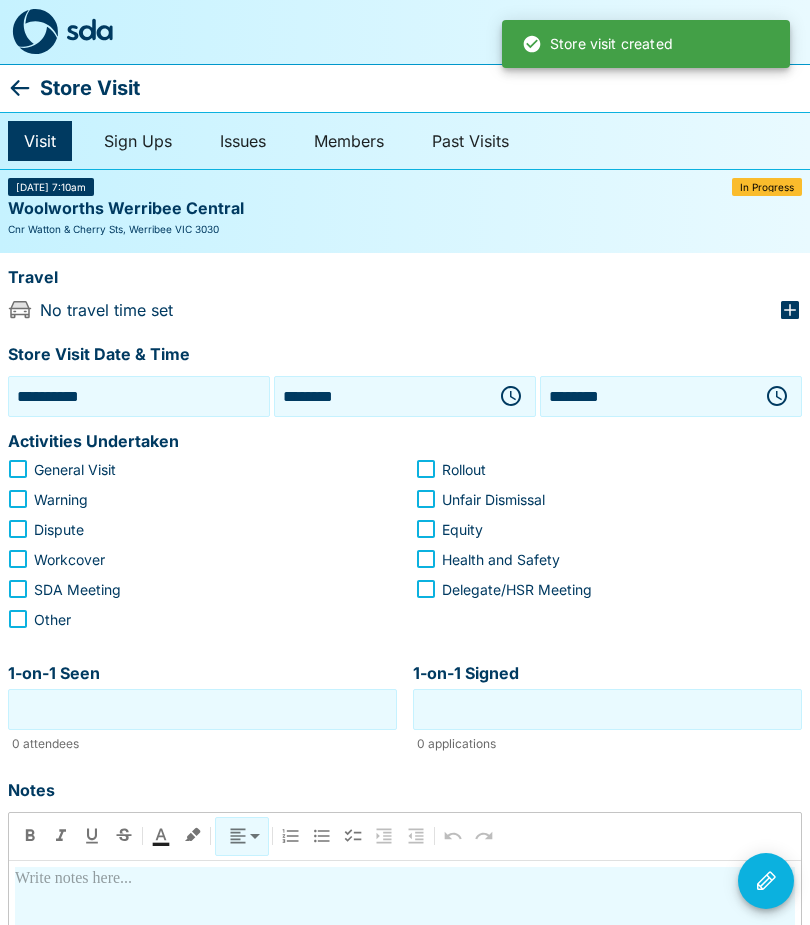 click on "**********" at bounding box center (139, 396) 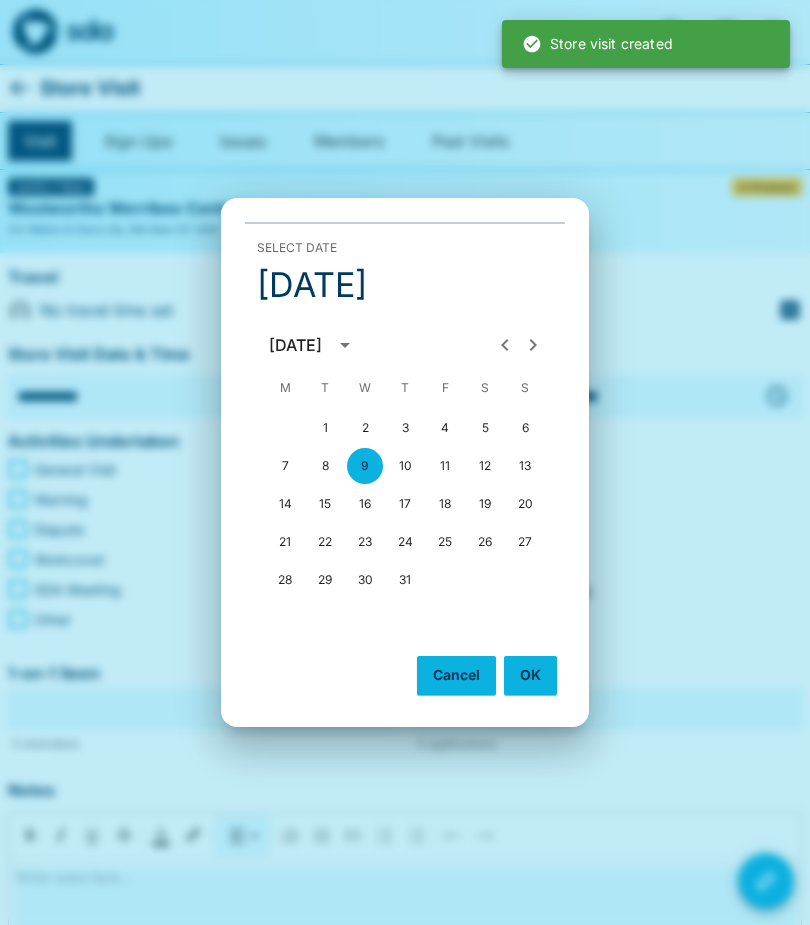 click on "8" at bounding box center [325, 466] 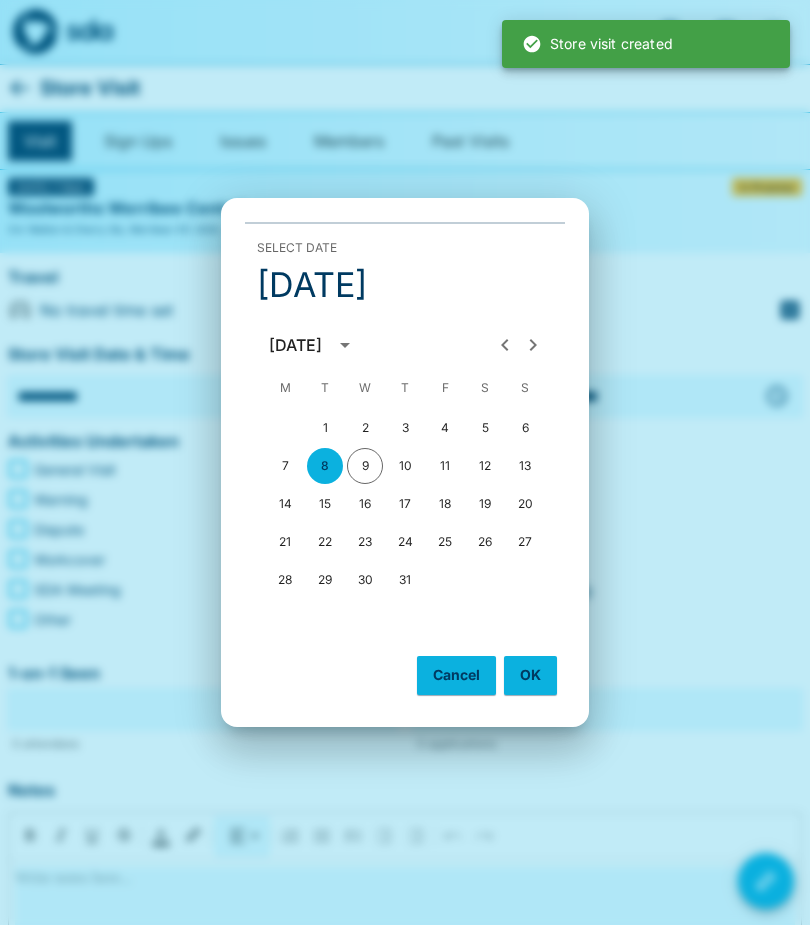 click on "OK" at bounding box center [530, 675] 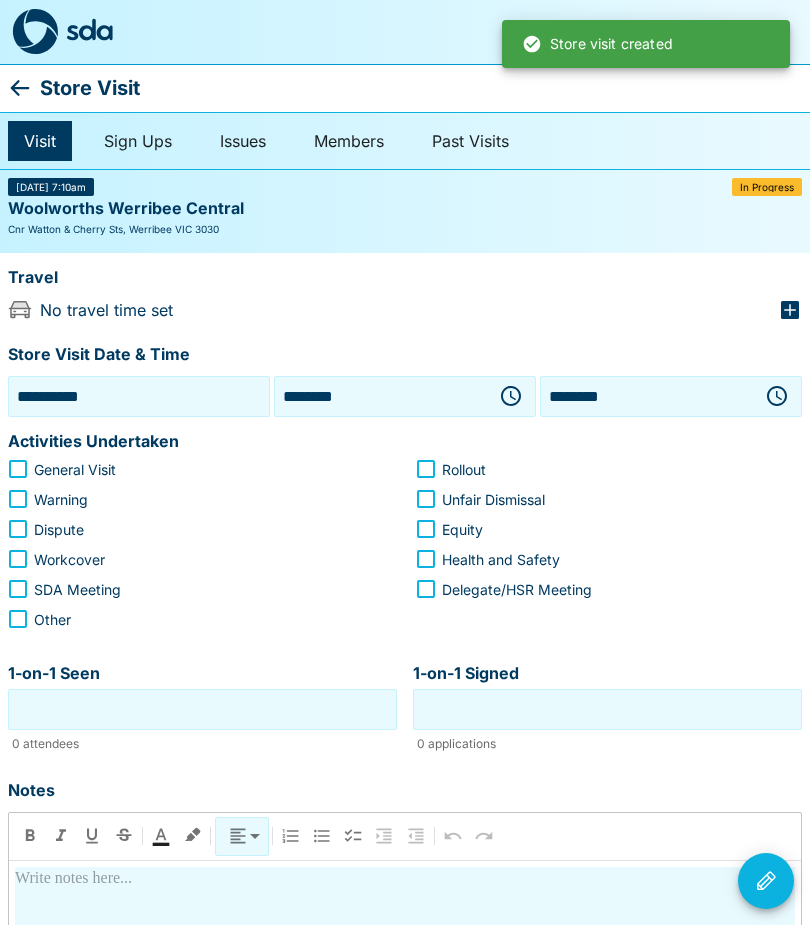 click 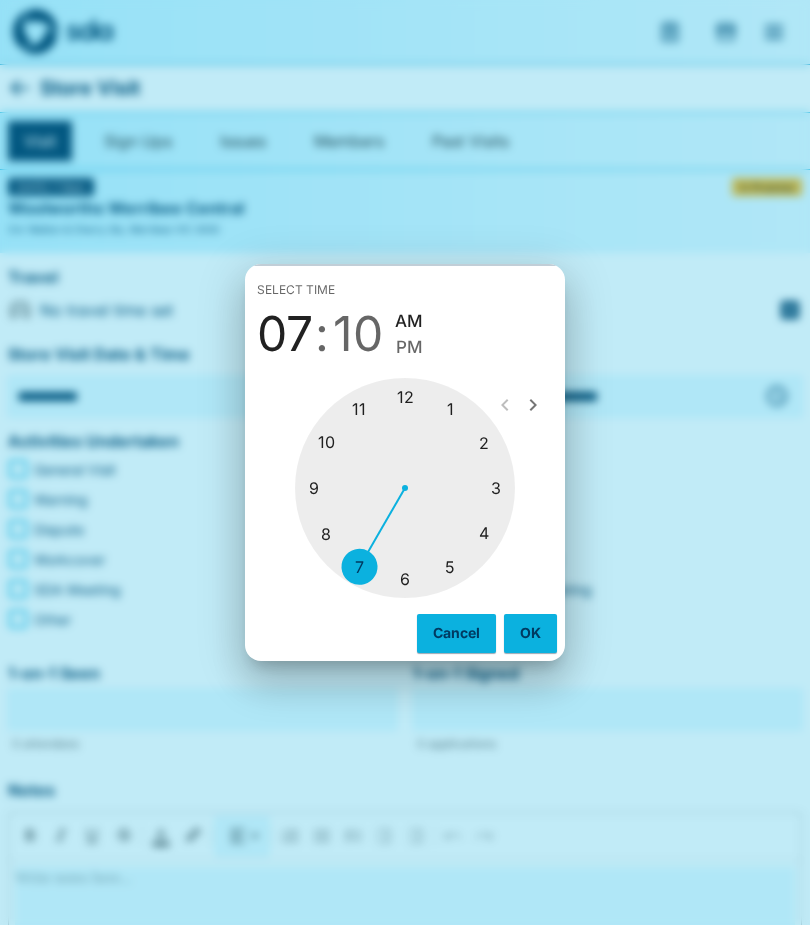 click at bounding box center [405, 488] 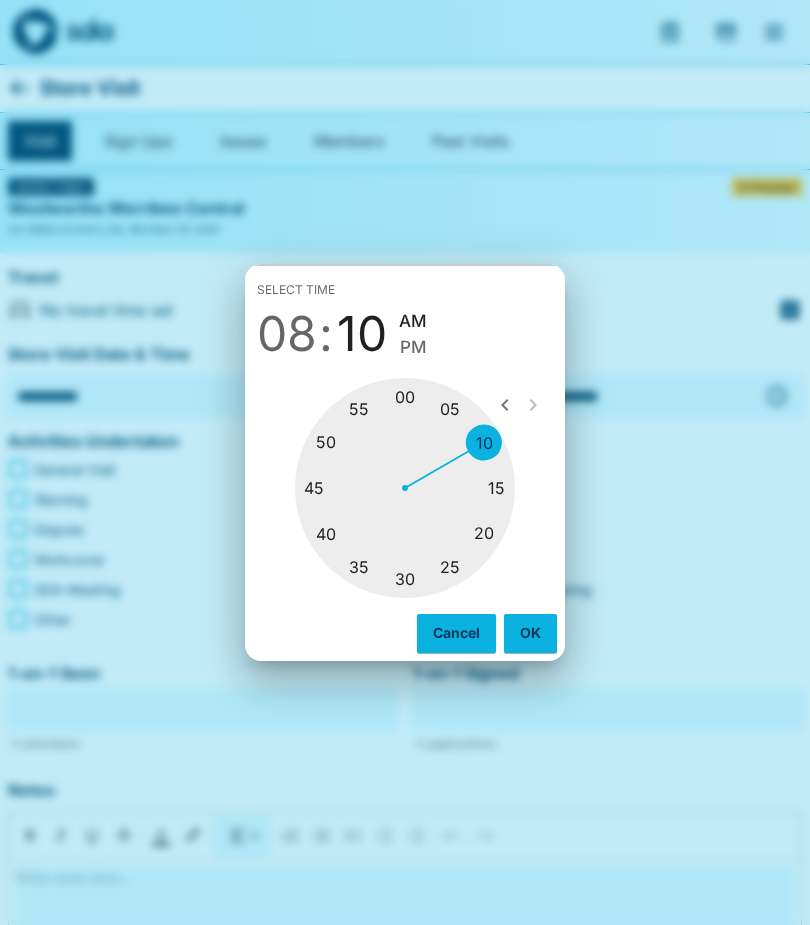 click at bounding box center (405, 488) 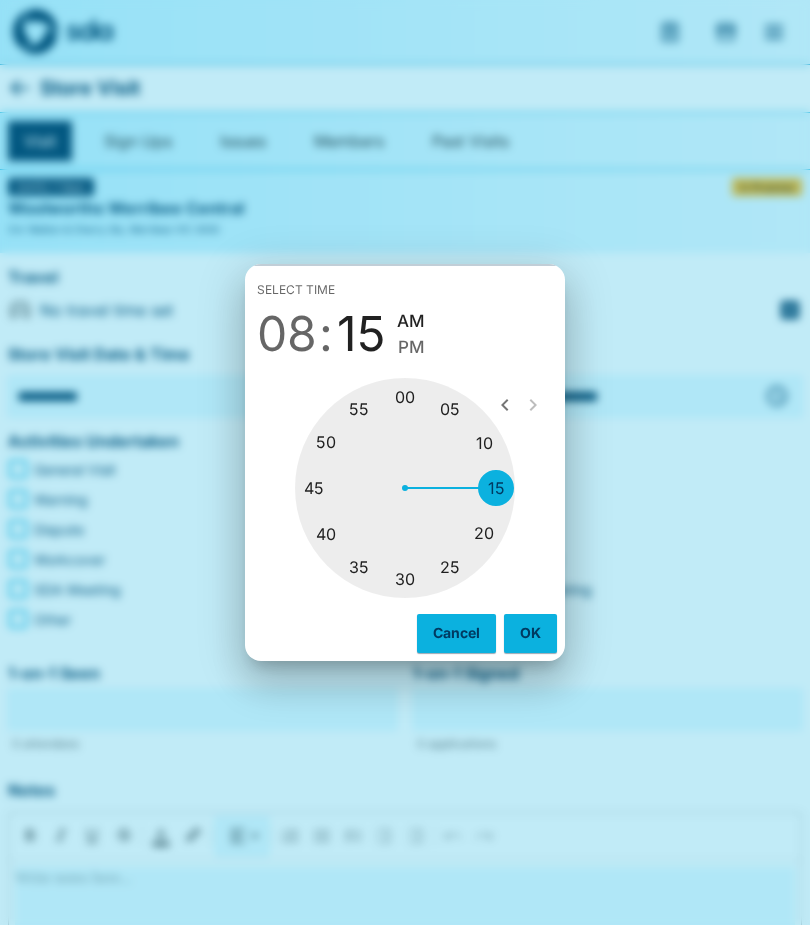 click on "PM" at bounding box center (411, 347) 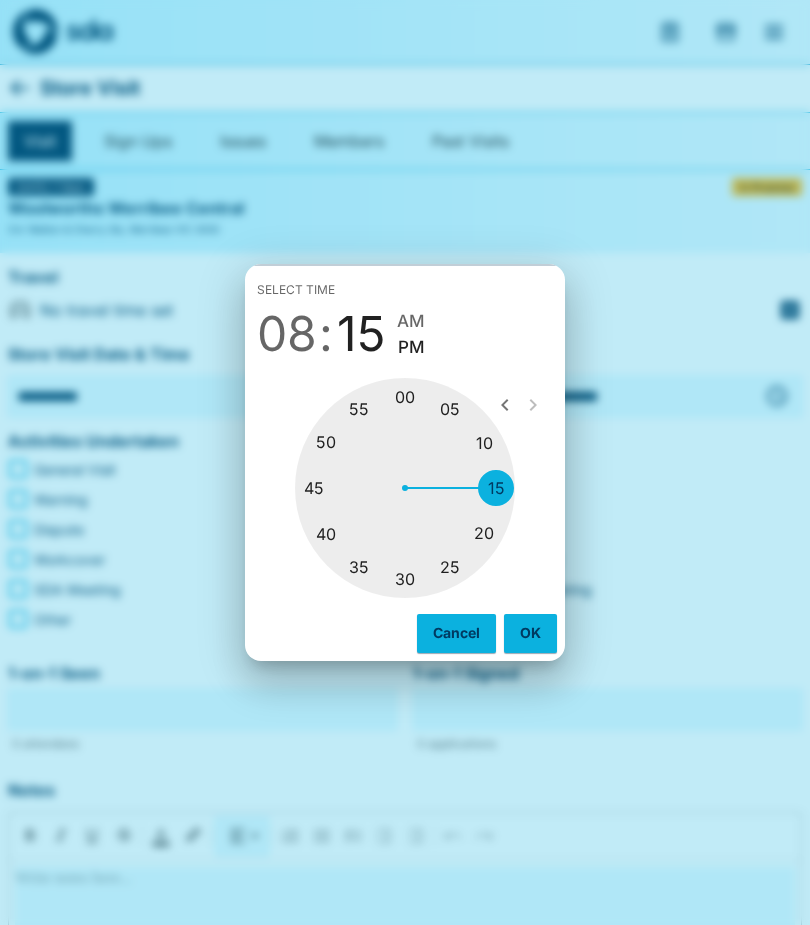 click on "Cancel OK" at bounding box center (405, 633) 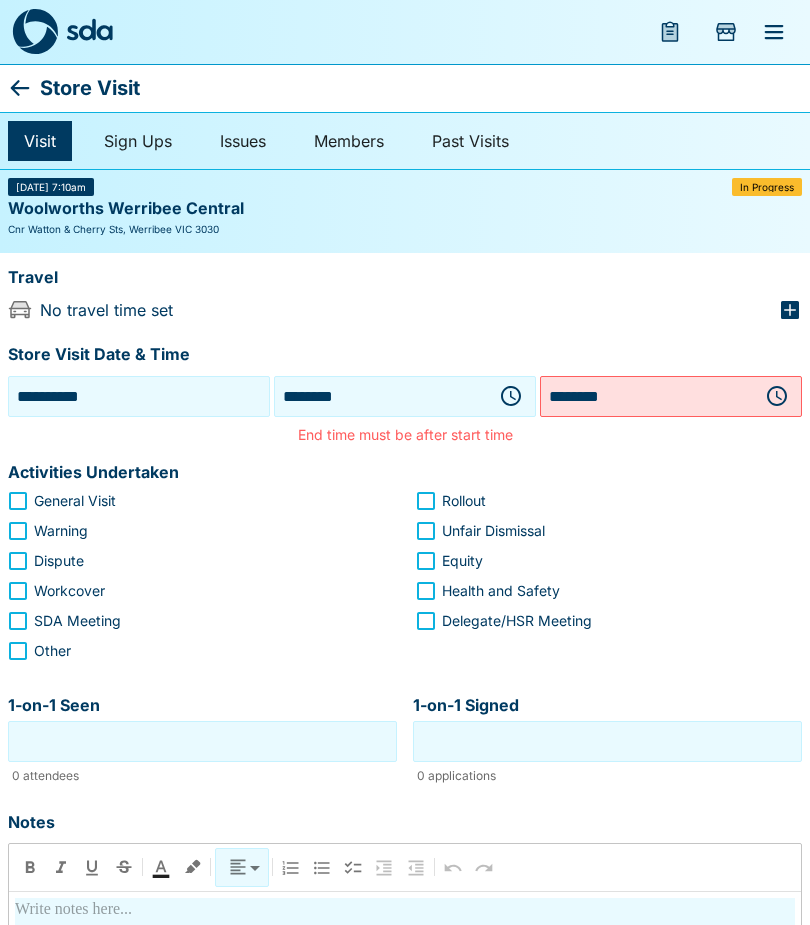 click 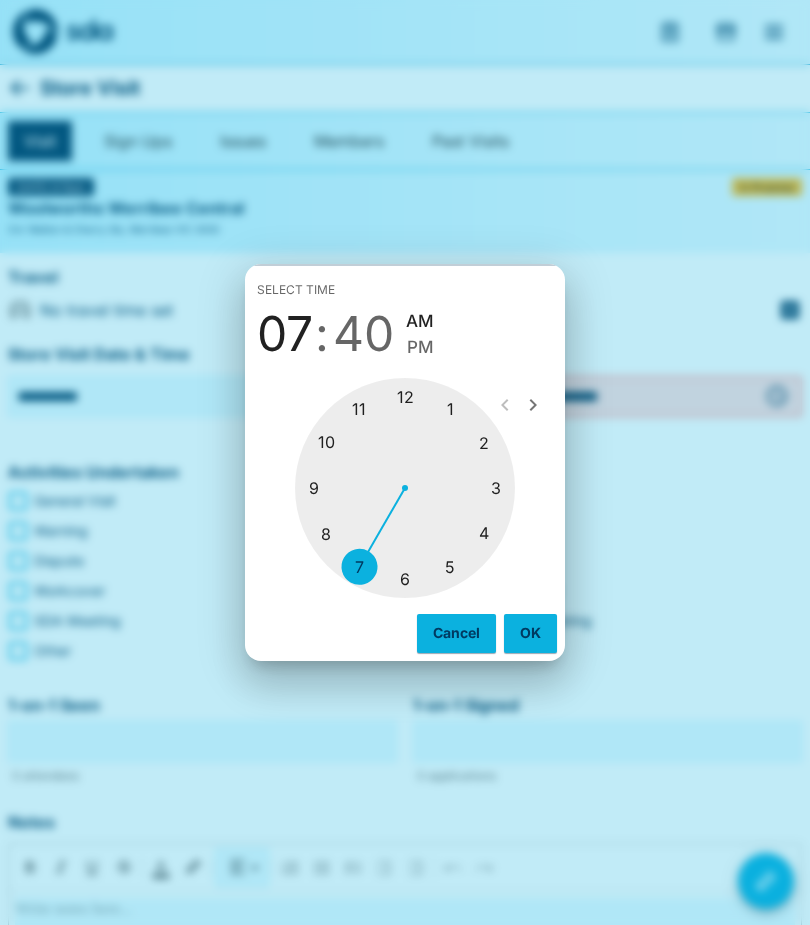 click at bounding box center [405, 488] 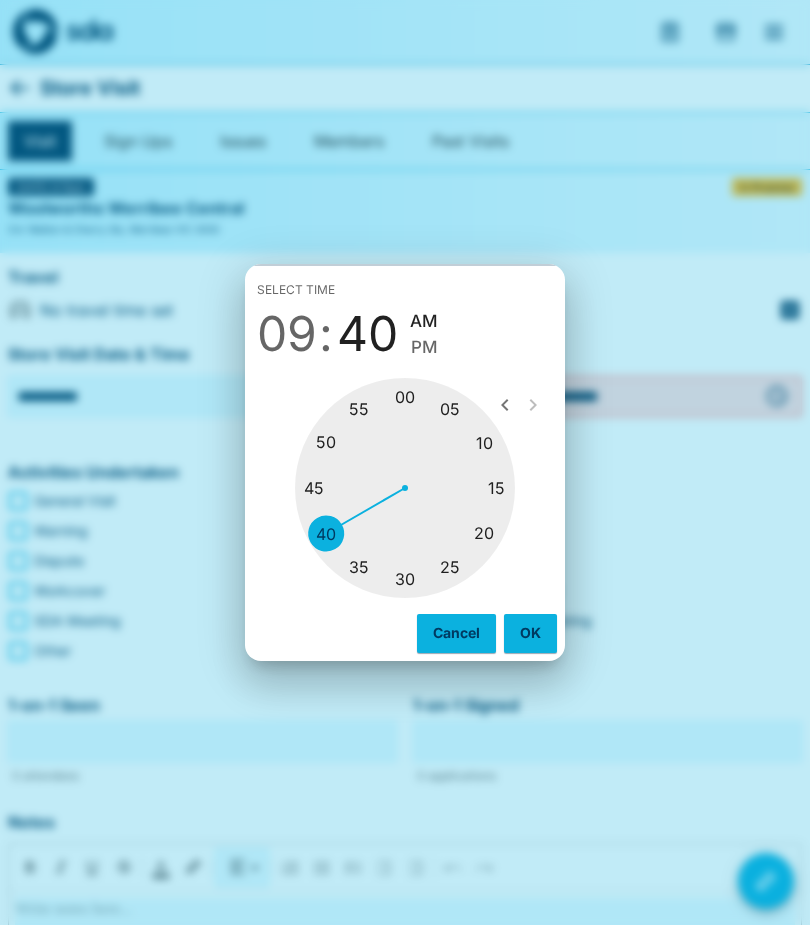 click at bounding box center (405, 488) 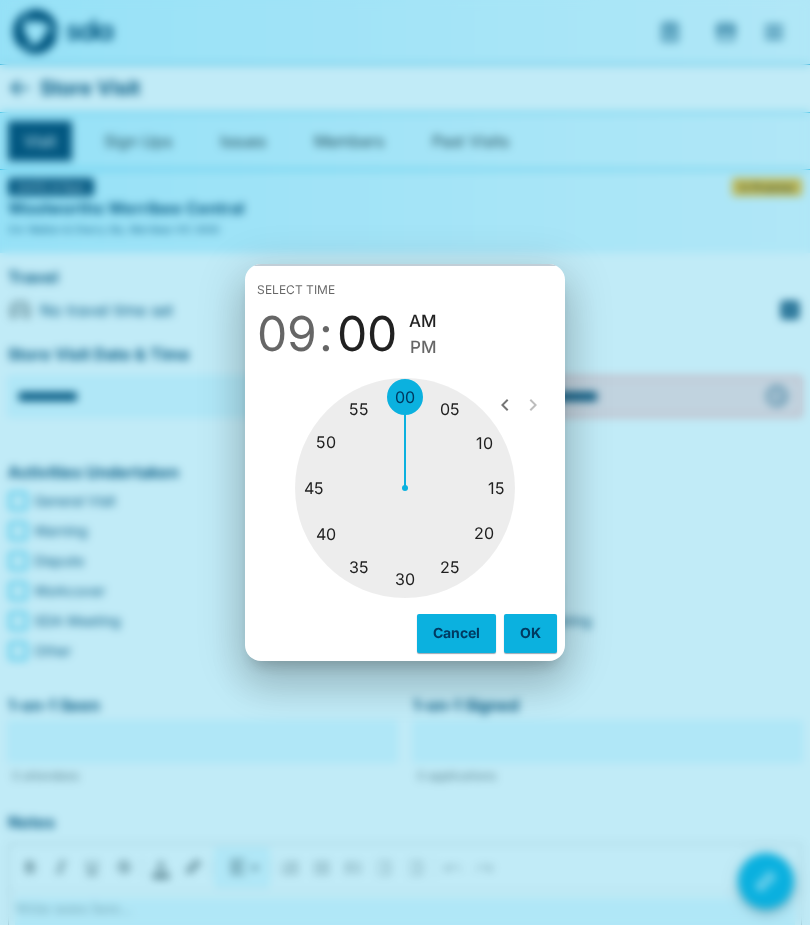 click on "PM" at bounding box center [423, 347] 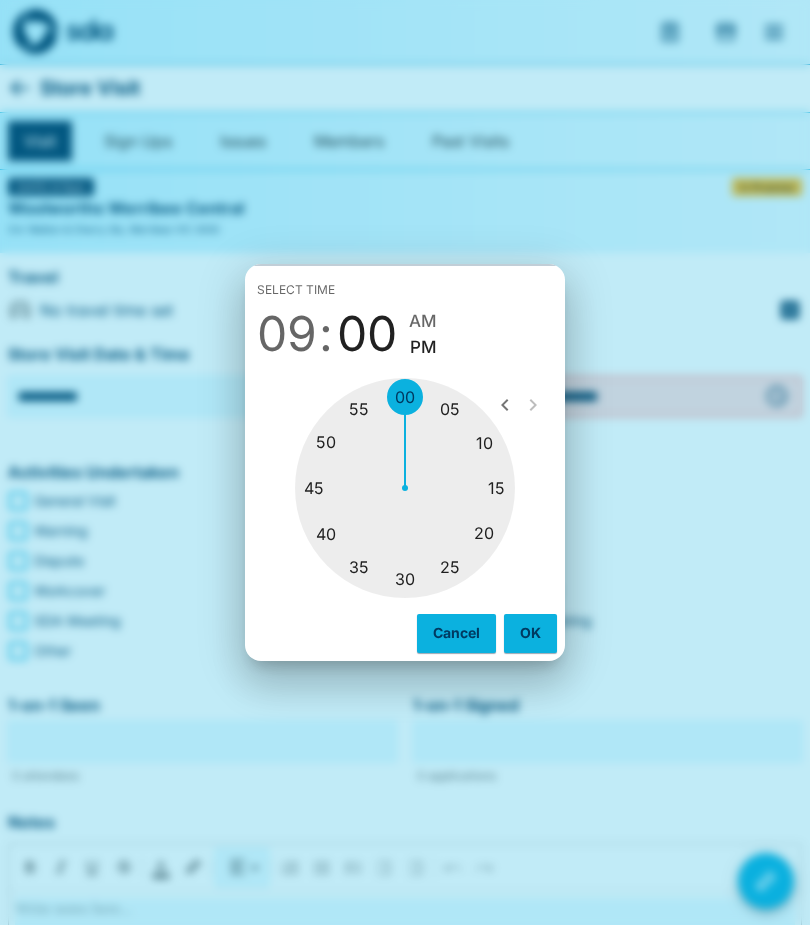 click on "OK" at bounding box center [530, 633] 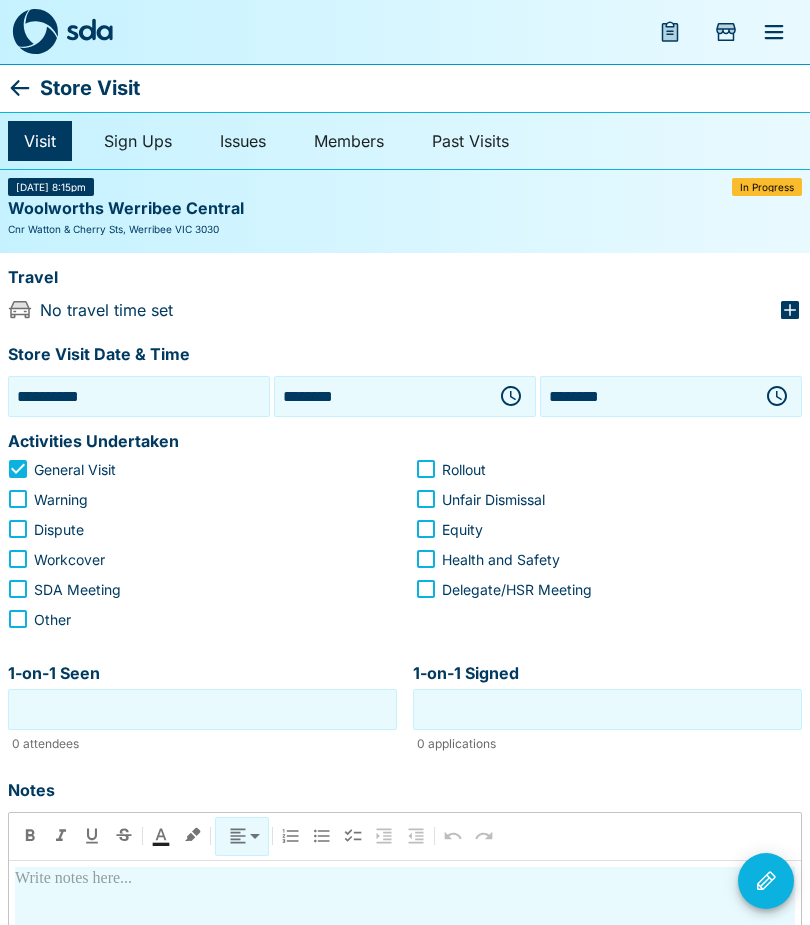 click on "1-on-1 Seen" at bounding box center [202, 709] 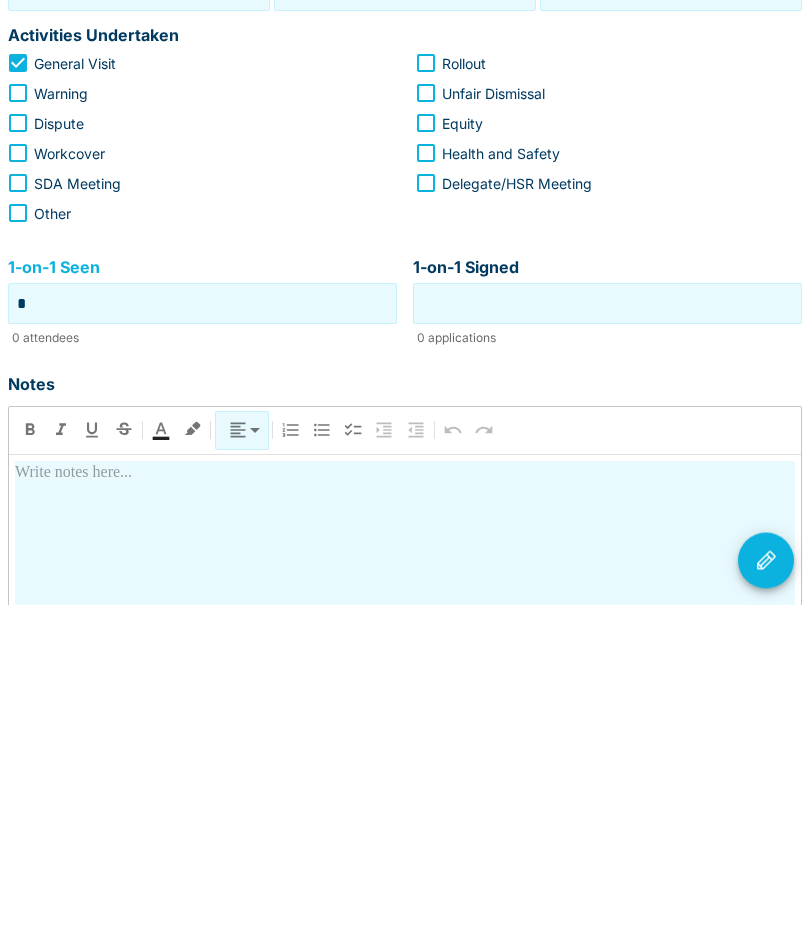 type on "*" 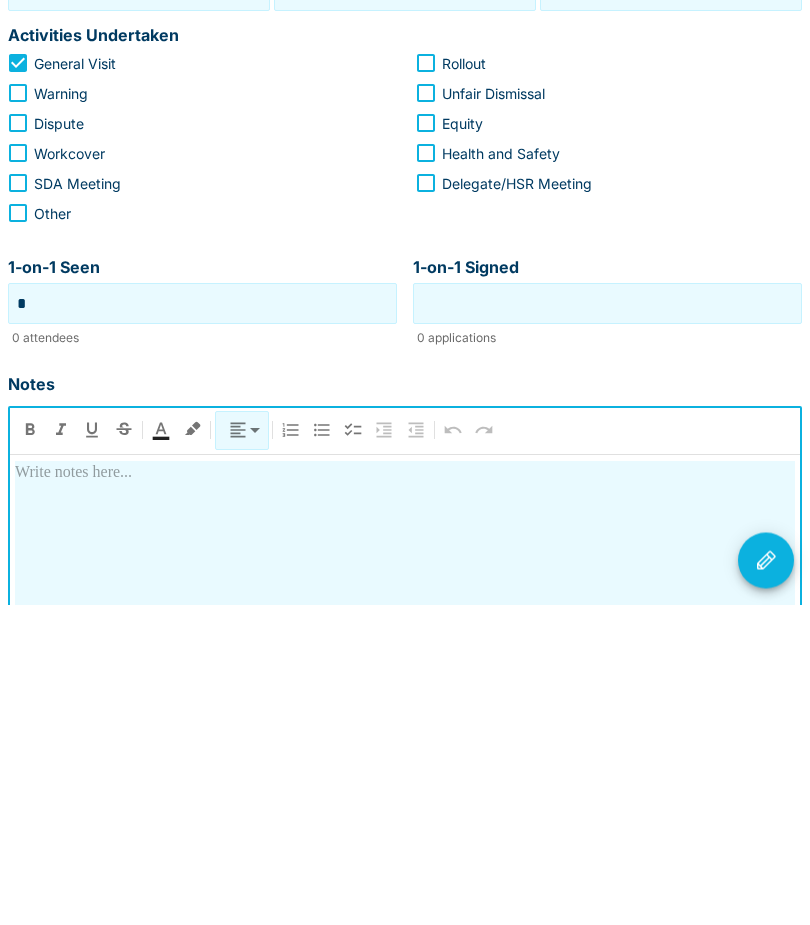 click at bounding box center (405, 794) 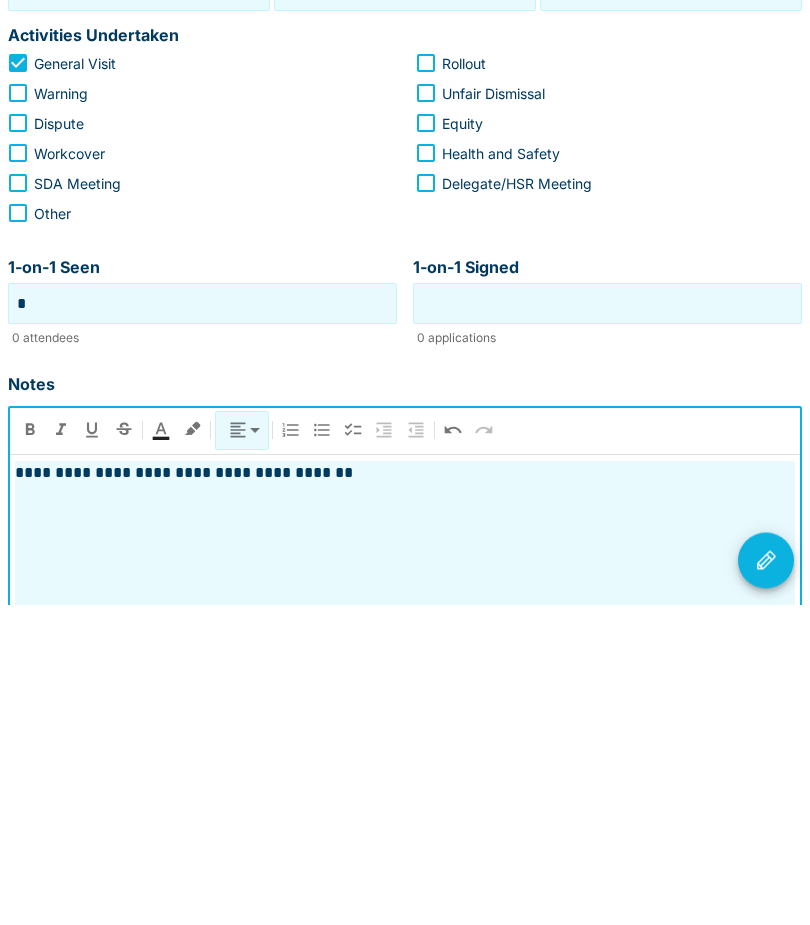click 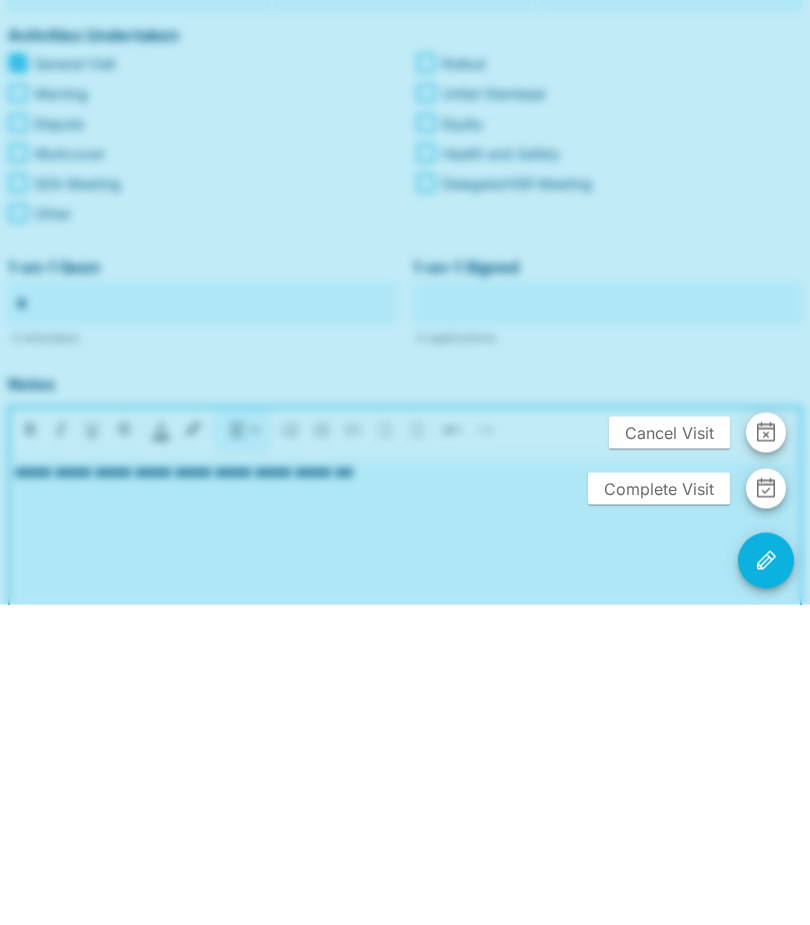 scroll, scrollTop: 406, scrollLeft: 0, axis: vertical 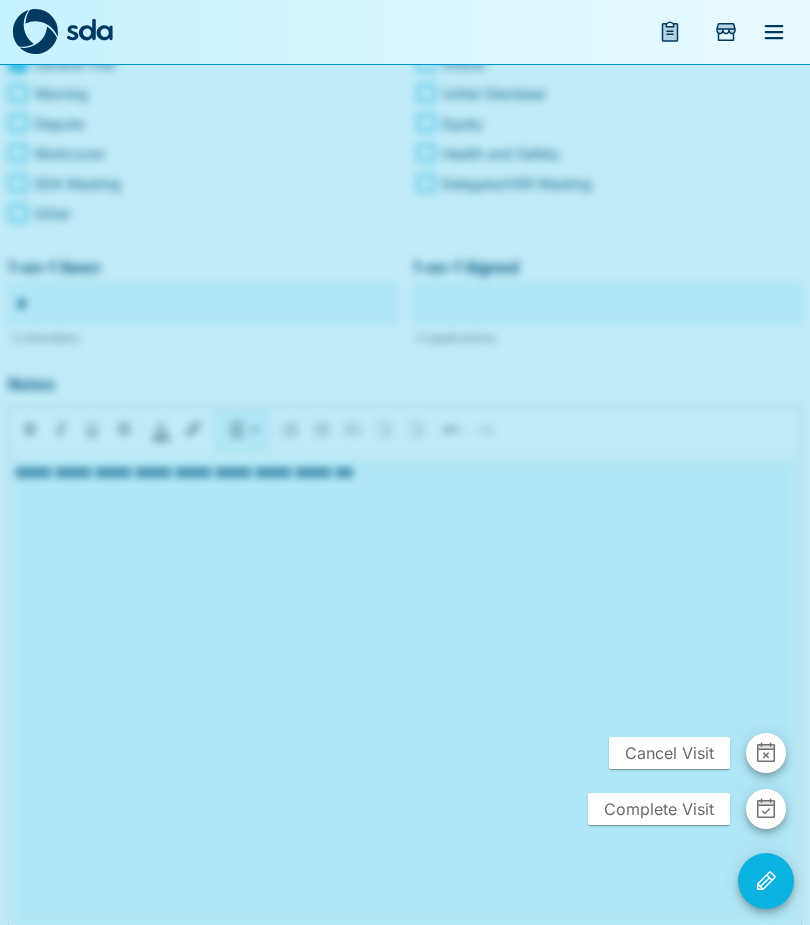click on "Complete Visit" at bounding box center [659, 809] 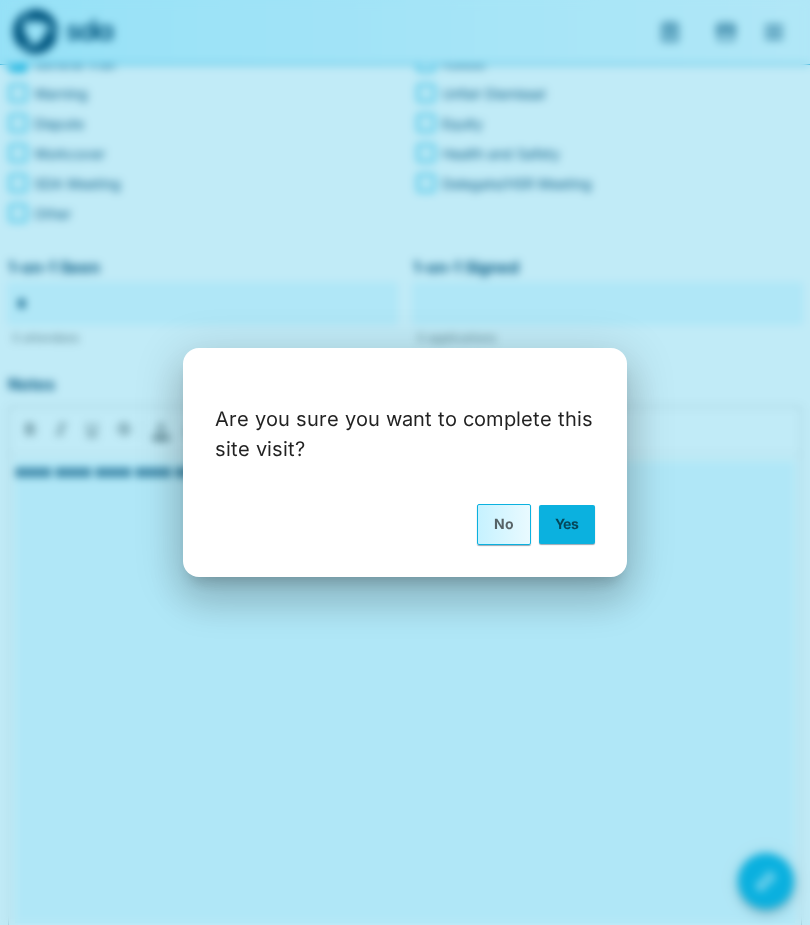click on "Yes" at bounding box center [567, 524] 